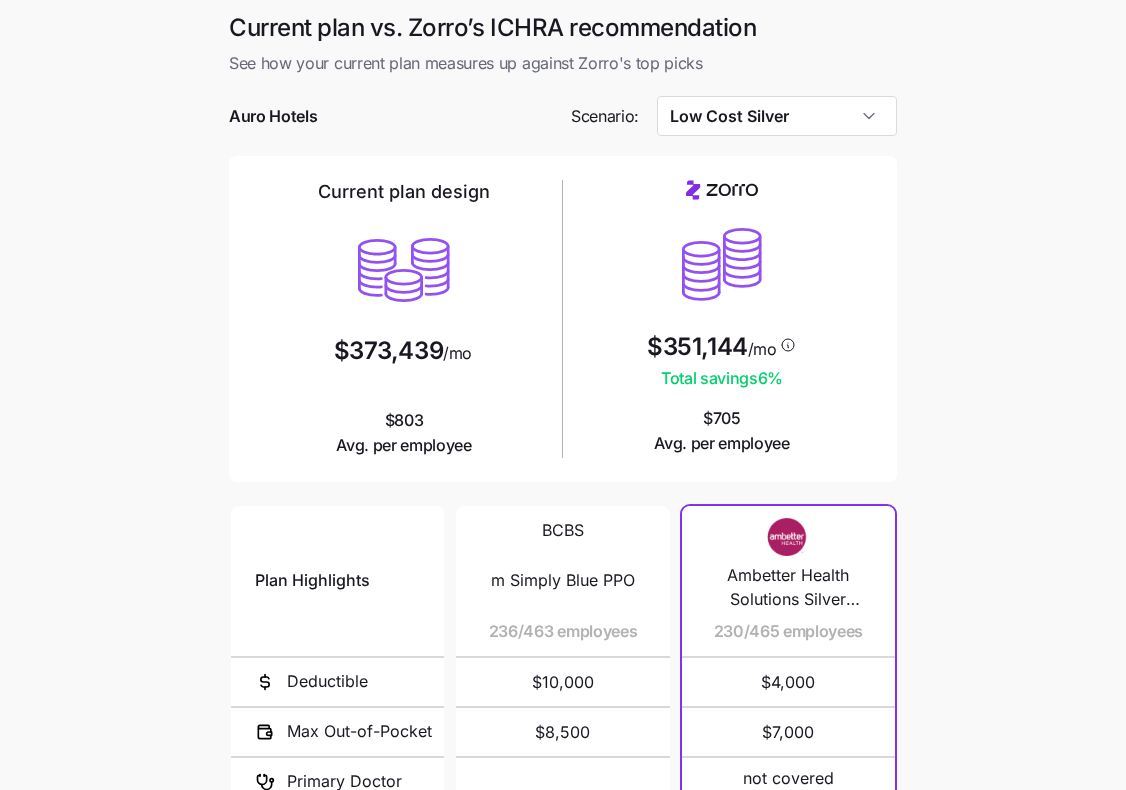 scroll, scrollTop: 0, scrollLeft: 0, axis: both 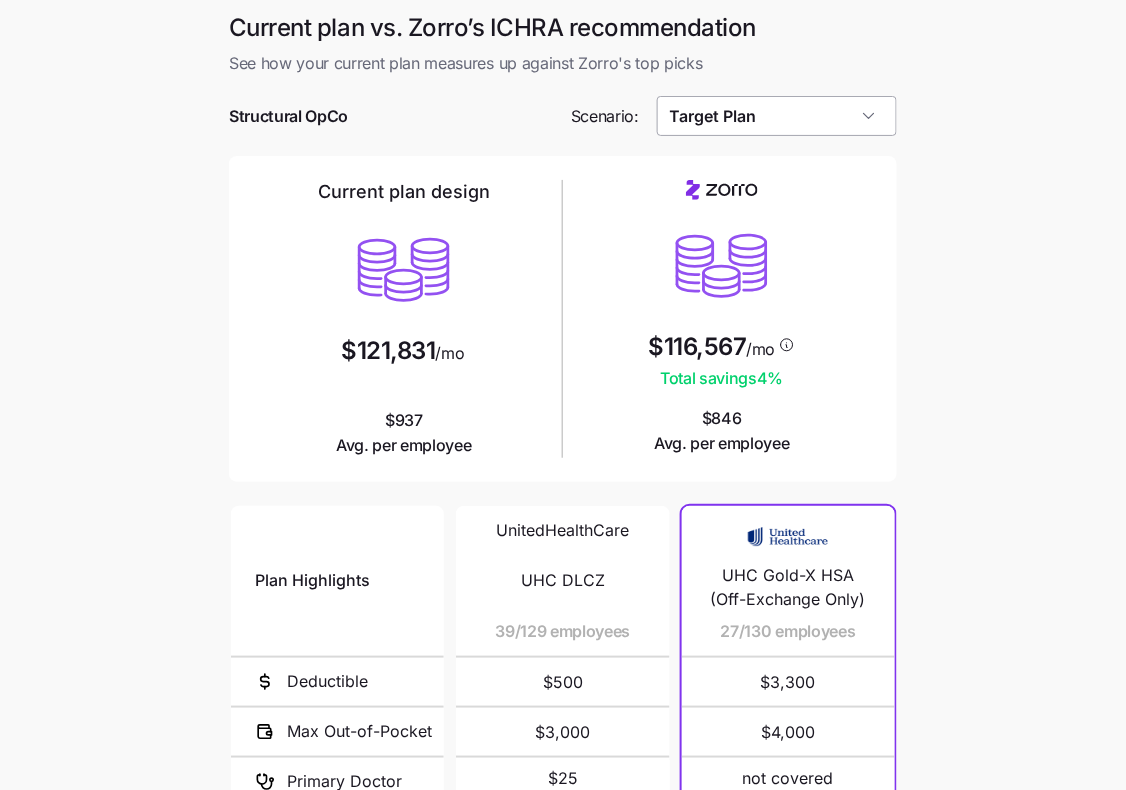 click on "Target Plan" at bounding box center [777, 116] 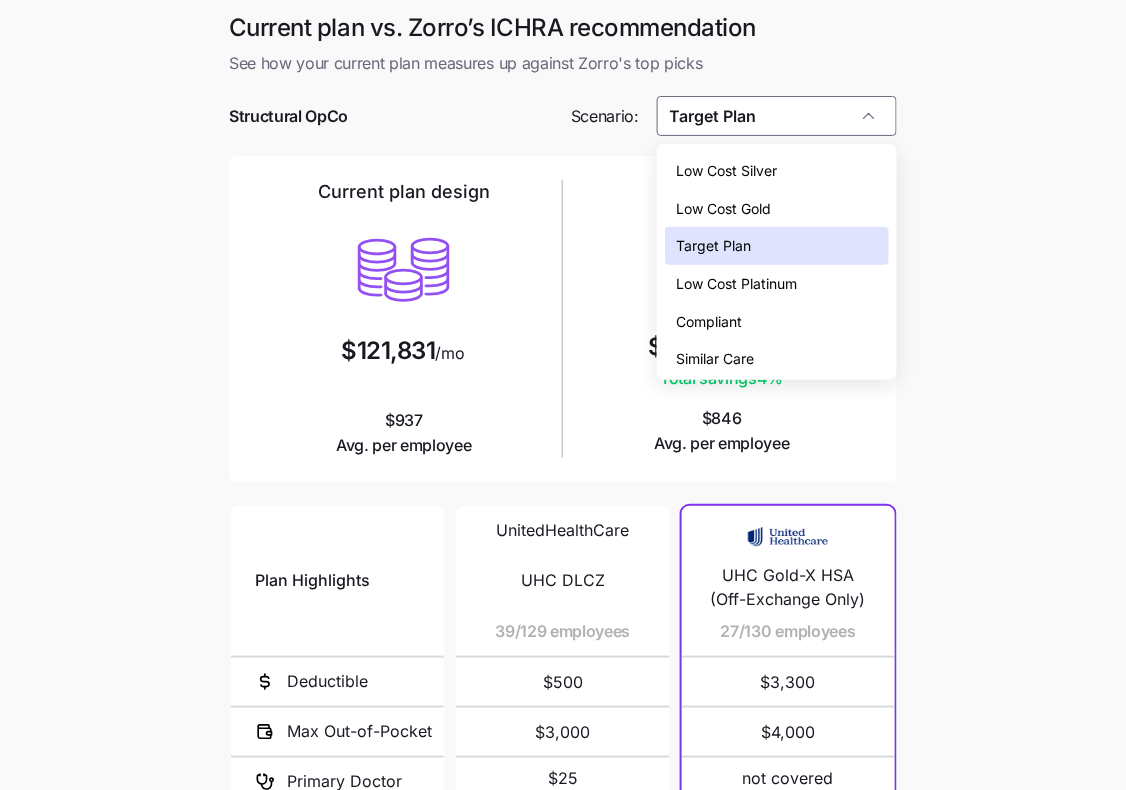 click on "Low Cost Silver" at bounding box center (777, 171) 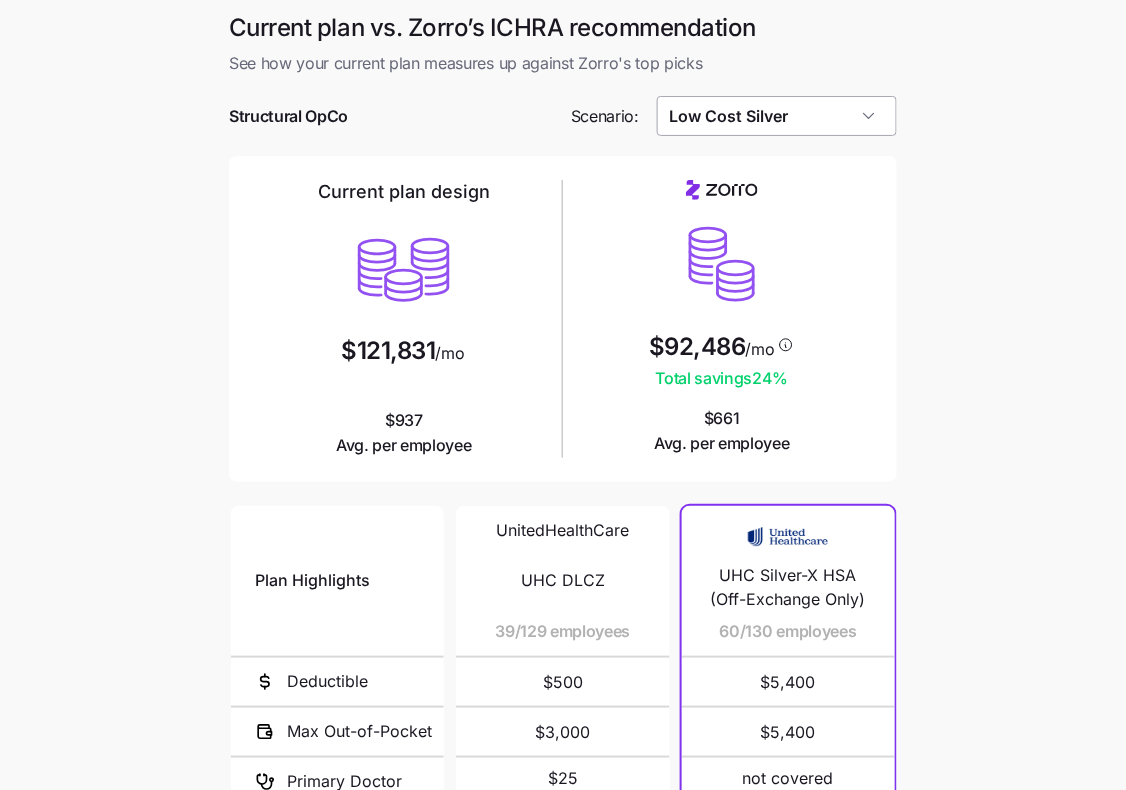 click on "Low Cost Silver" at bounding box center (777, 116) 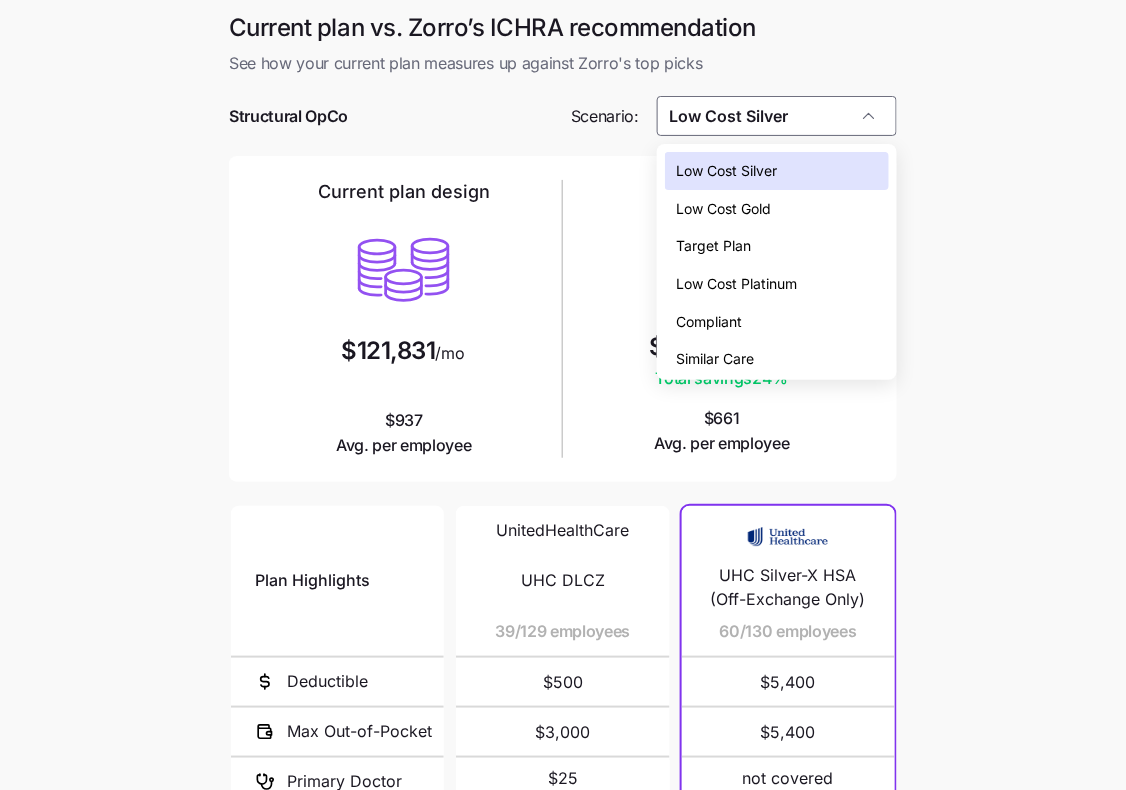 click on "Low Cost Gold" at bounding box center (777, 209) 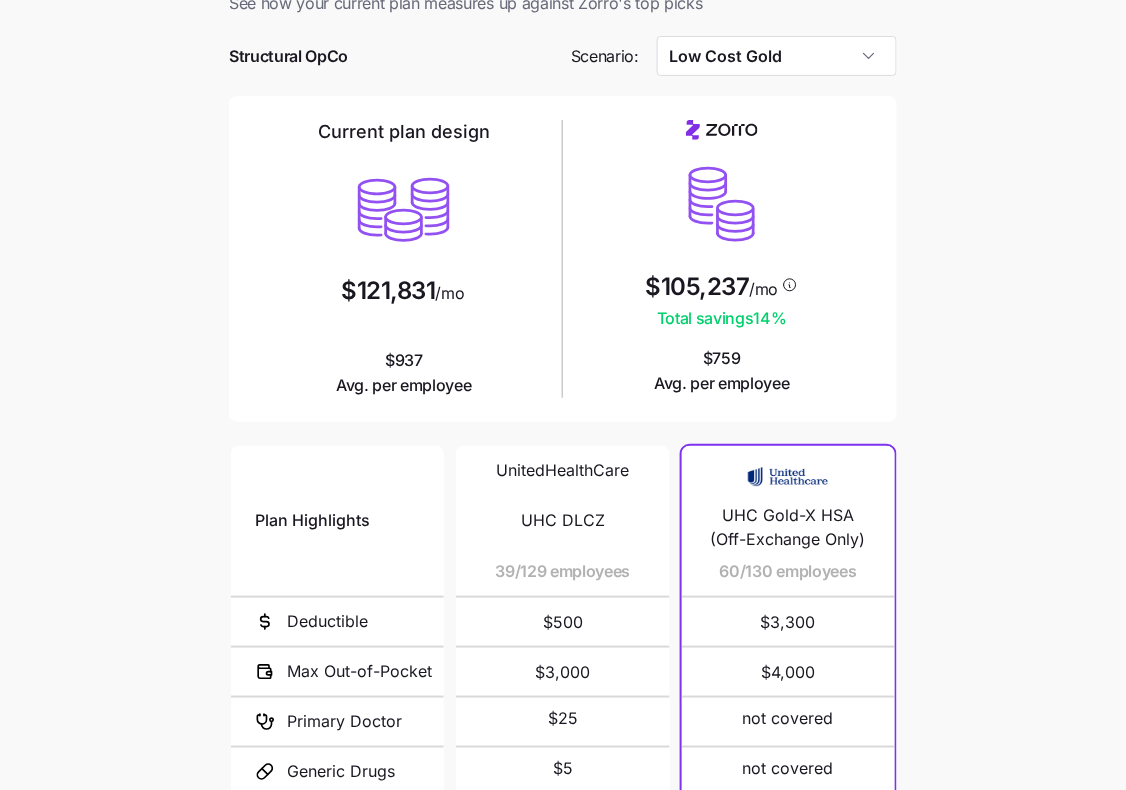 scroll, scrollTop: 191, scrollLeft: 0, axis: vertical 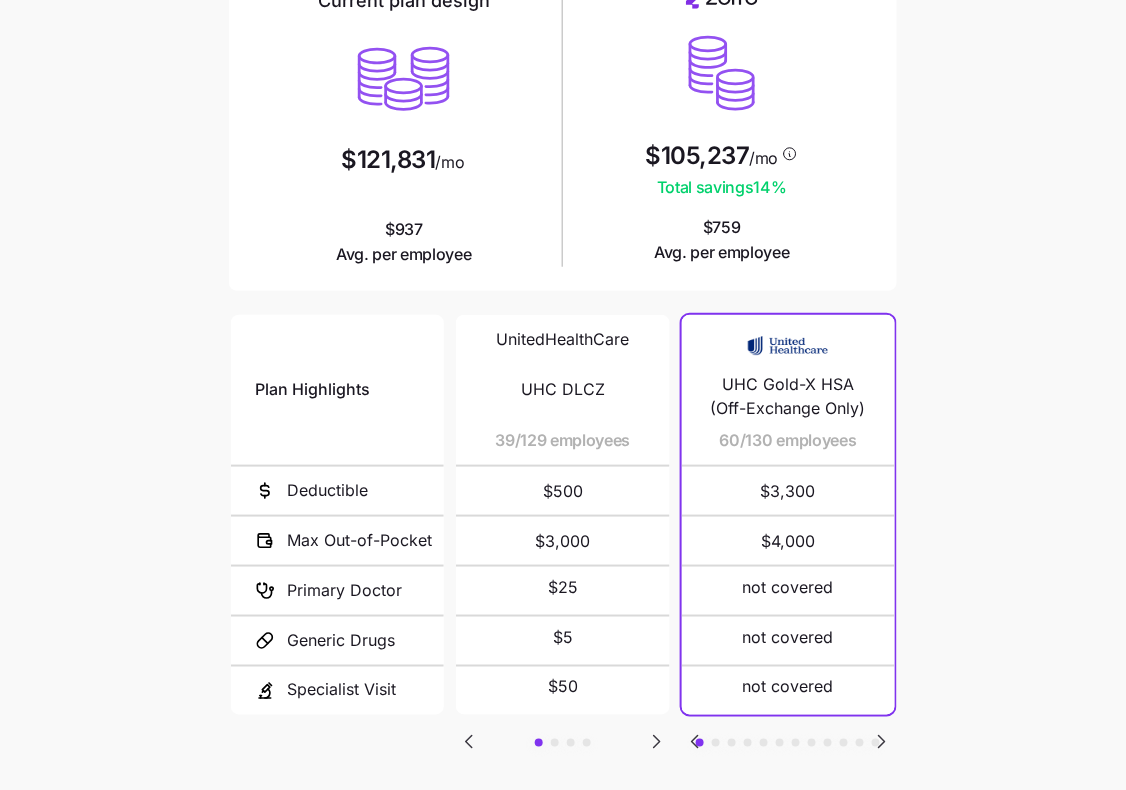 click 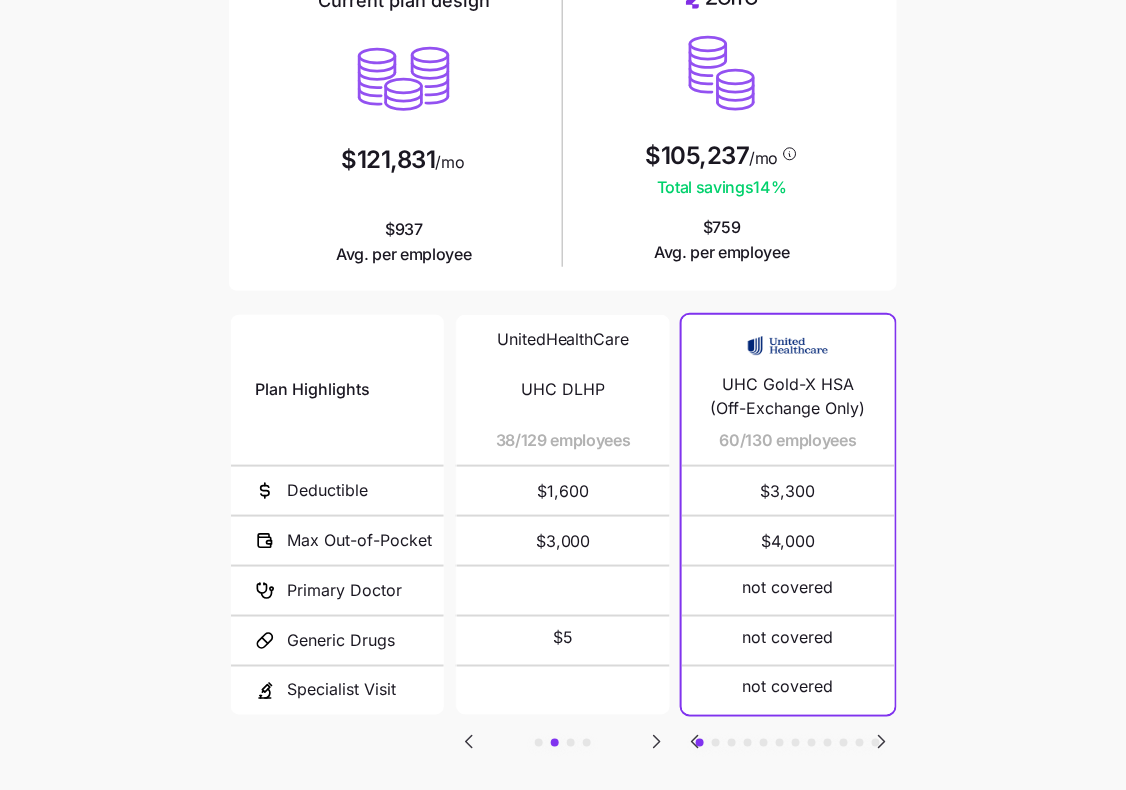 click 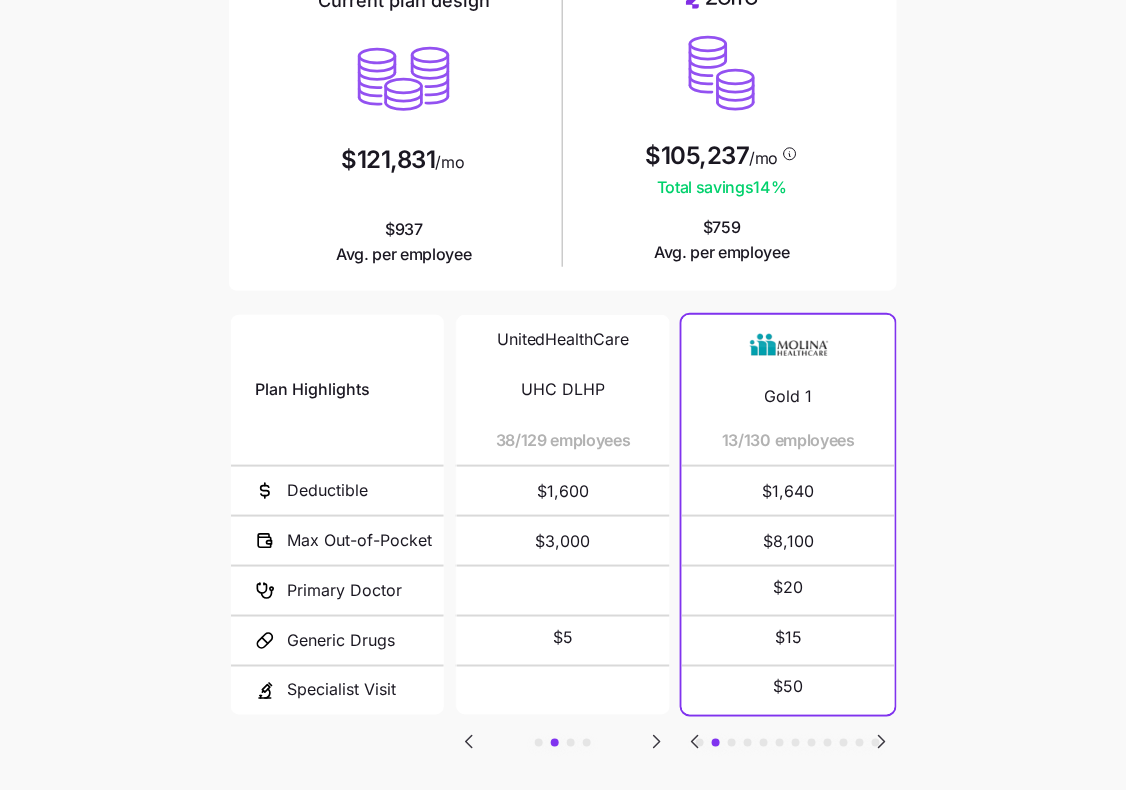 click 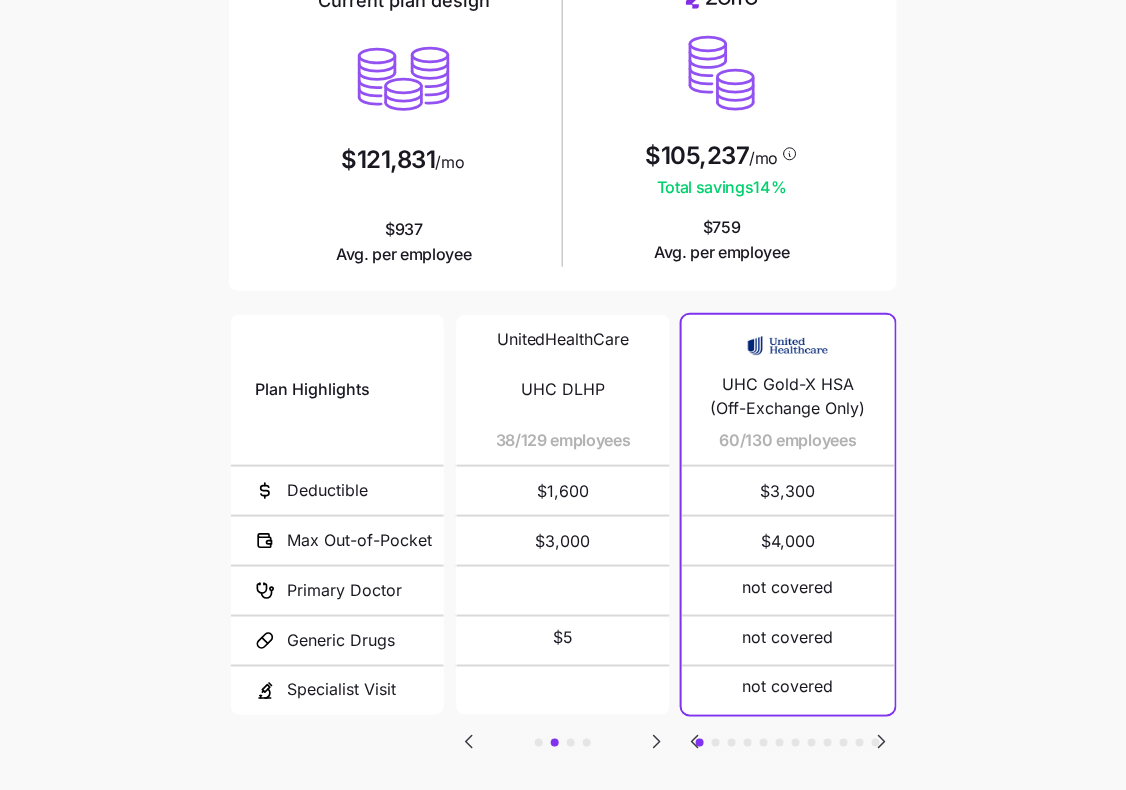 click 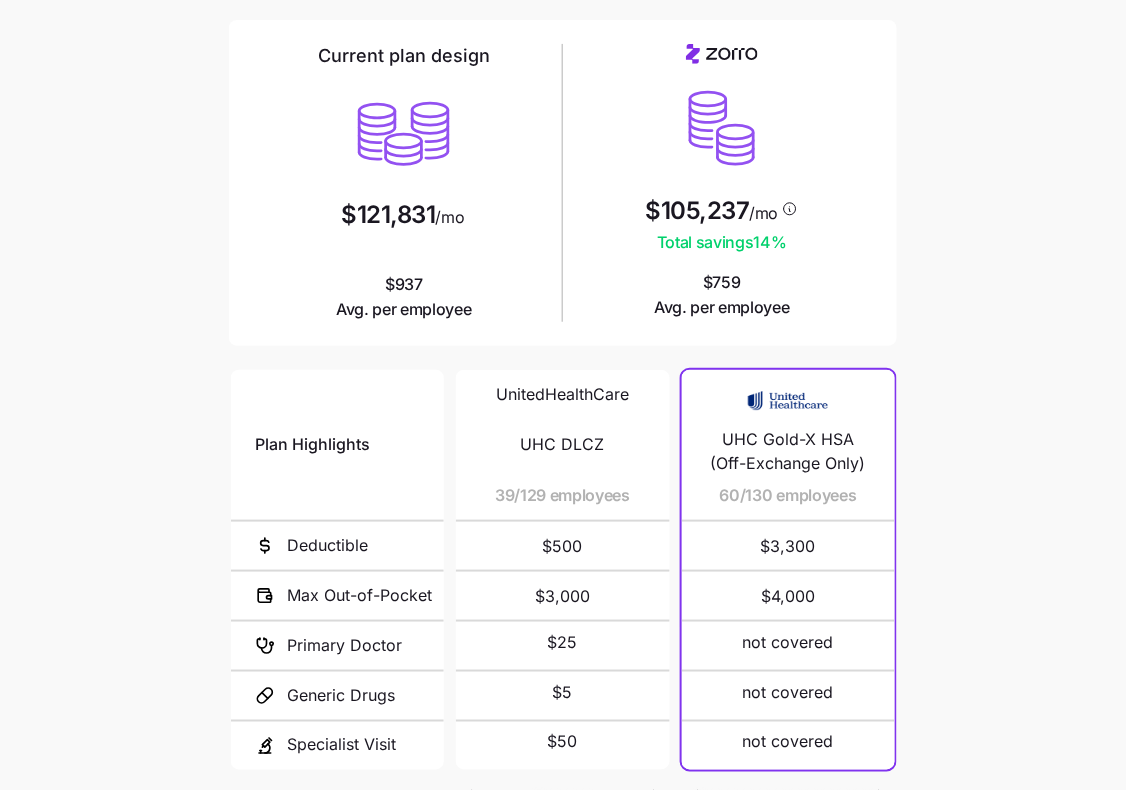 scroll, scrollTop: 10, scrollLeft: 0, axis: vertical 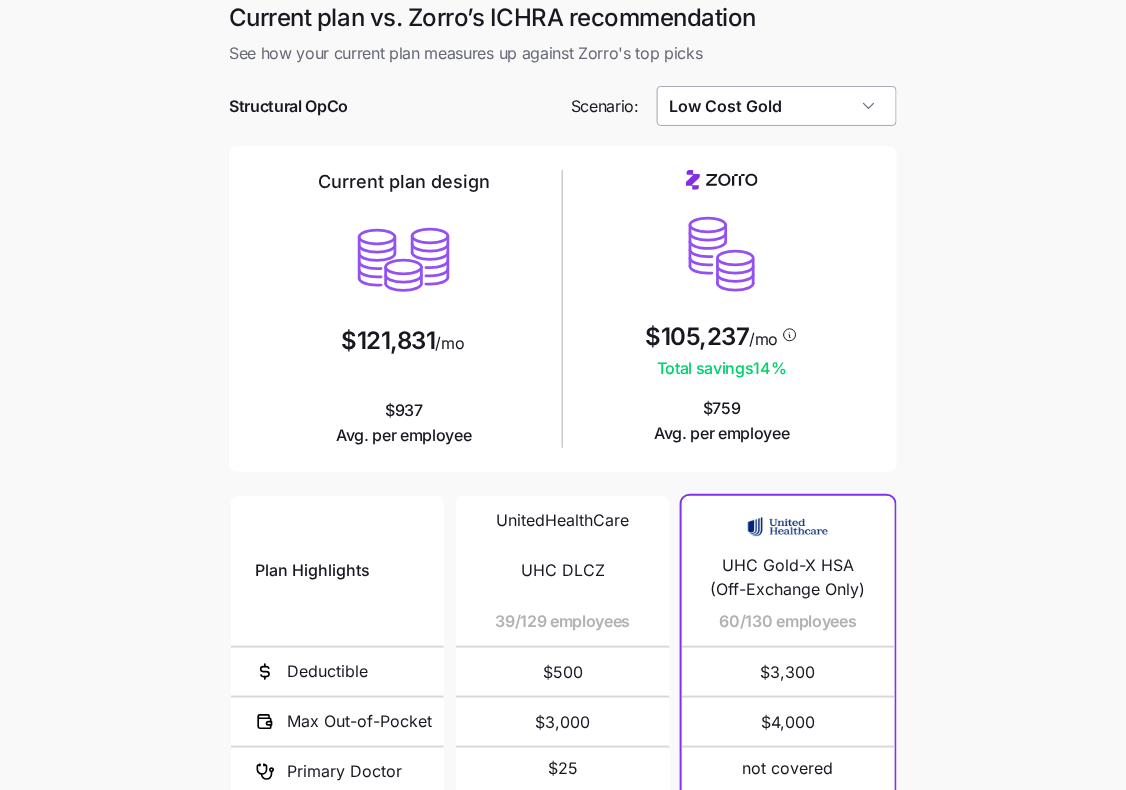 click on "Low Cost Gold" at bounding box center (777, 106) 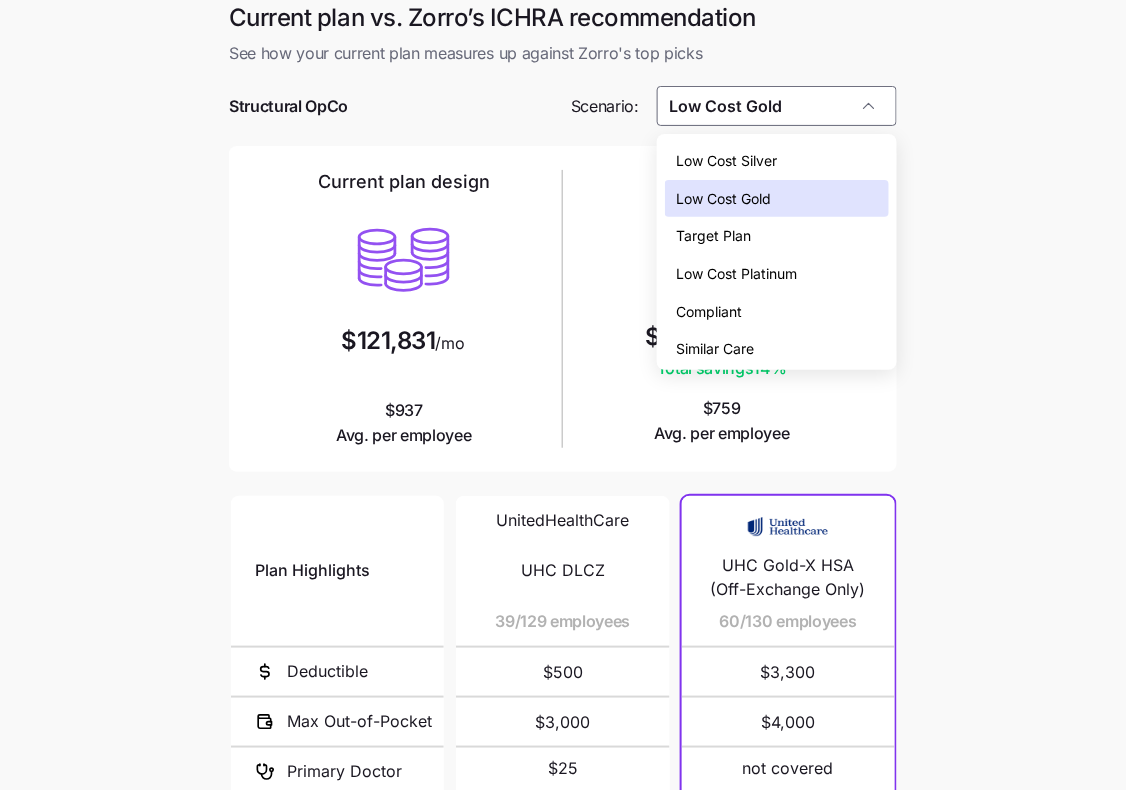 click on "Low Cost Platinum" at bounding box center [777, 274] 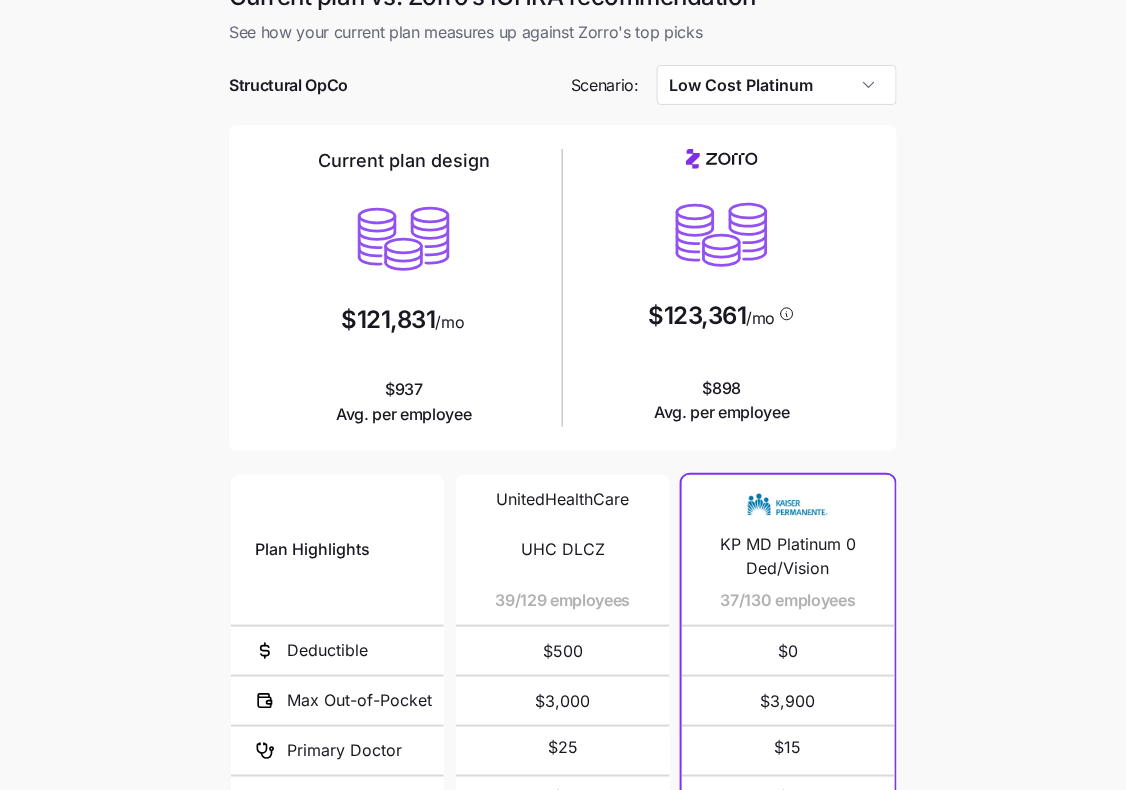 scroll, scrollTop: 29, scrollLeft: 0, axis: vertical 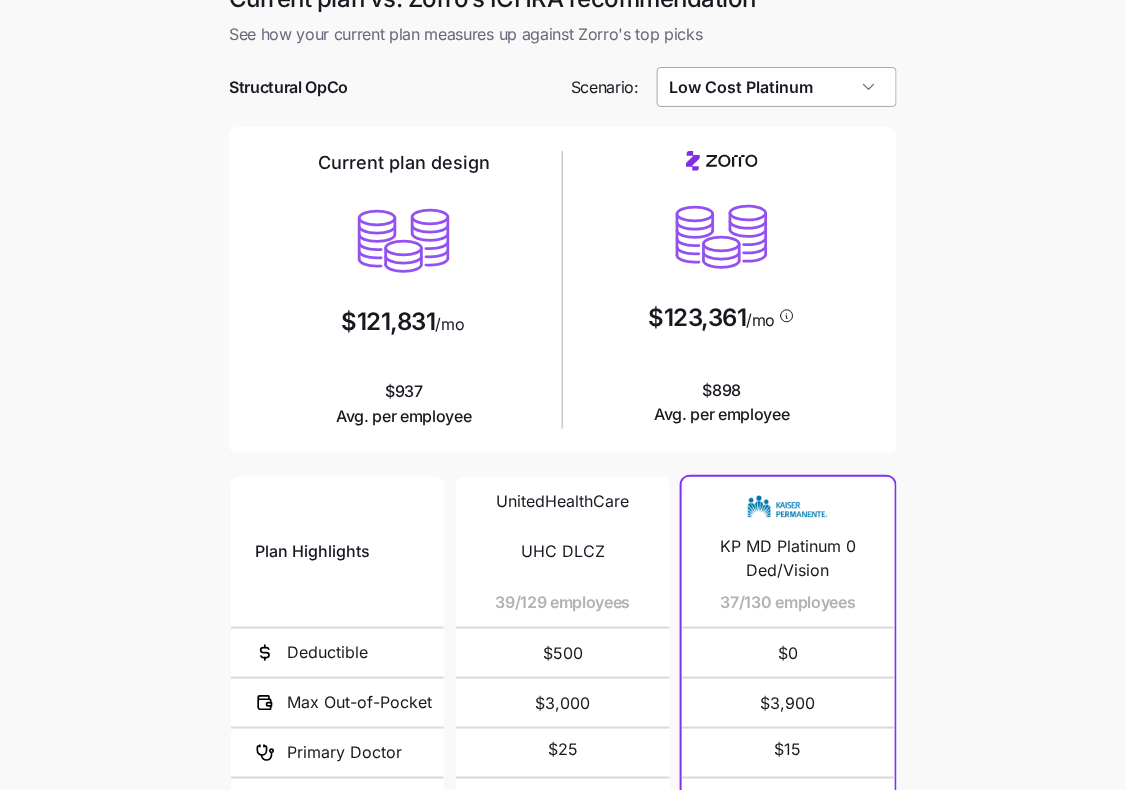 click on "Low Cost Platinum" at bounding box center (777, 87) 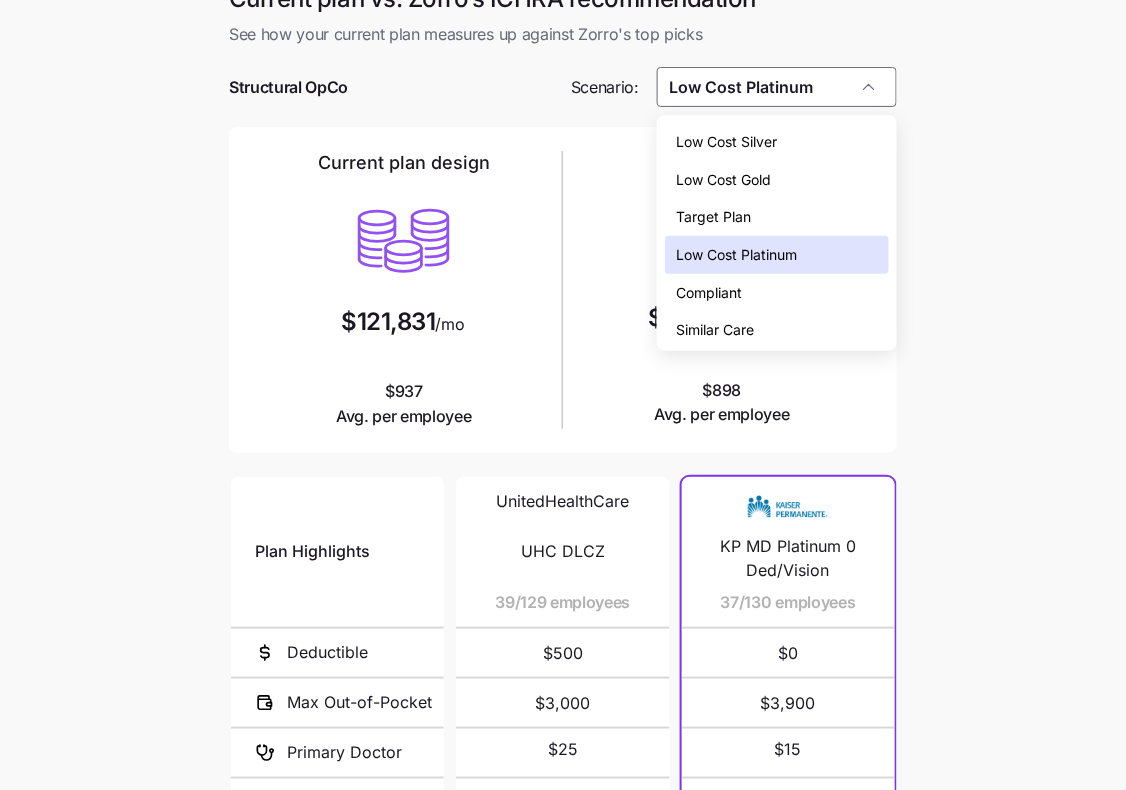 click on "Low Cost Gold" at bounding box center [777, 180] 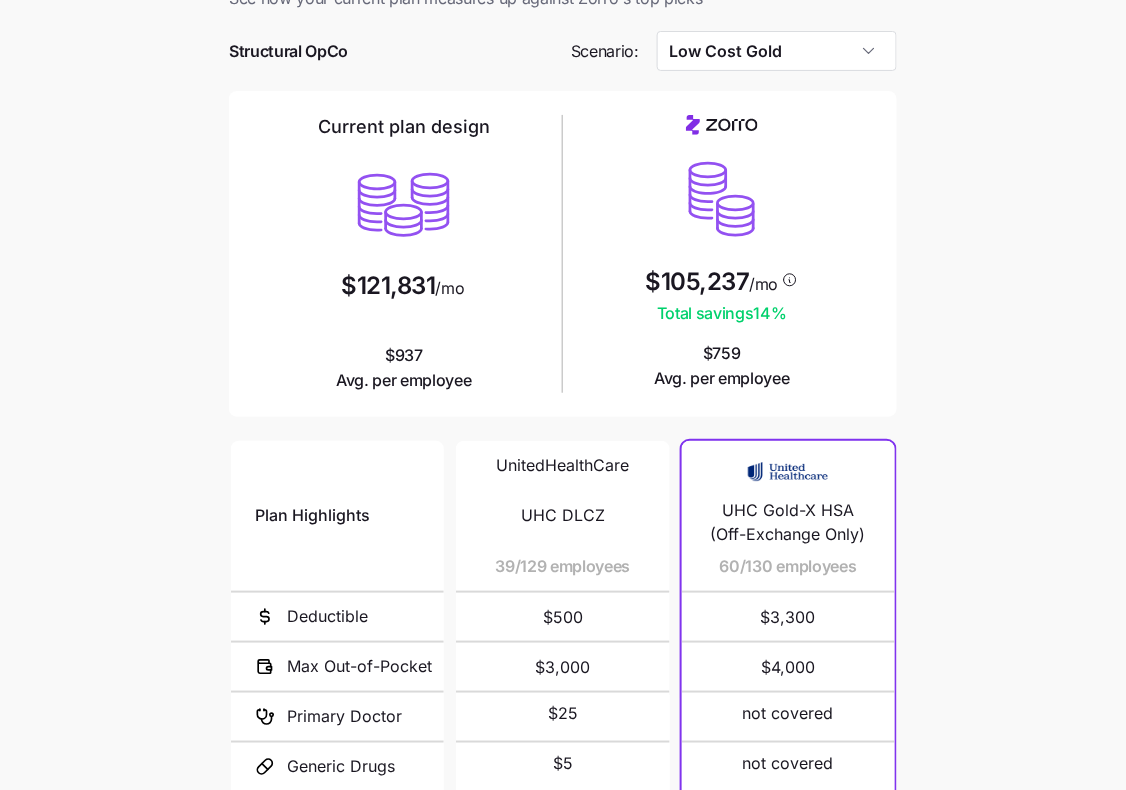 scroll, scrollTop: 47, scrollLeft: 0, axis: vertical 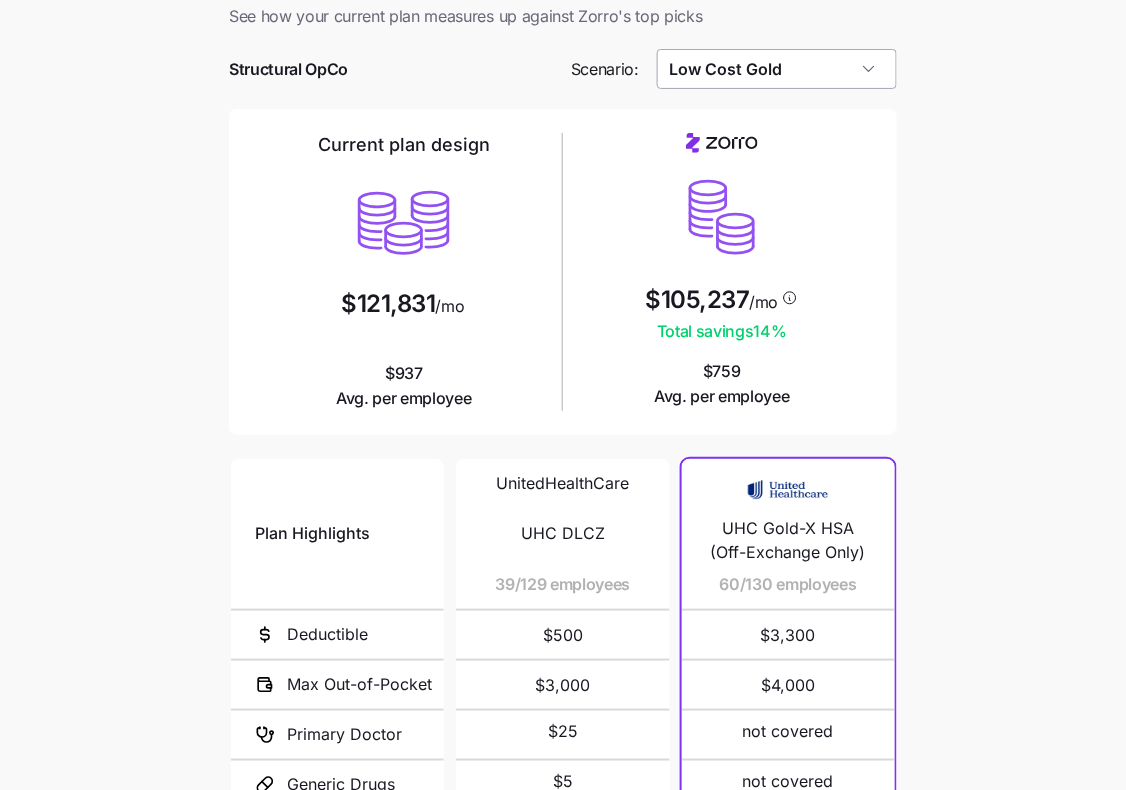 click on "Low Cost Gold" at bounding box center [777, 69] 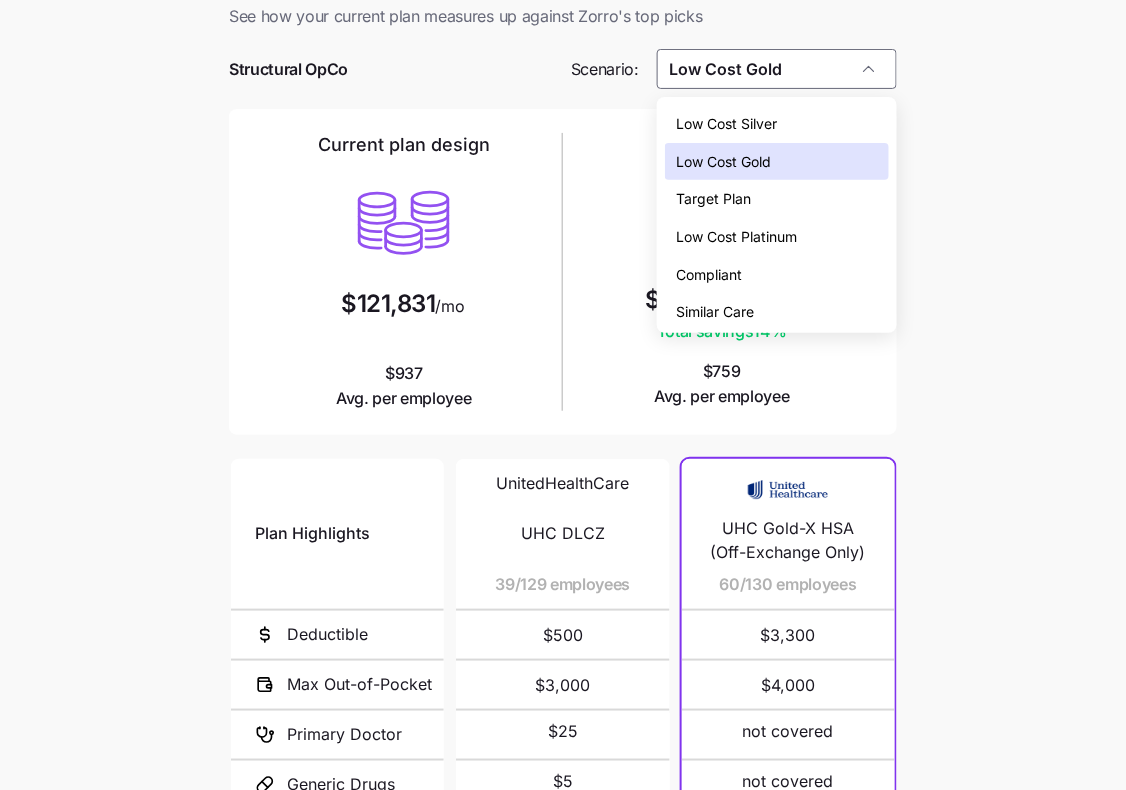 click on "Low Cost Silver" at bounding box center [777, 124] 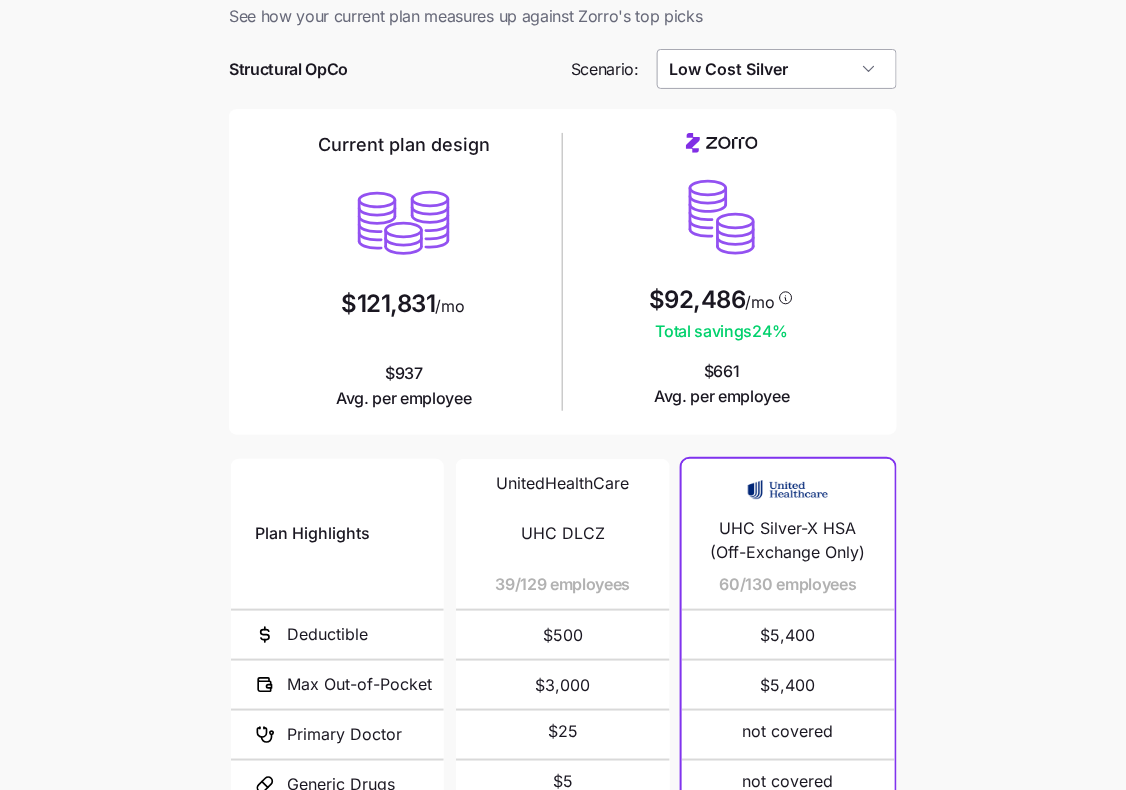 click on "Low Cost Silver" at bounding box center (777, 69) 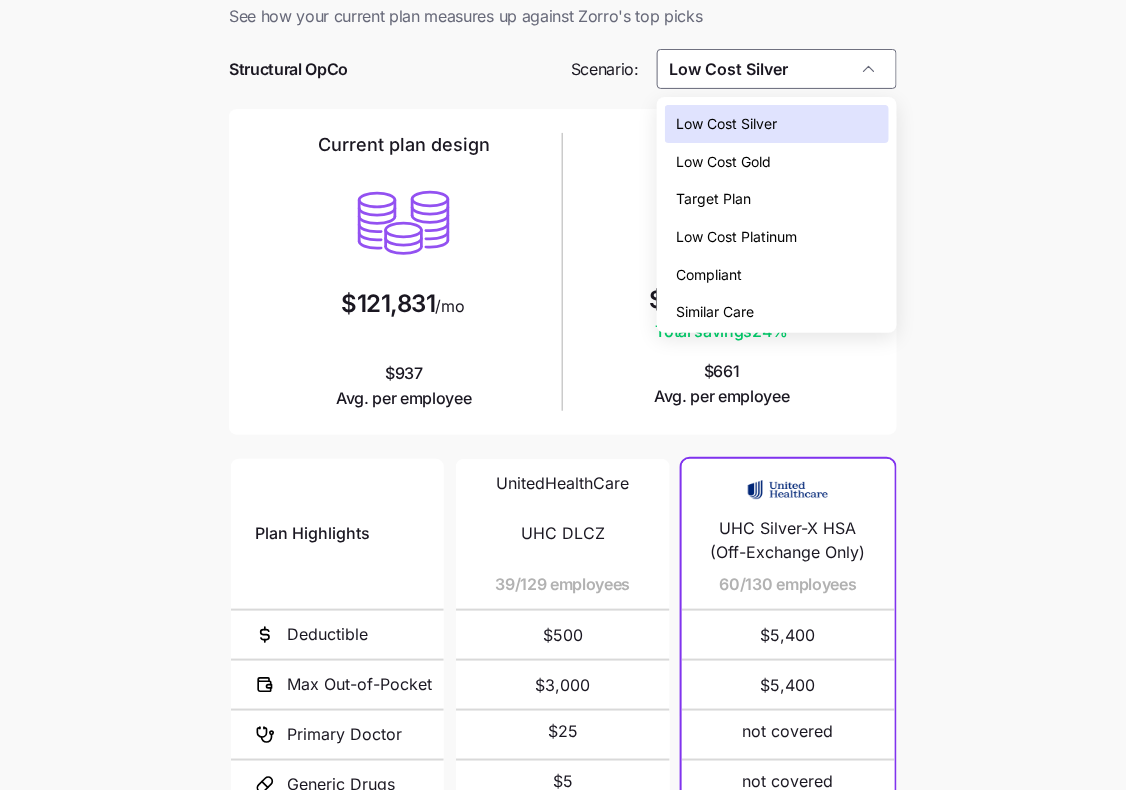click on "Low Cost Gold" at bounding box center (777, 162) 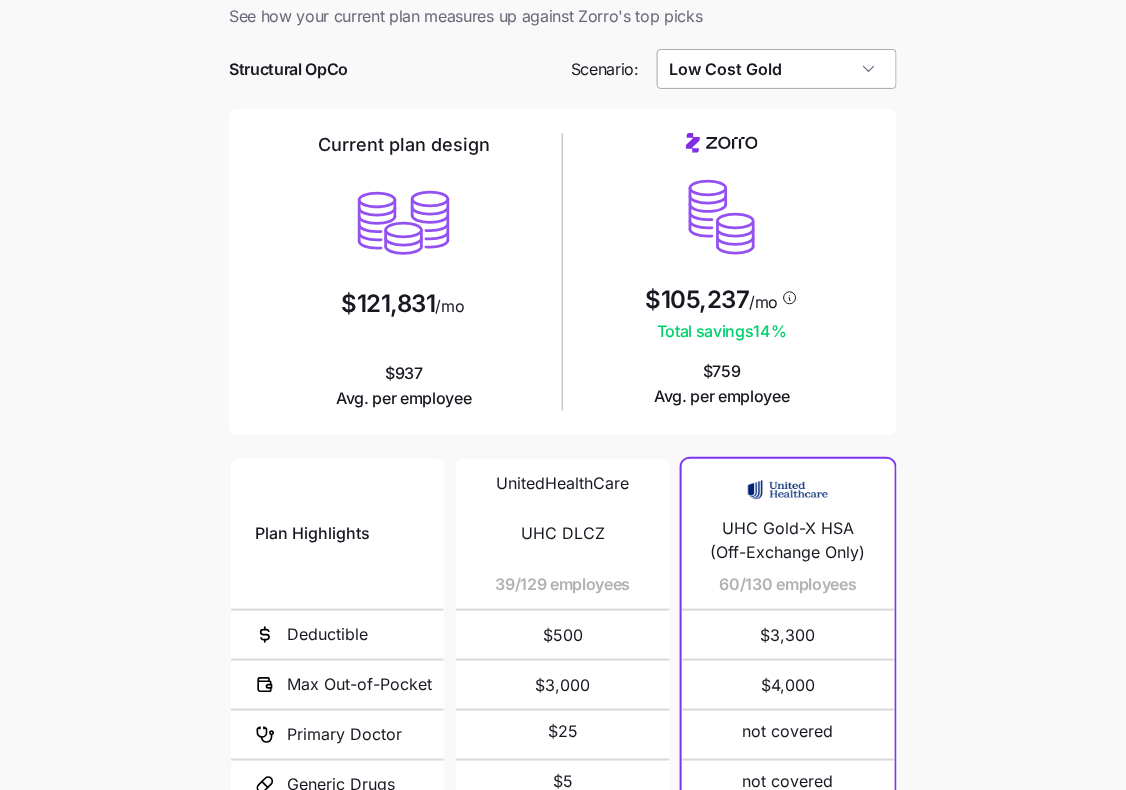 click on "Low Cost Gold" at bounding box center [777, 69] 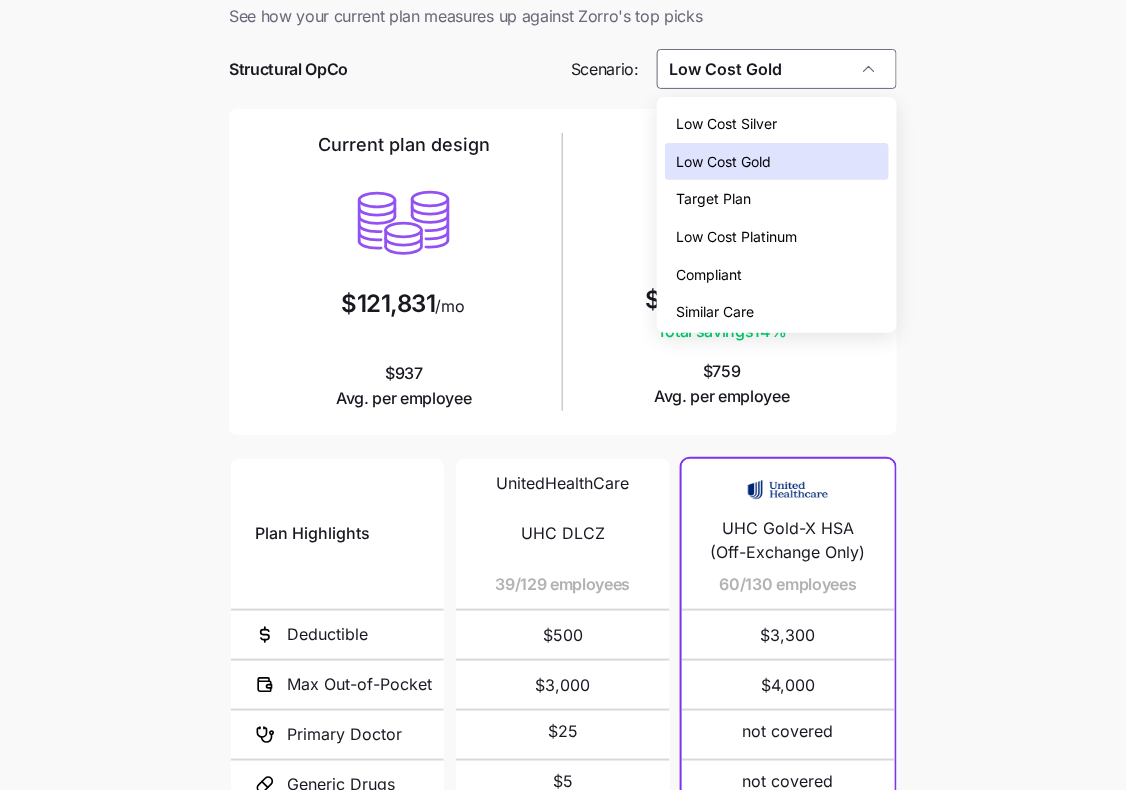 click on "[FIRST] [LAST]" at bounding box center [563, 487] 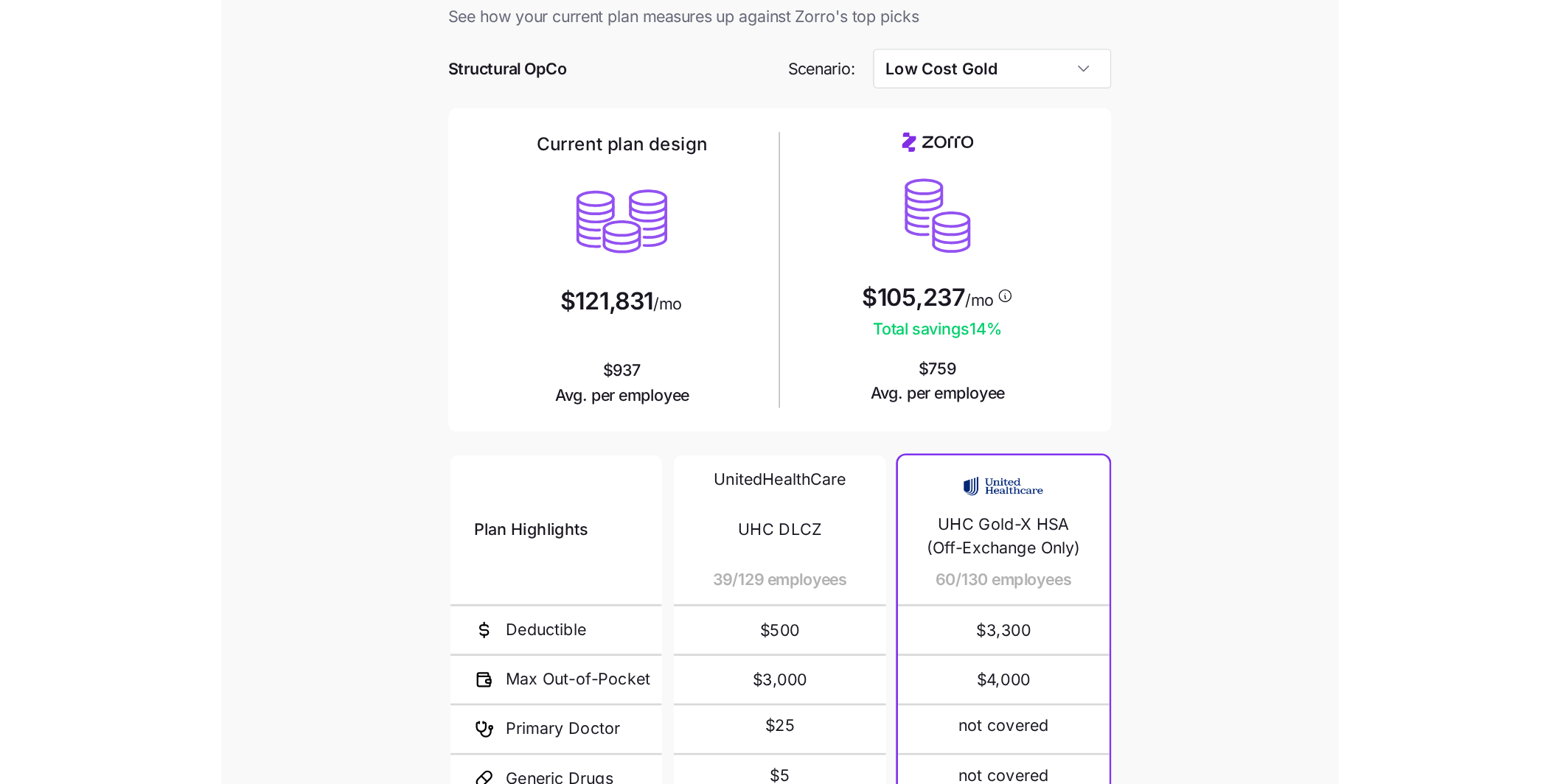 scroll, scrollTop: 0, scrollLeft: 0, axis: both 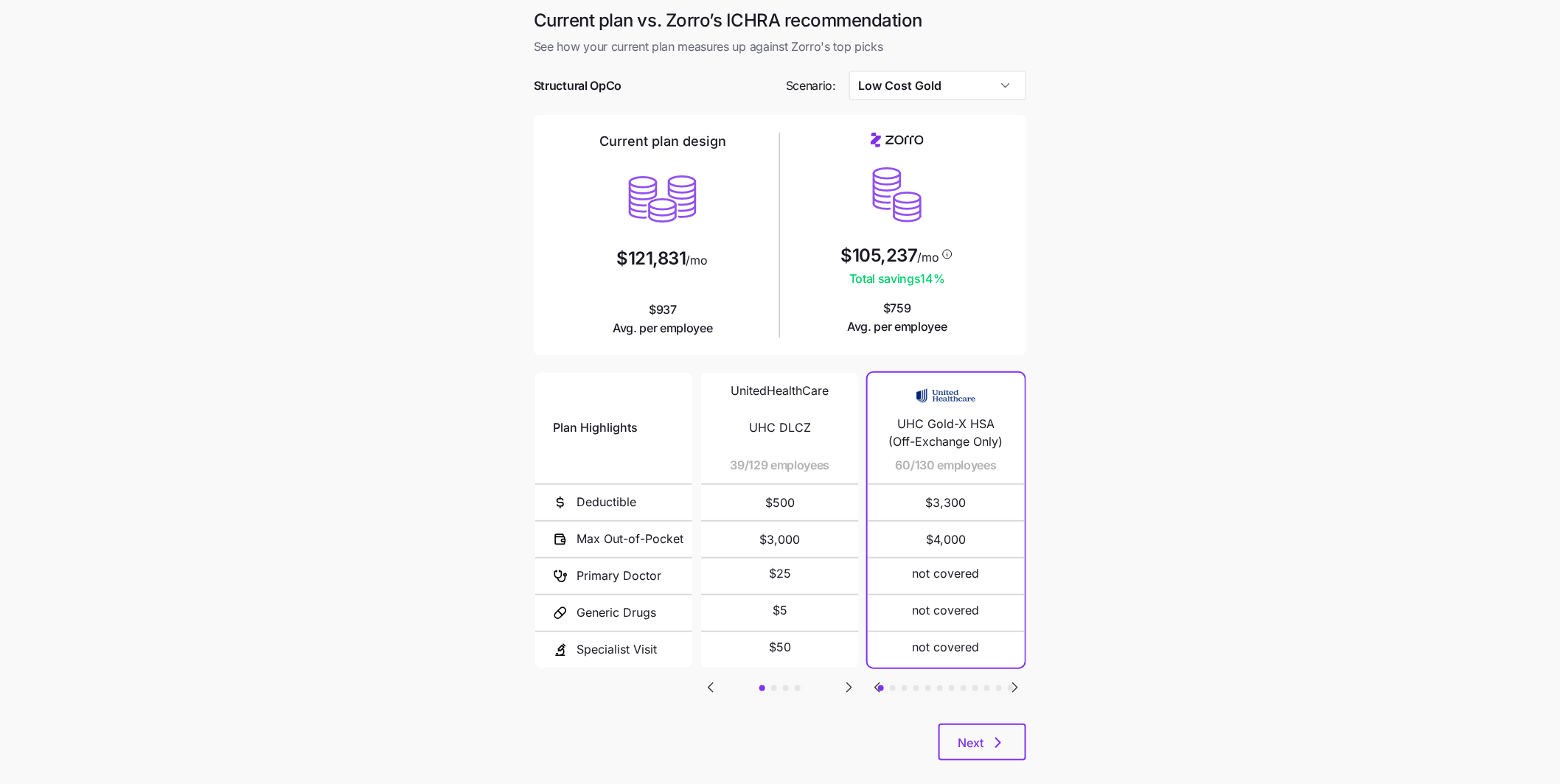 click 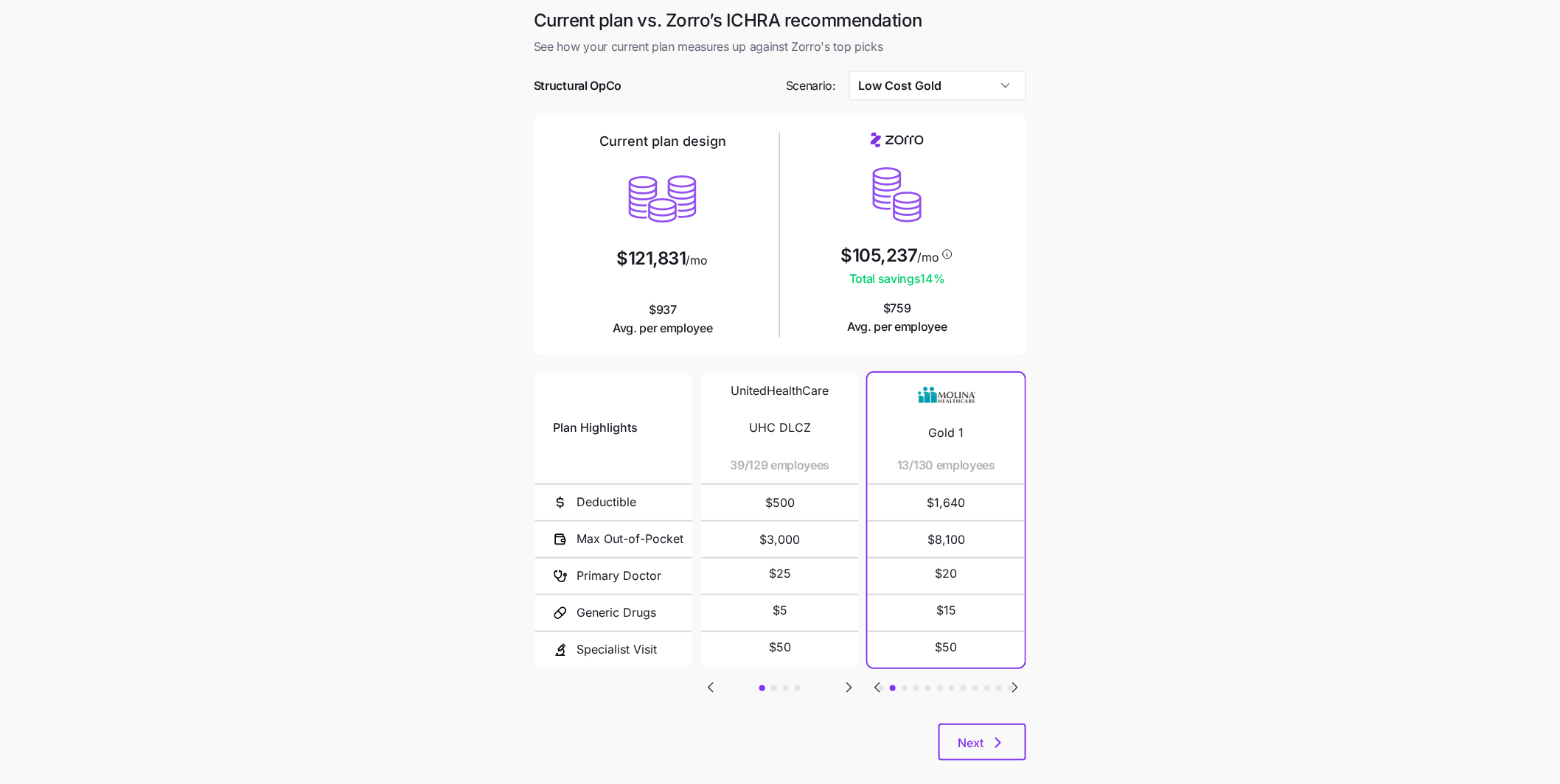 click 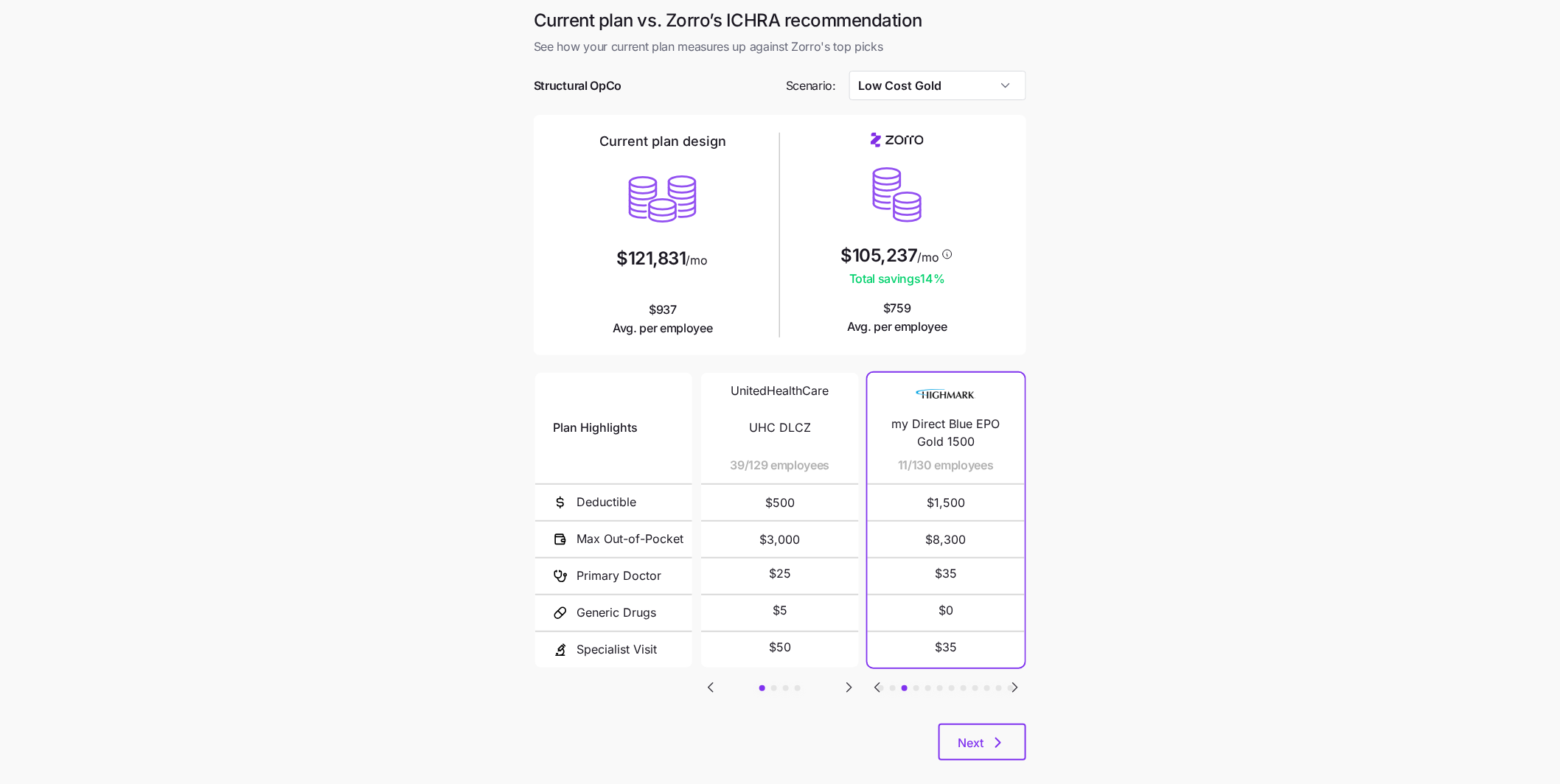 click 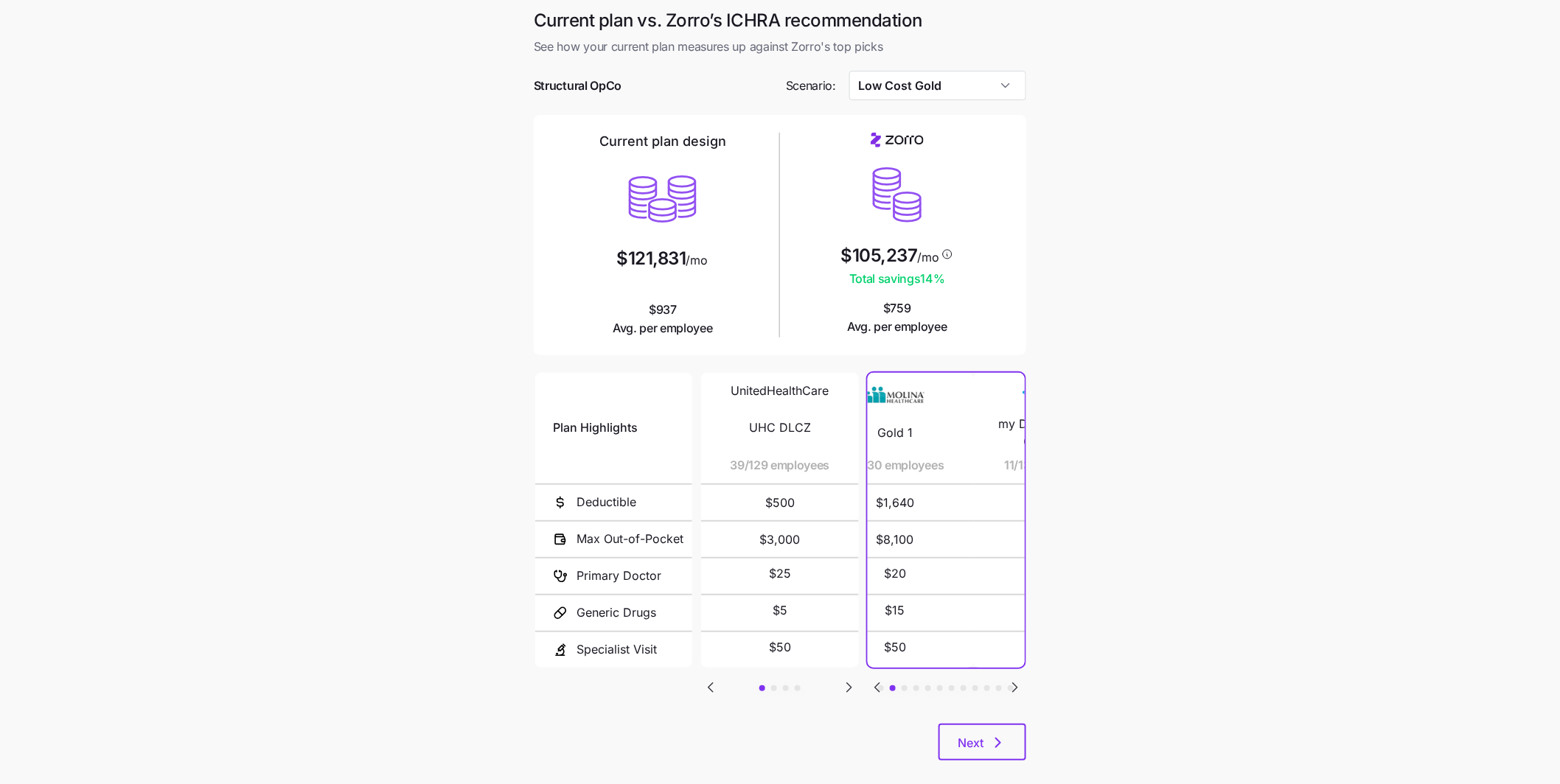 click 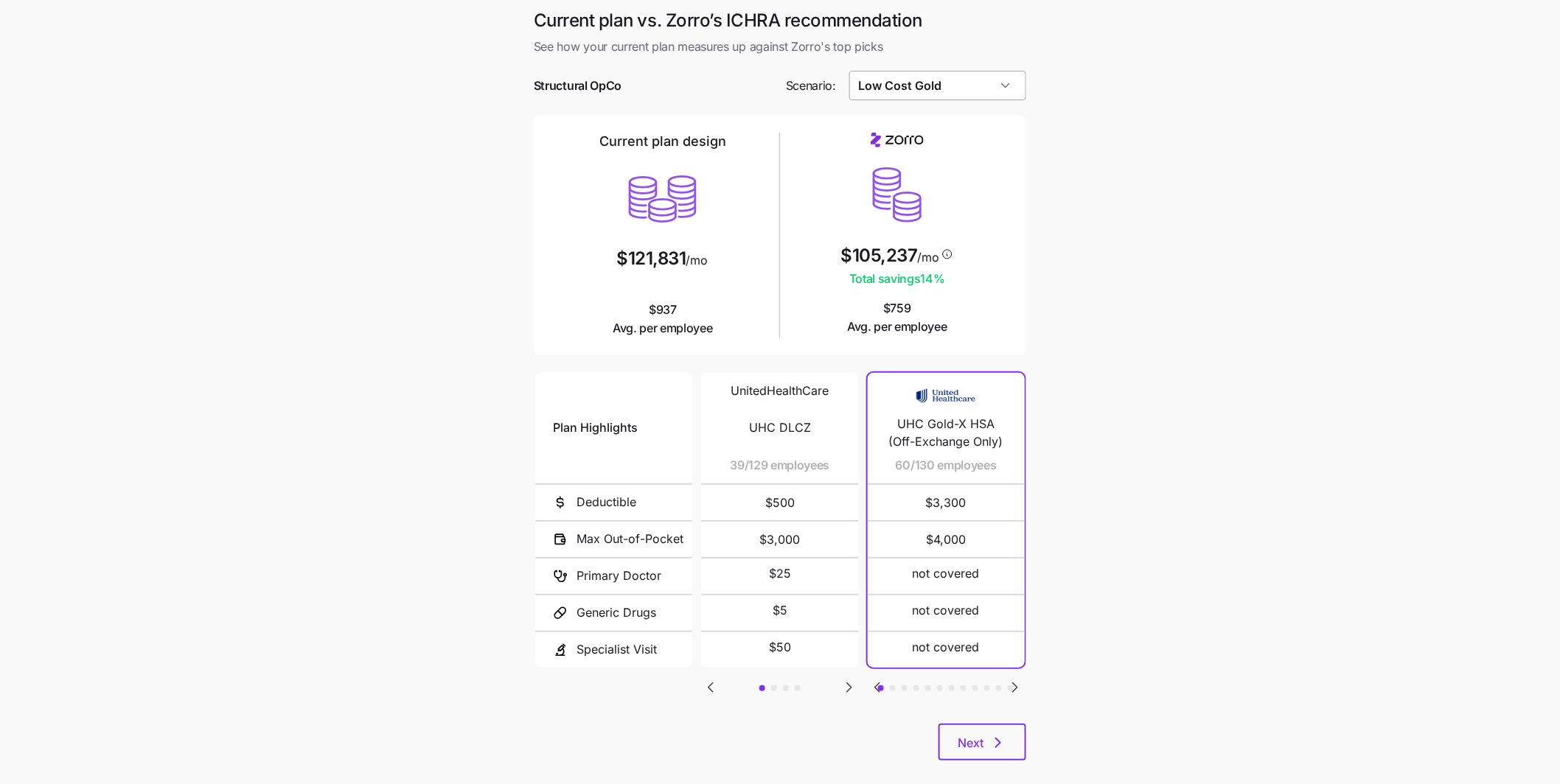 click on "Low Cost Gold" at bounding box center (938, 85) 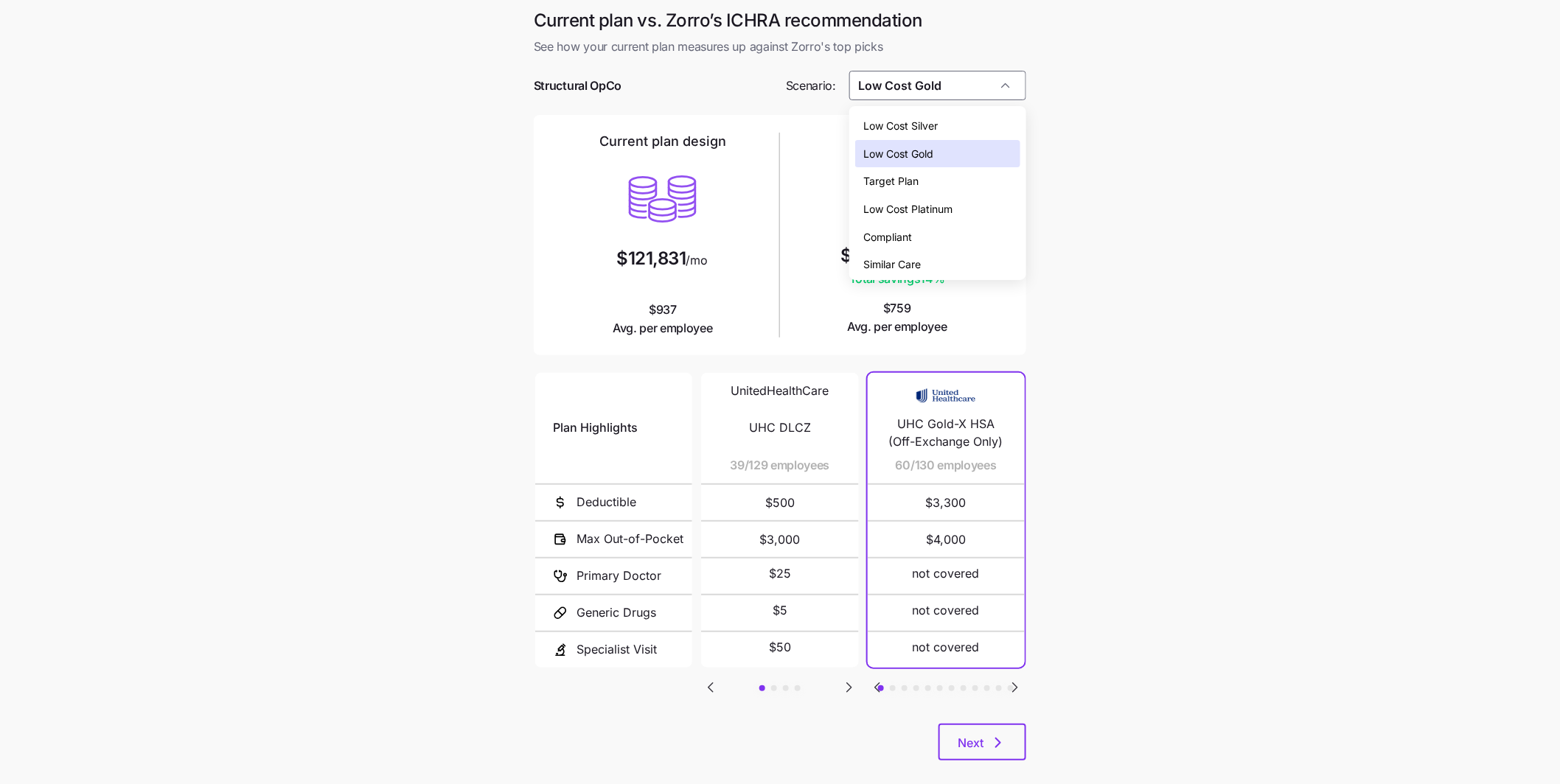click on "Similar Care" at bounding box center (938, 265) 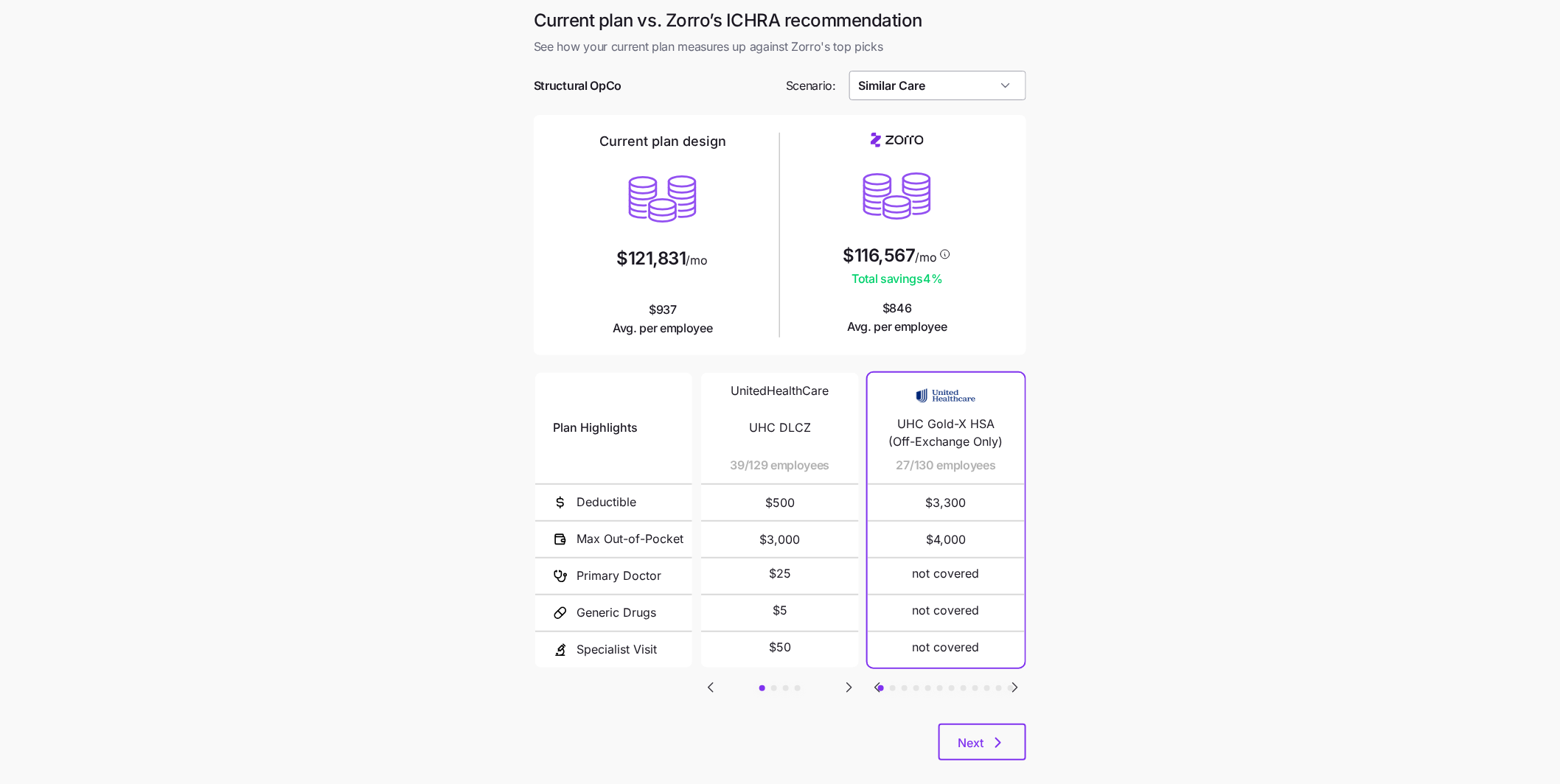 click on "Similar Care" at bounding box center (938, 85) 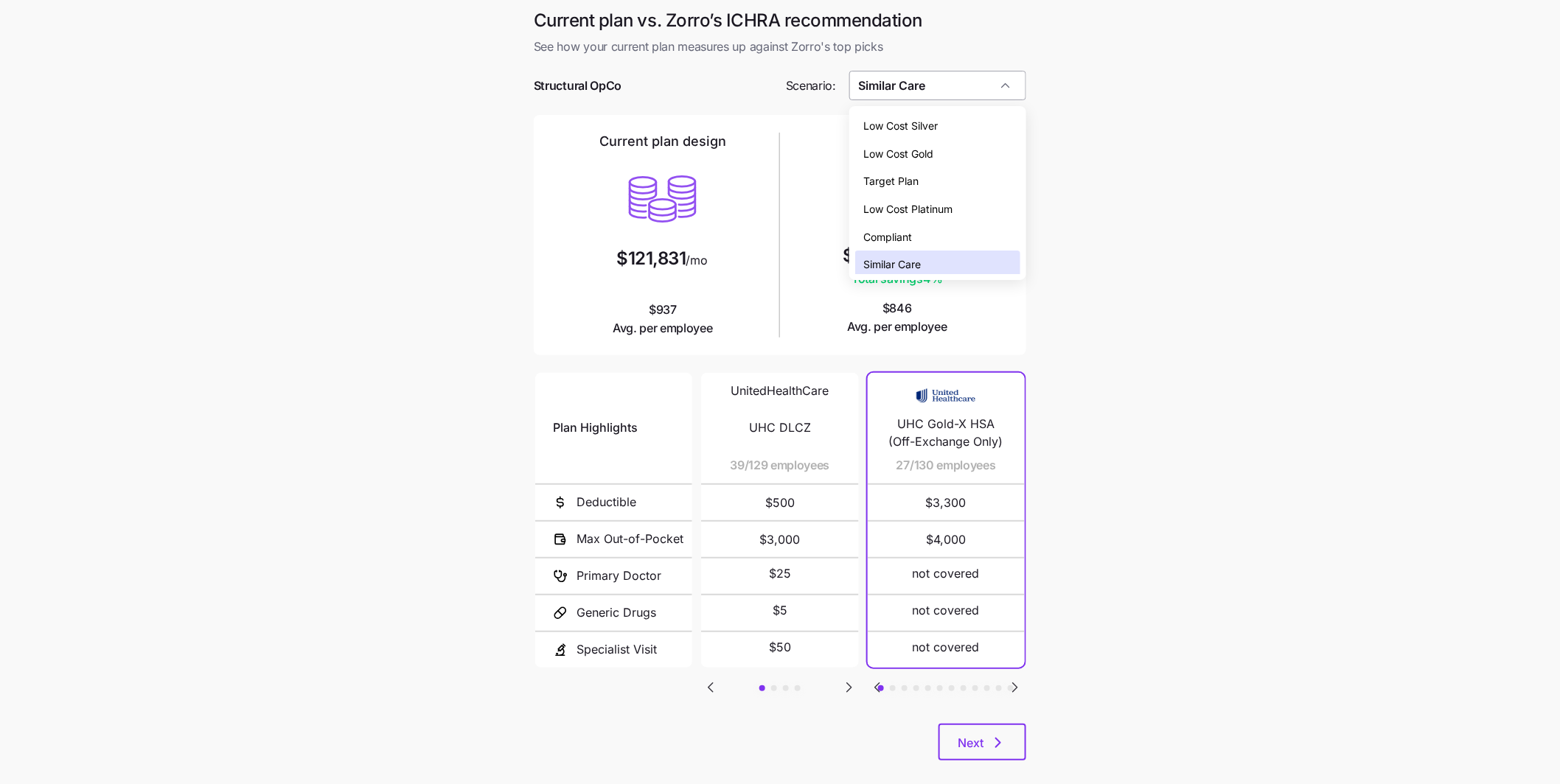 scroll, scrollTop: 4, scrollLeft: 0, axis: vertical 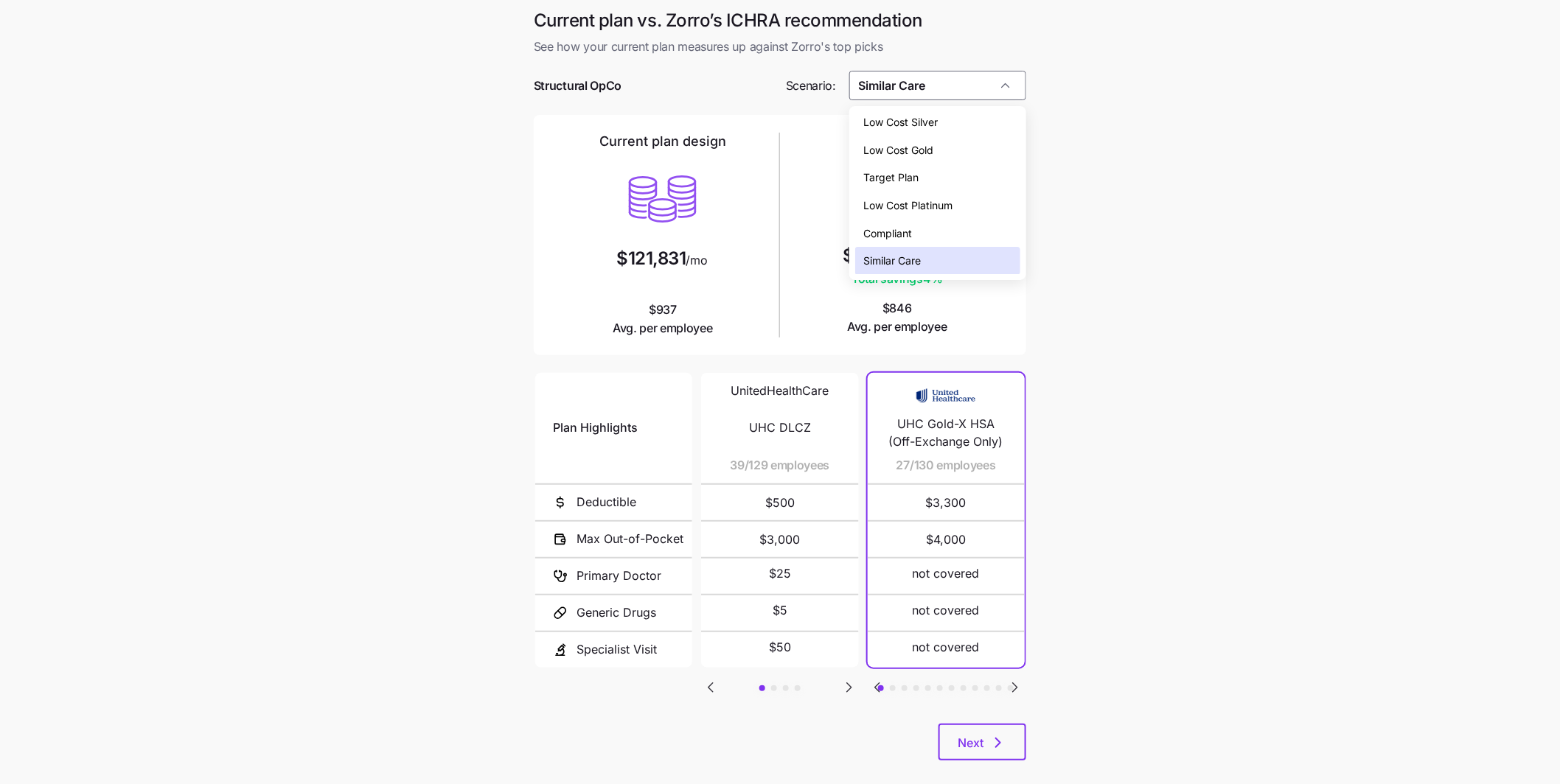click on "Current plan vs. Zorro’s ICHRA recommendation See how your current plan measures up against Zorro's top picks Structural OpCo Scenario: Similar Care Current plan design $121,831 /mo $937 Avg. per employee $116,567 /mo Total savings  4 % $846 Avg. per employee Plan Highlights Deductible Max Out-of-Pocket Primary Doctor Generic Drugs Specialist Visit UnitedHealthCare UHC DLCZ 39/129 employees $500 $3,000 $25 $5 $50 UnitedHealthCare UHC DLHP 38/129 employees $1,600 $3,000 $5 UnitedHealthCare UHC DK67  32/129 employees $500 $3,000 $30 $5 $50 UnitedHealthCare UHC DK8A 20/129 employees $1,600 $3,000 $5 UHC Gold-X HSA (Off-Exchange Only) 27/130 employees $3,300 $4,000 not covered not covered not covered Wellpoint Essential Gold 1500 ($0 Virtual PCP + $0 Select Drugs + Incentives) 24/130 employees $1,500 $6,500 $25 $5 $50 BlueEssentials Gold 1 12/130 employees $2,500 $4,900 $20 $12 $50 Blue Local Gold Standard | with Atrium Health 9/130 employees $1,500 $7,800 $30 $15 $60 UHC Gold Value Plan 8/130 employees $1,000" at bounding box center [780, 402] 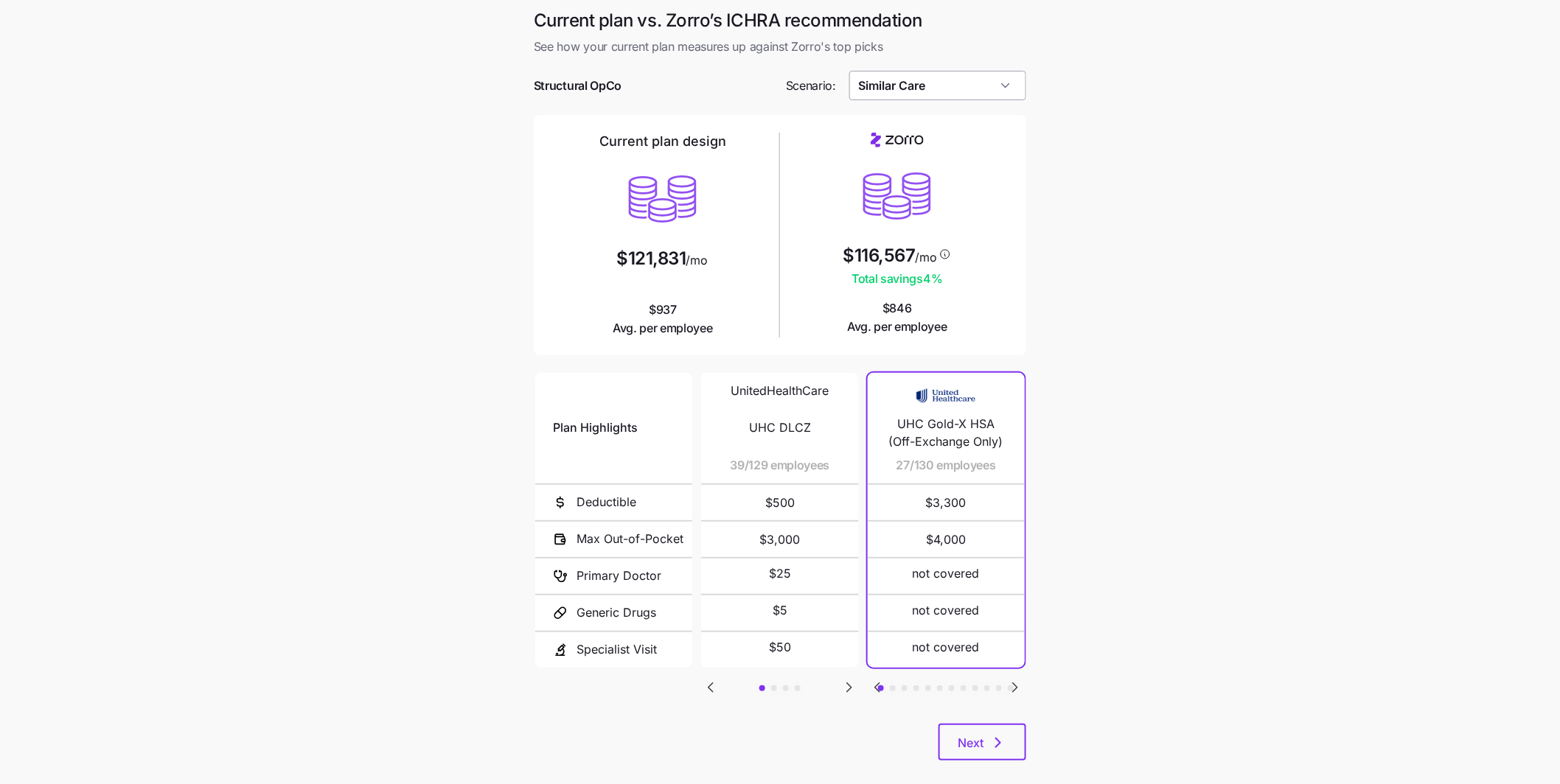 click on "Similar Care" at bounding box center (938, 85) 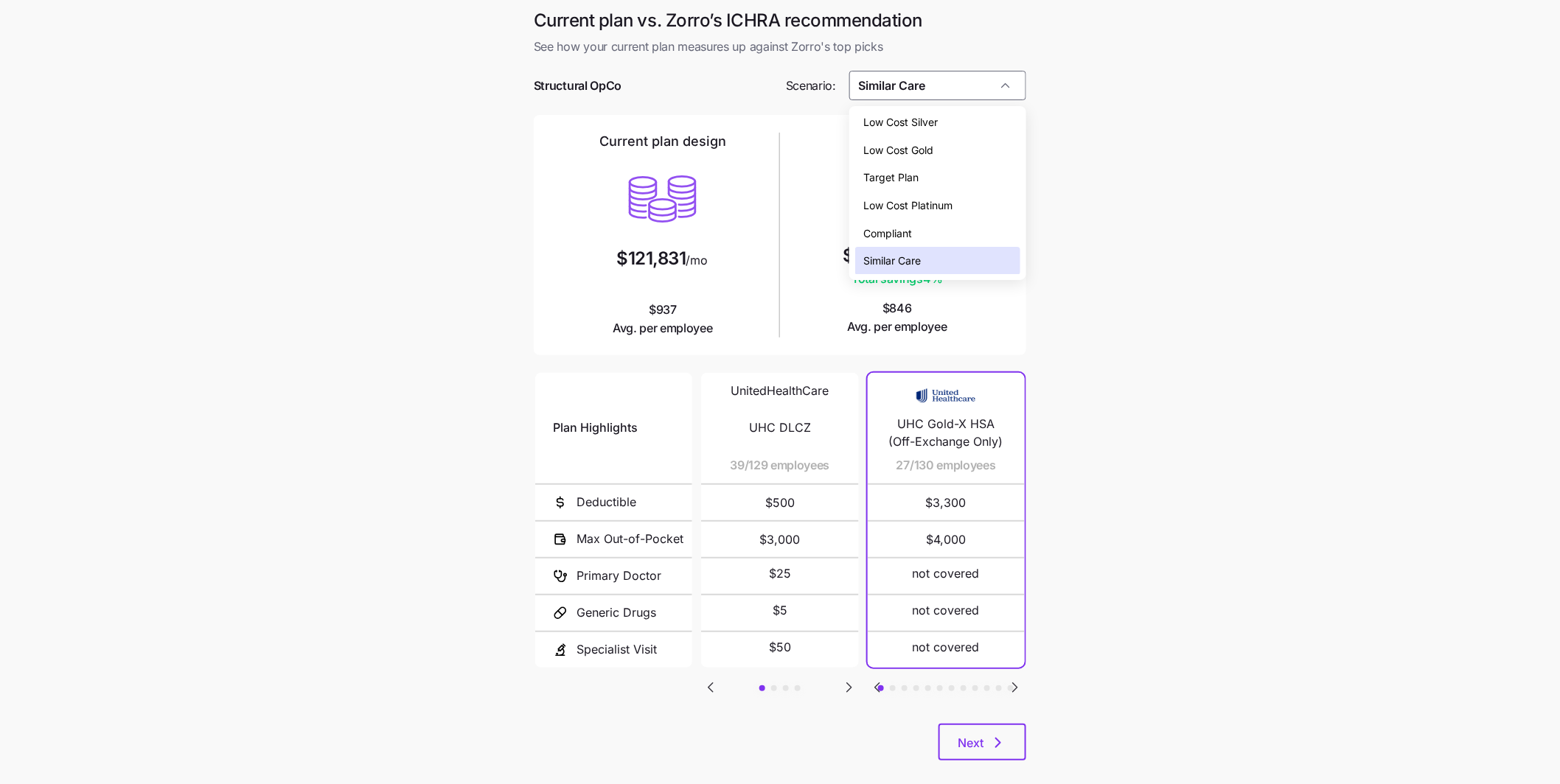 click on "Low Cost Platinum" at bounding box center [908, 206] 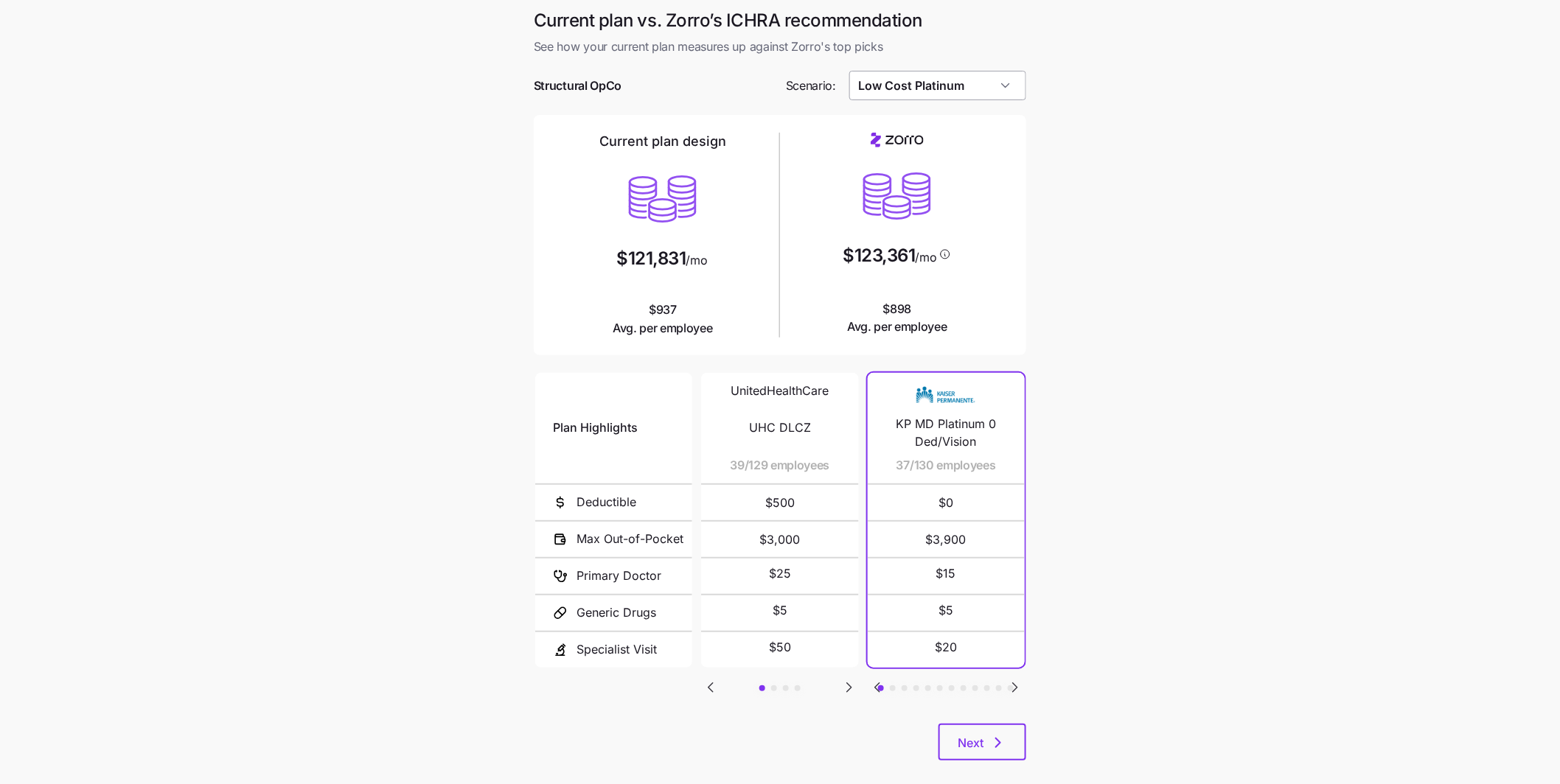 click on "Low Cost Platinum" at bounding box center [938, 85] 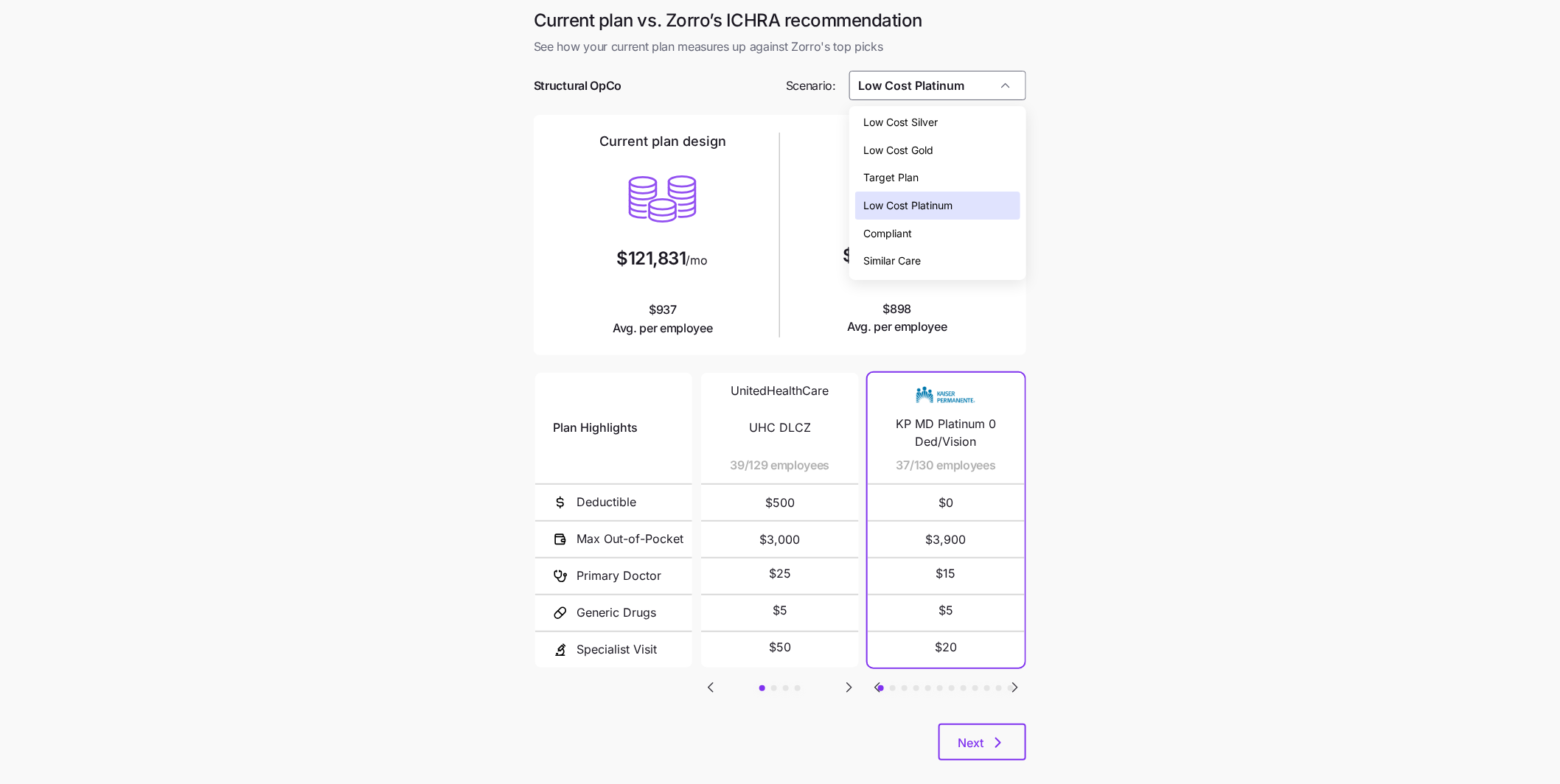 click on "Target Plan" at bounding box center (938, 178) 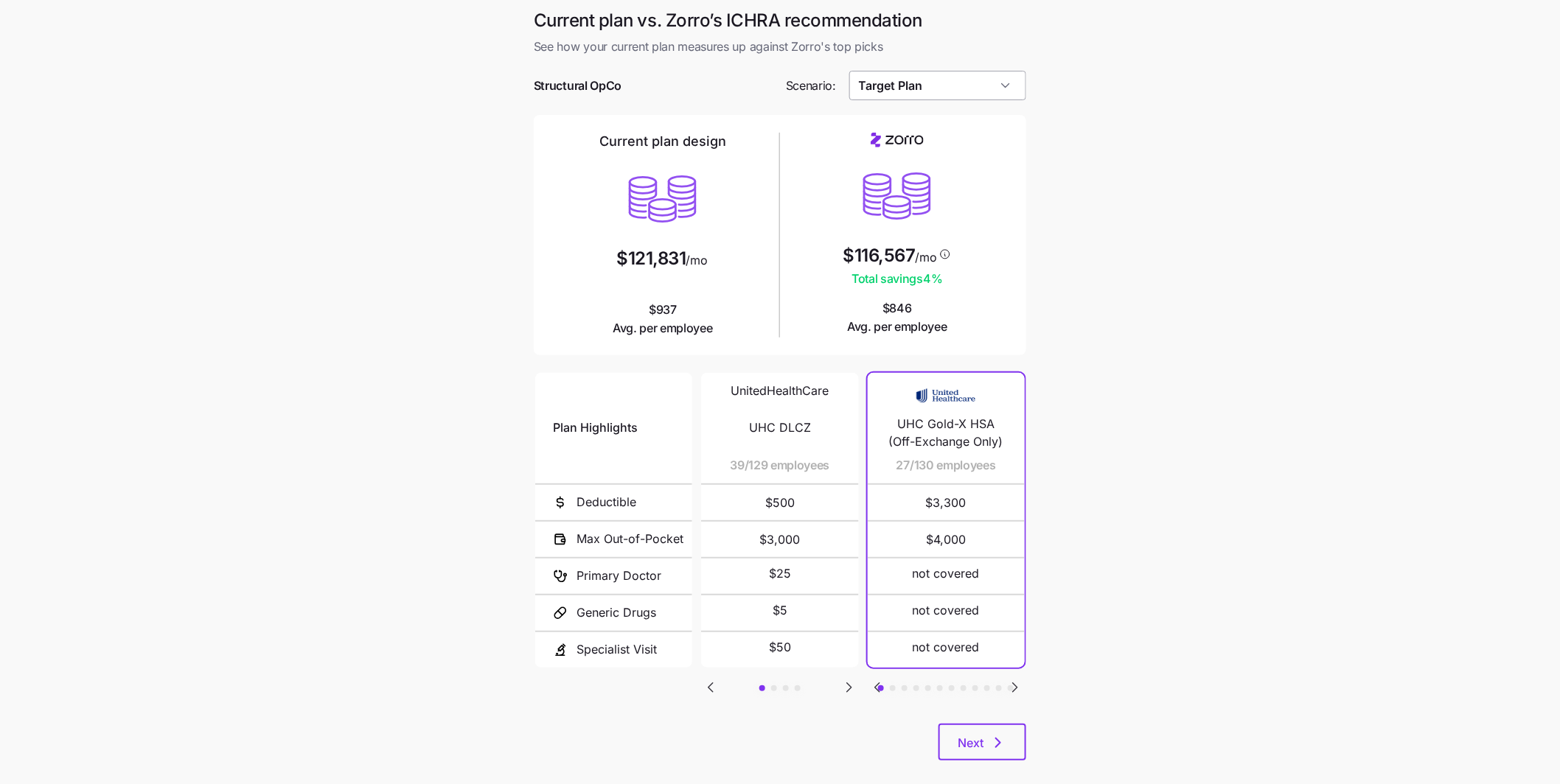 click on "Target Plan" at bounding box center [938, 85] 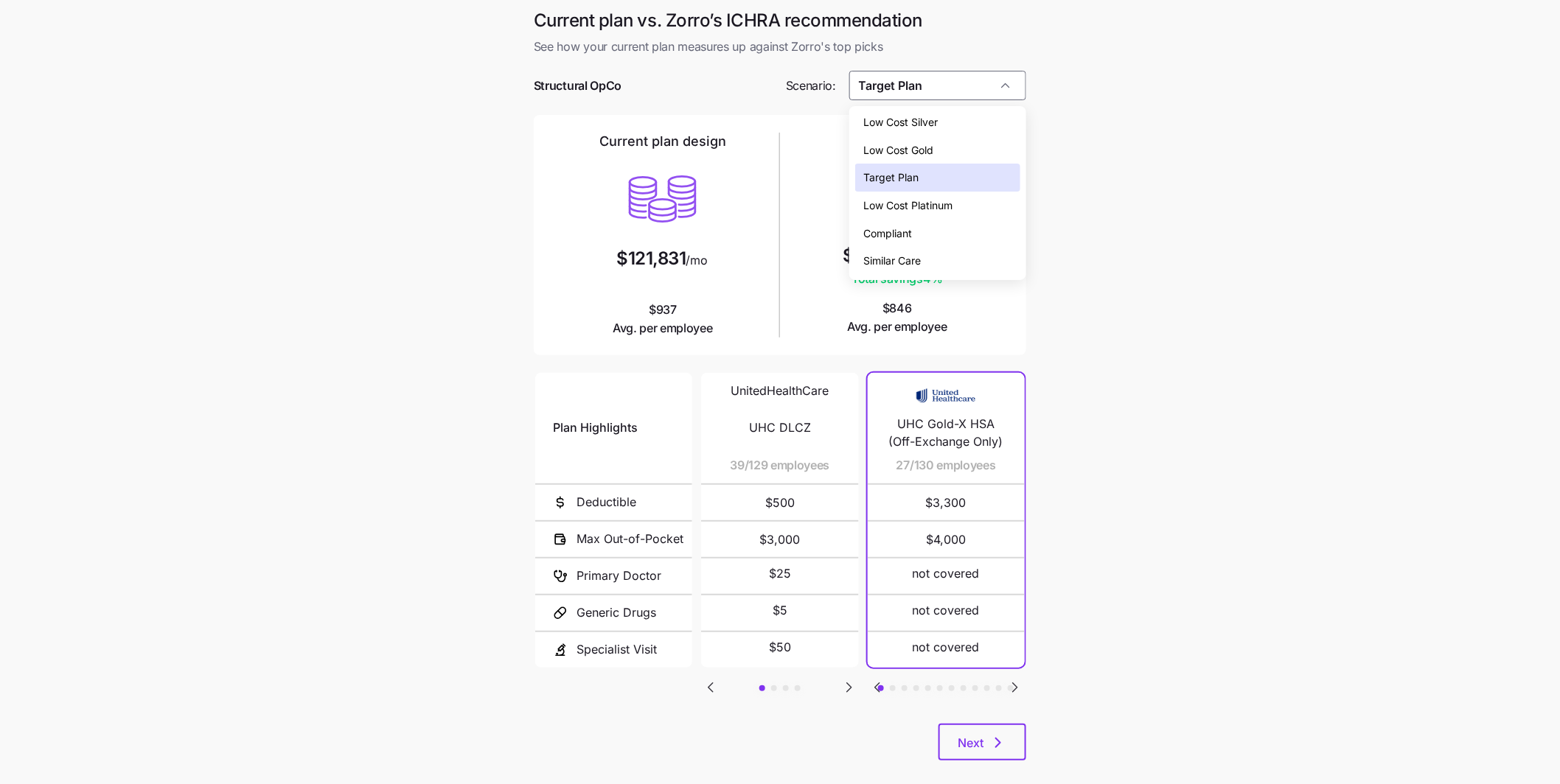 click on "Low Cost Platinum" at bounding box center (908, 206) 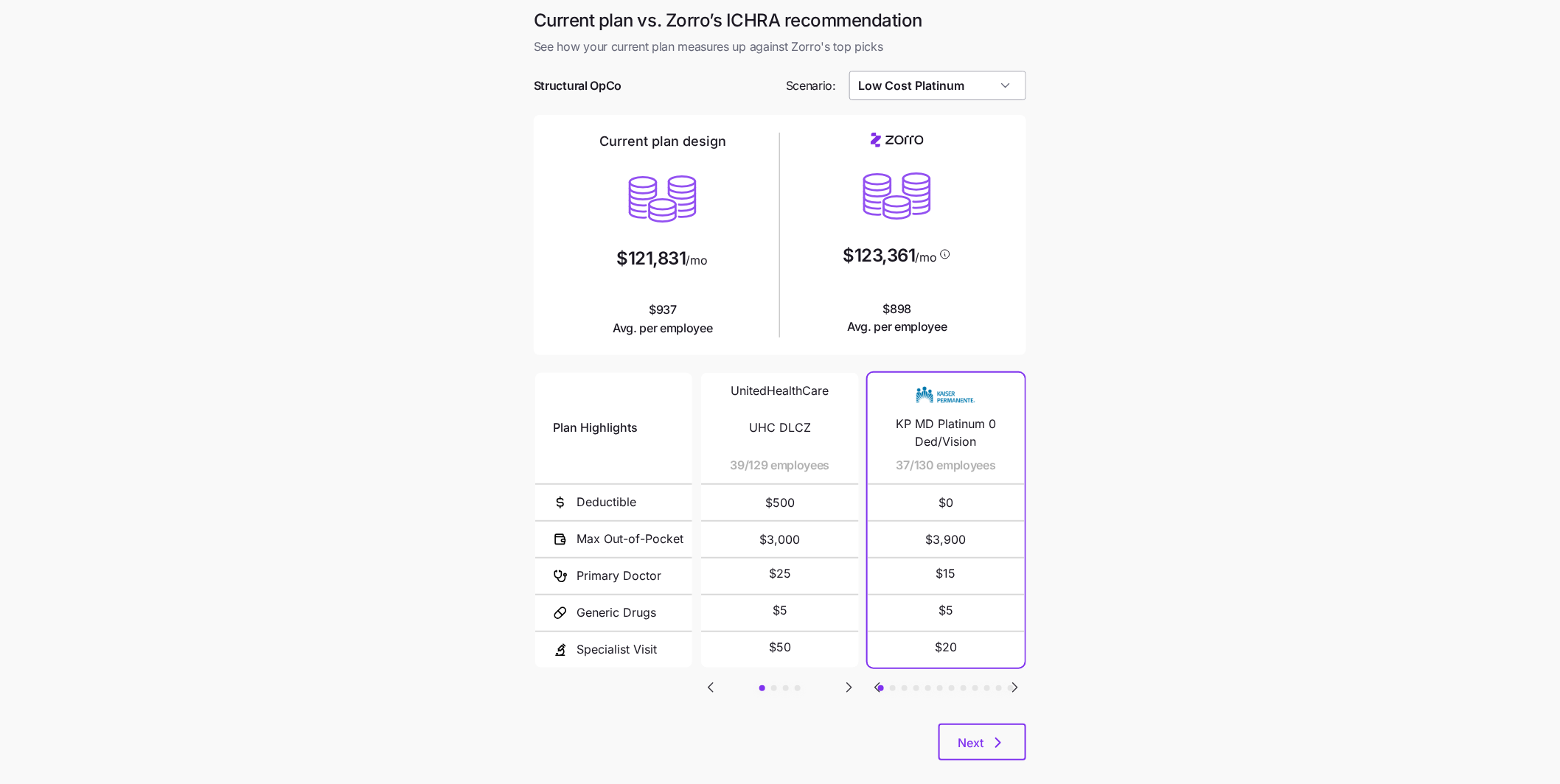 click on "Low Cost Platinum" at bounding box center [938, 85] 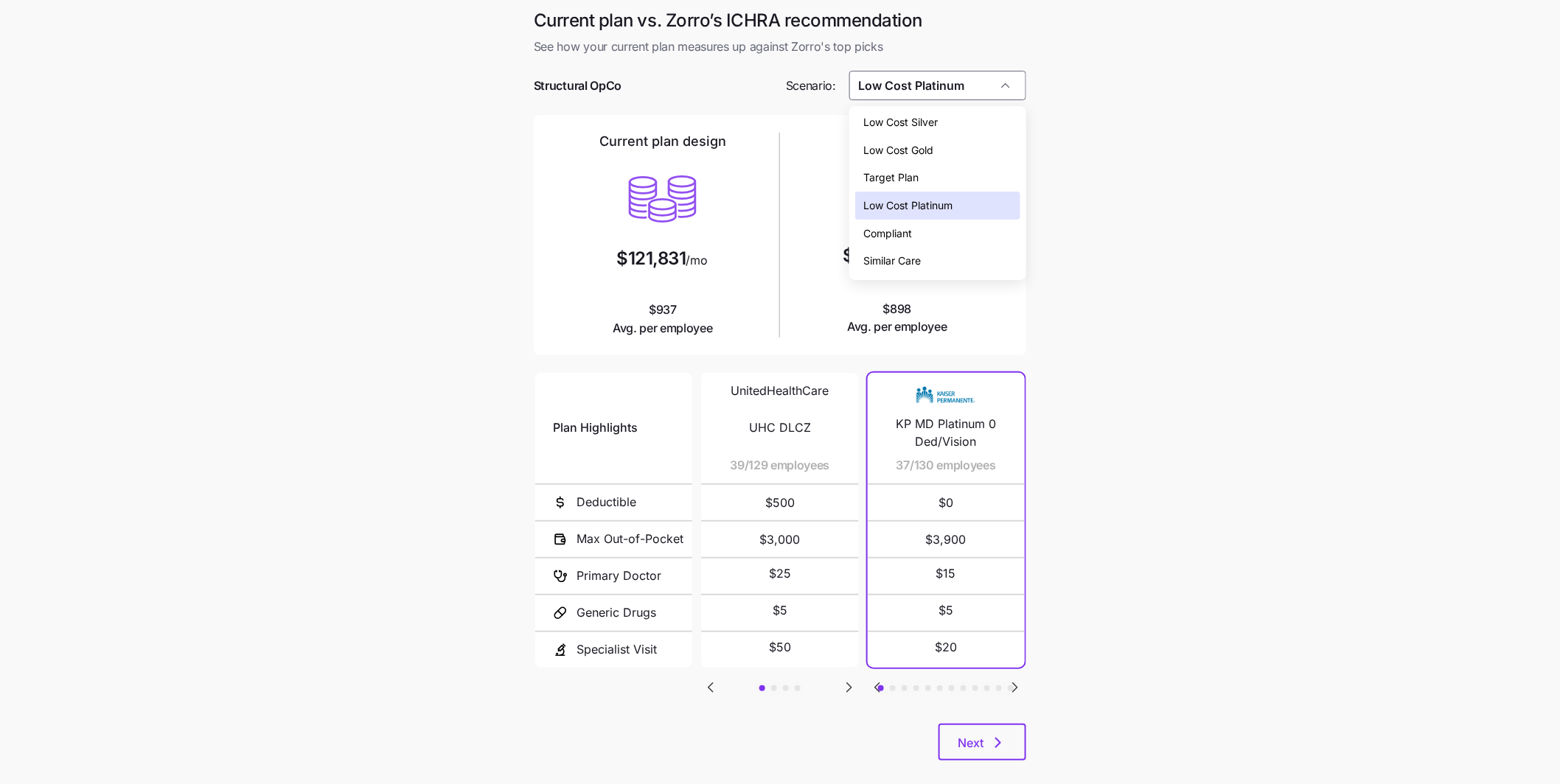 click on "Low Cost Gold" at bounding box center [899, 150] 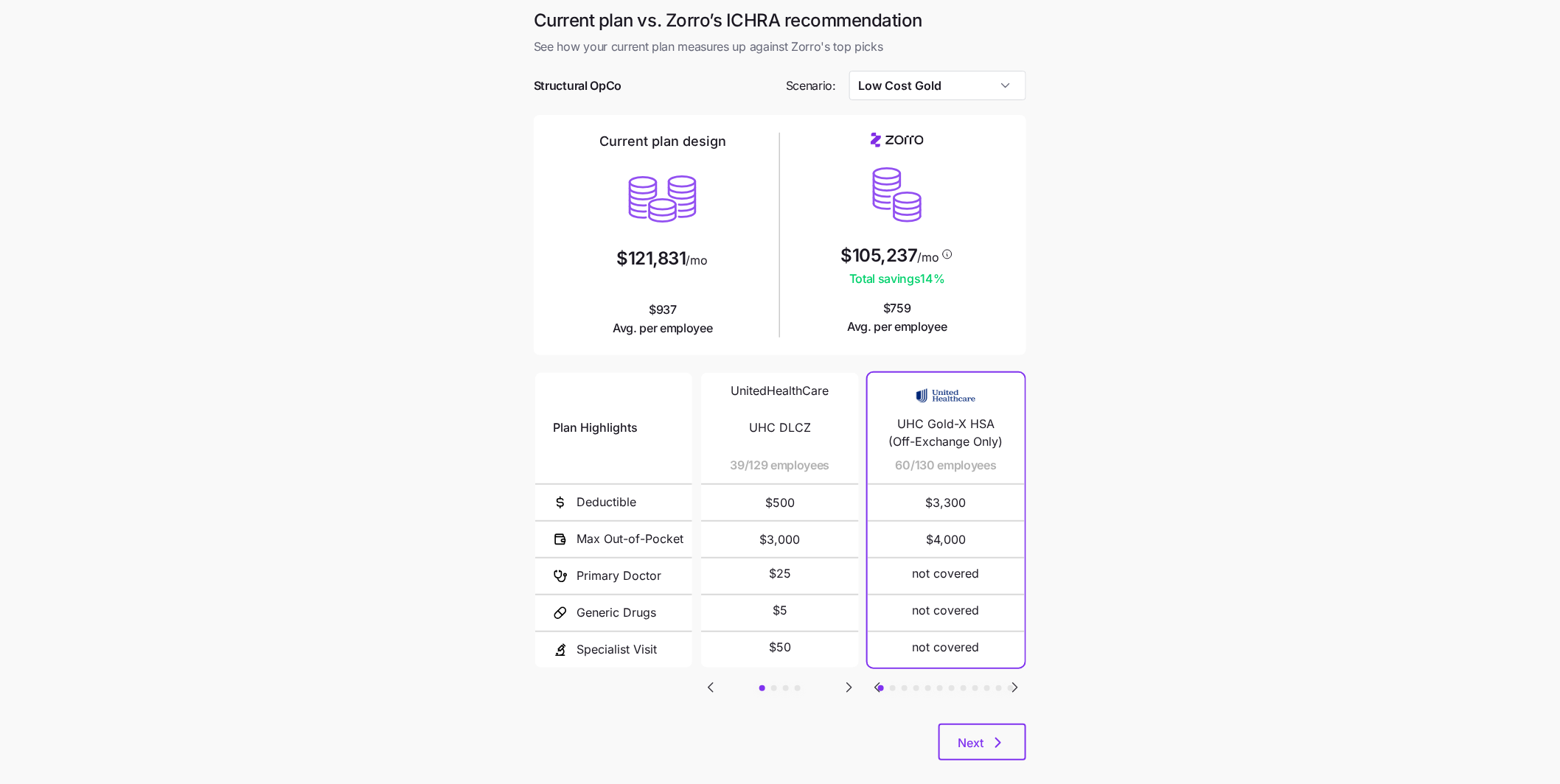 click at bounding box center [780, 108] 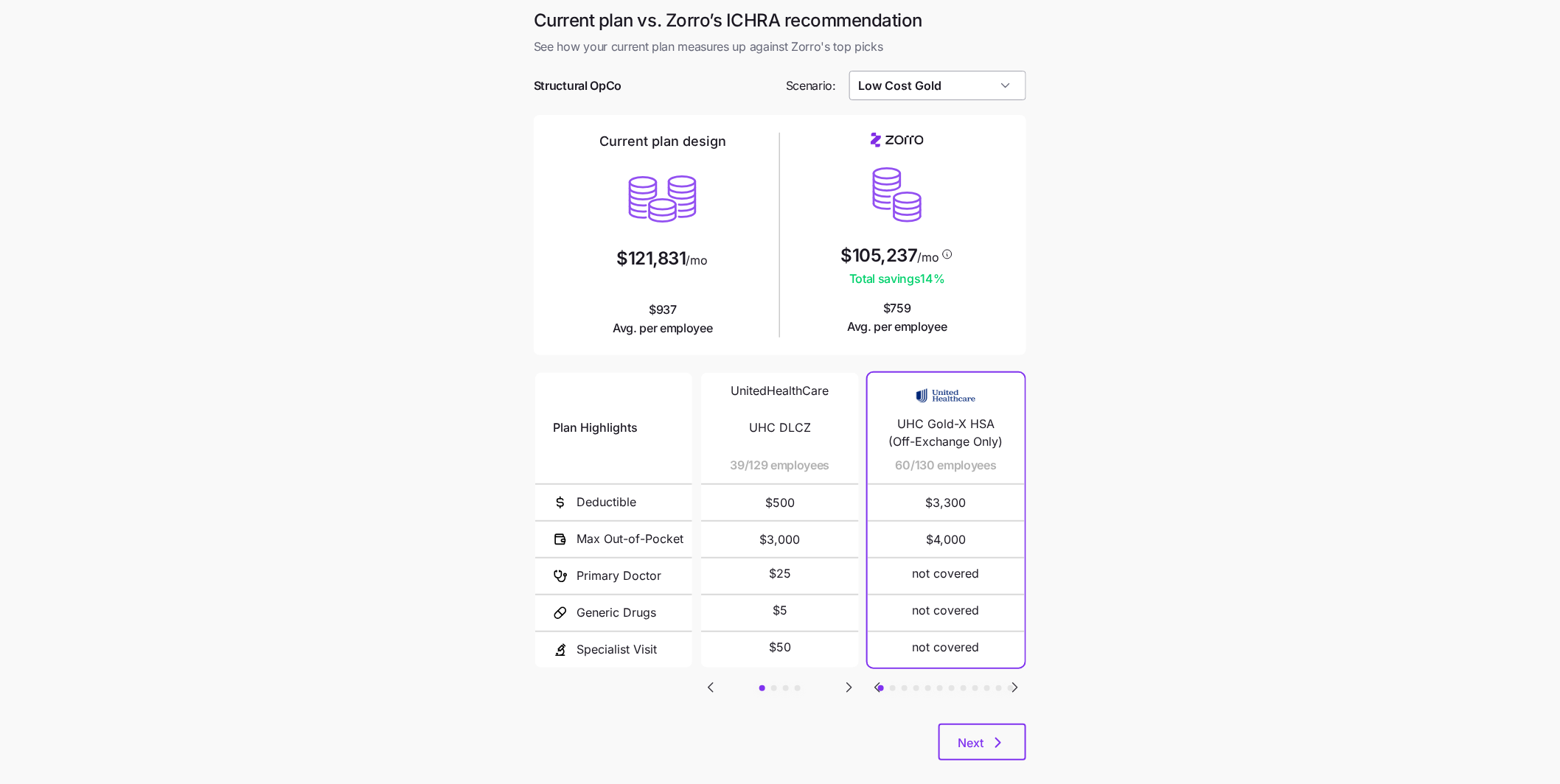 click on "Low Cost Gold" at bounding box center [938, 85] 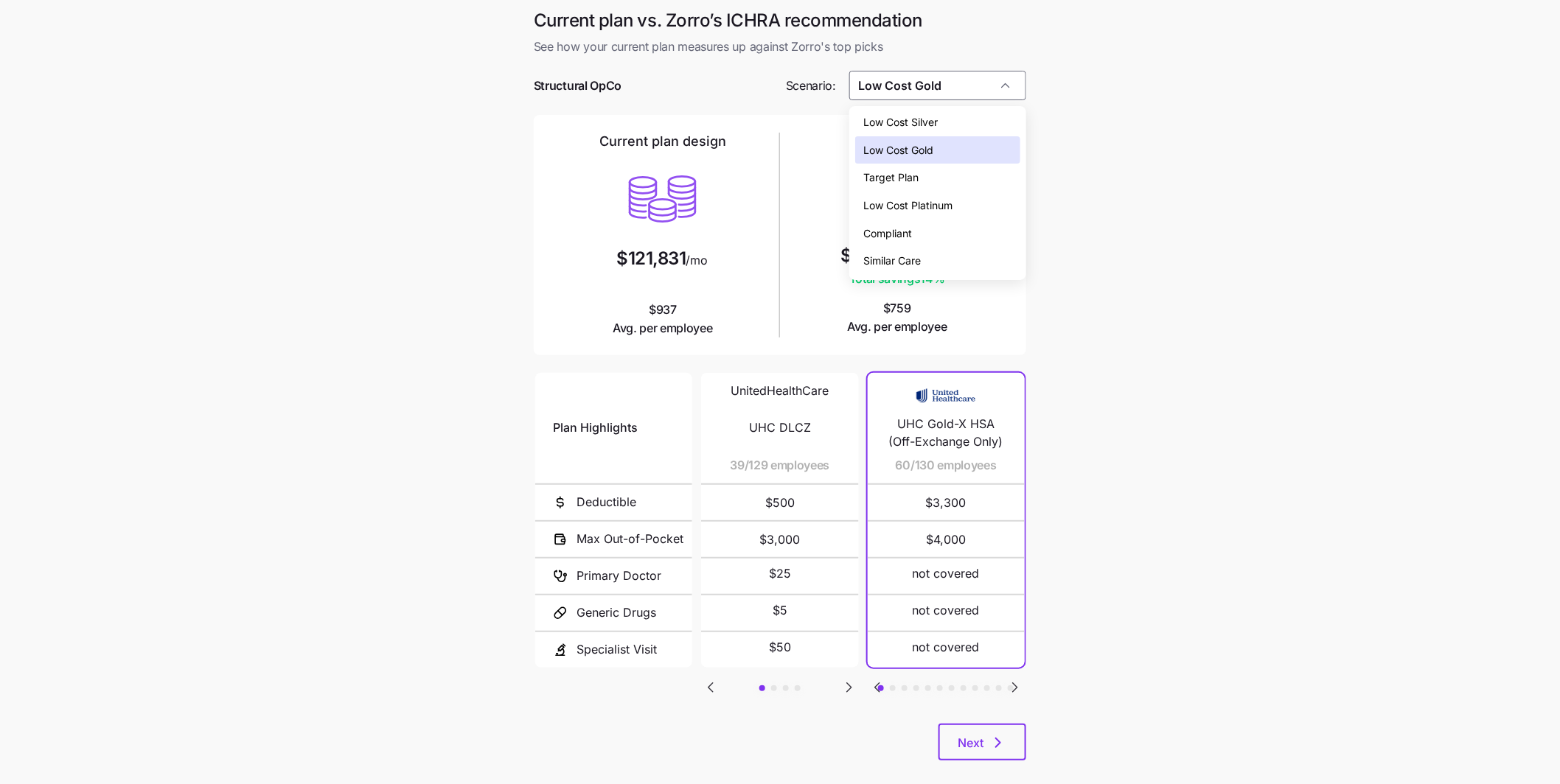 click on "Low Cost Gold" at bounding box center [938, 150] 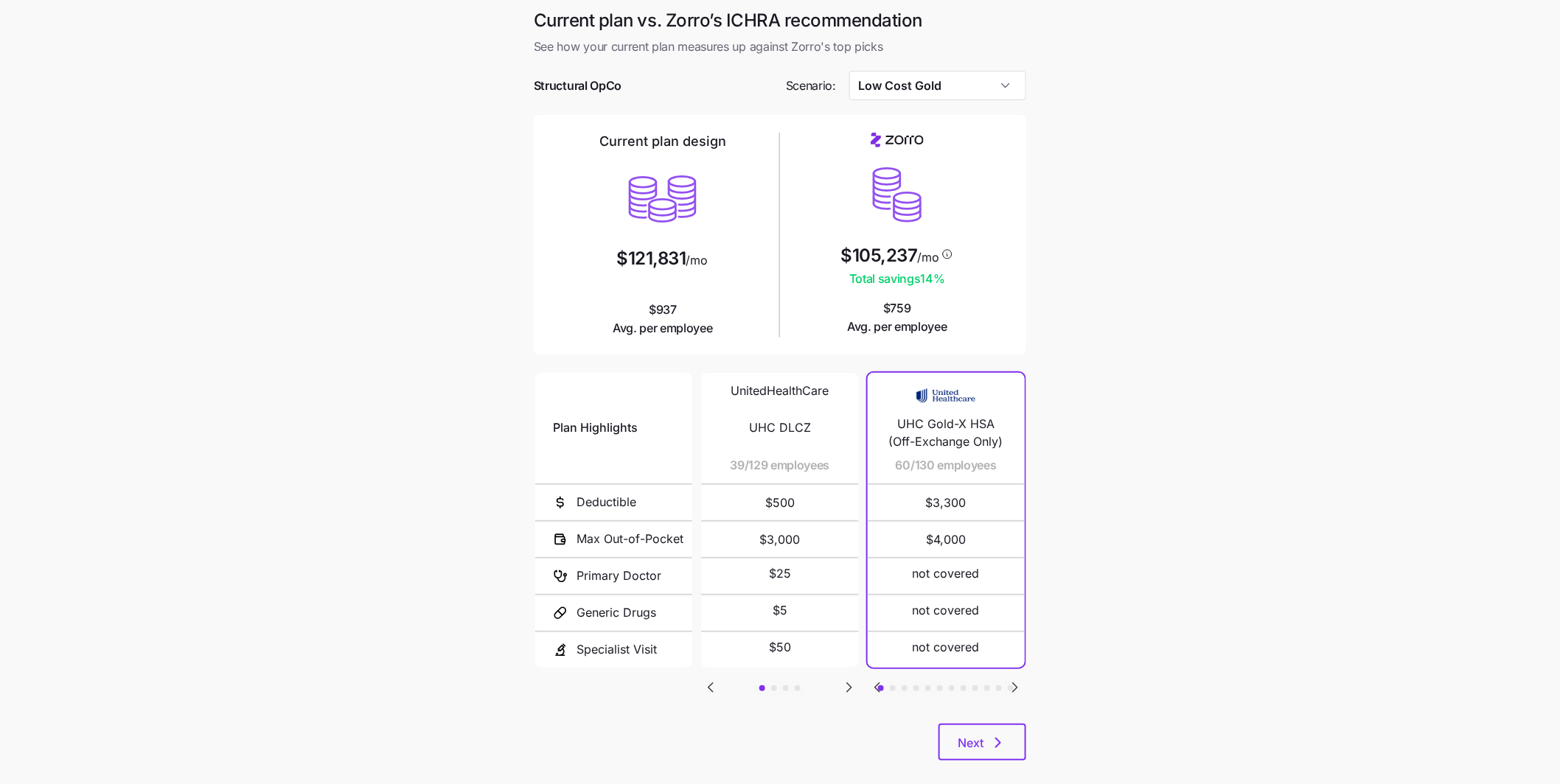 click on "[FIRST] [LAST]" at bounding box center (780, 402) 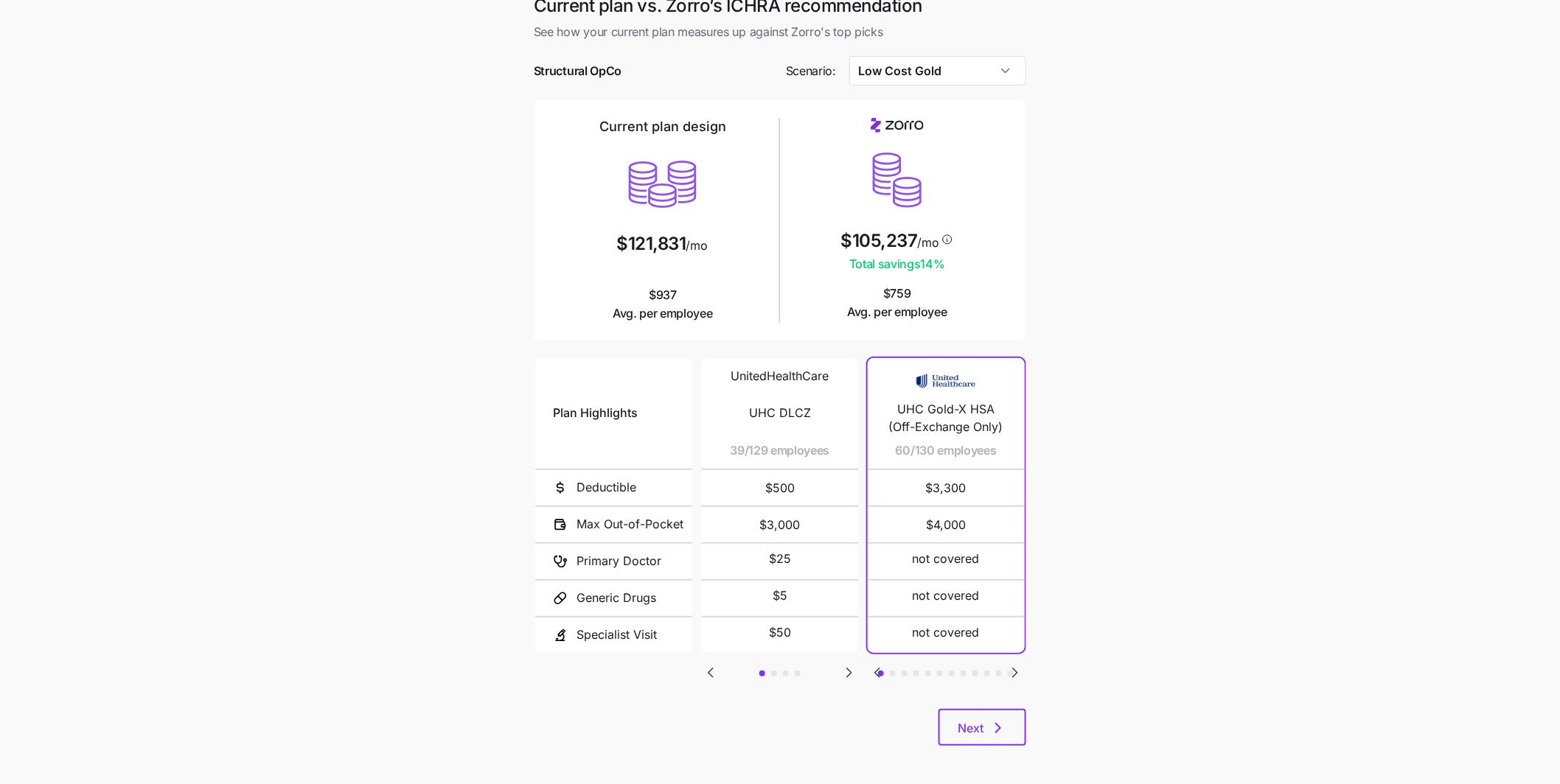 scroll, scrollTop: 20, scrollLeft: 0, axis: vertical 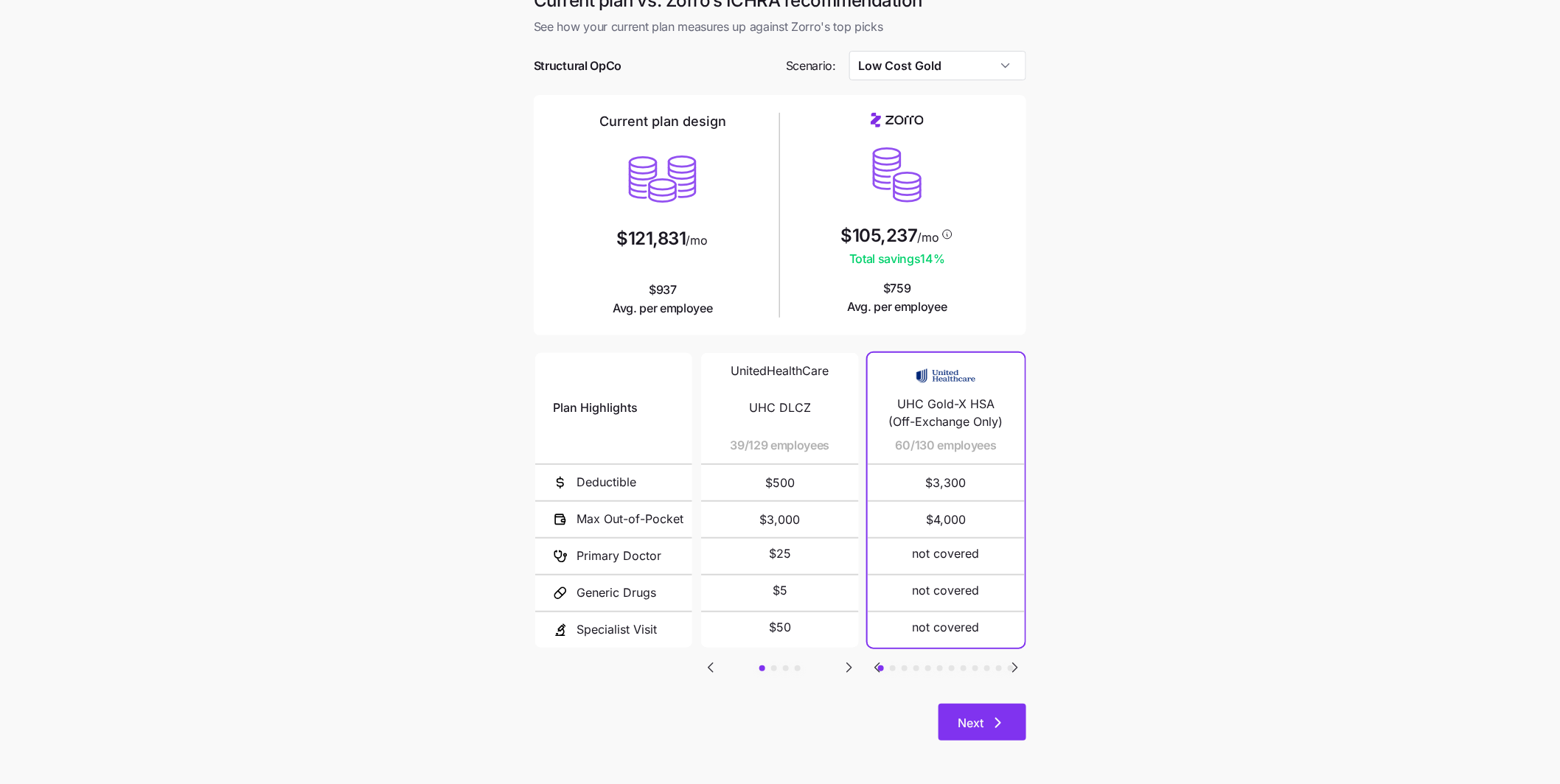 click 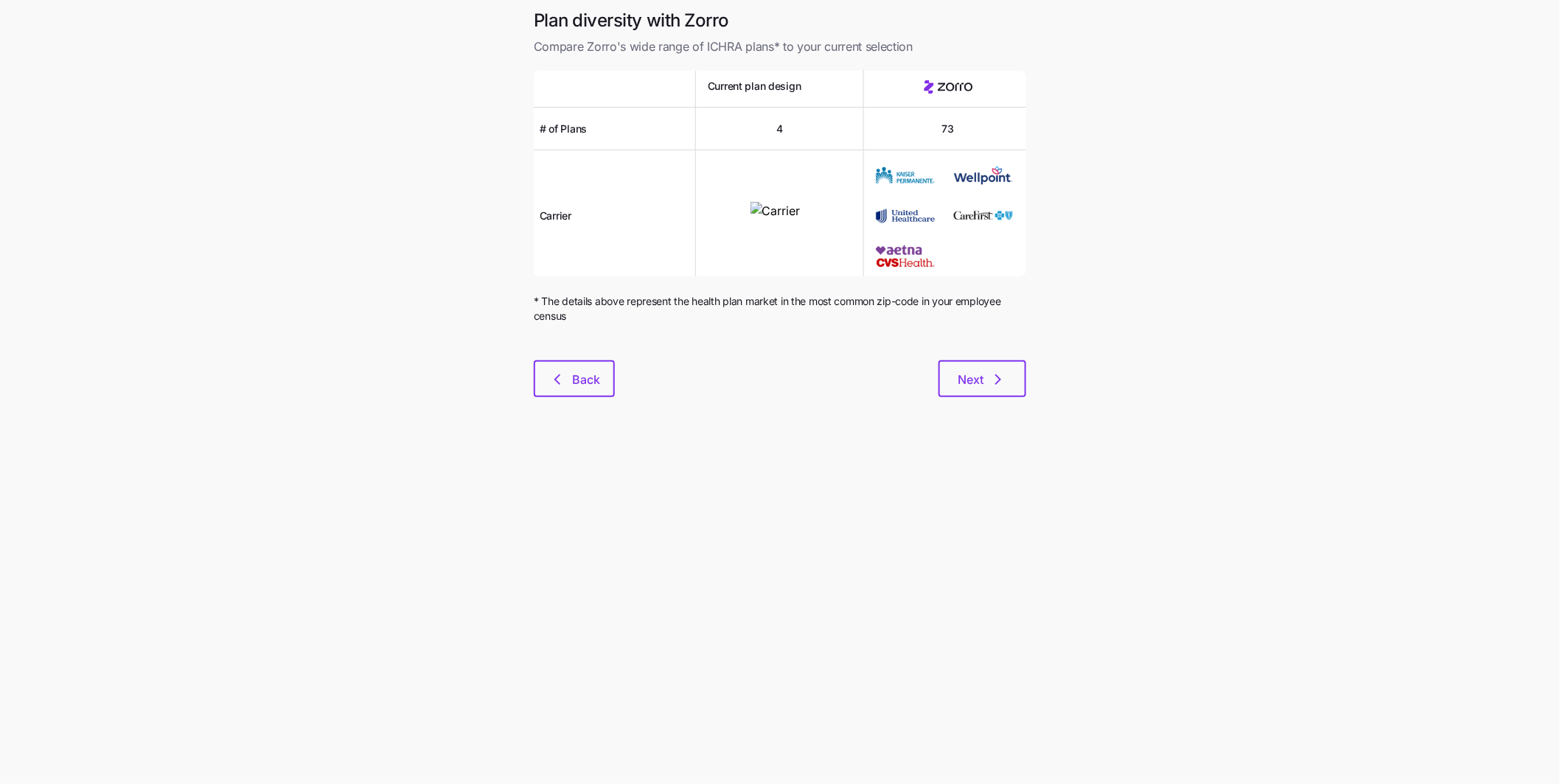 scroll, scrollTop: 0, scrollLeft: 0, axis: both 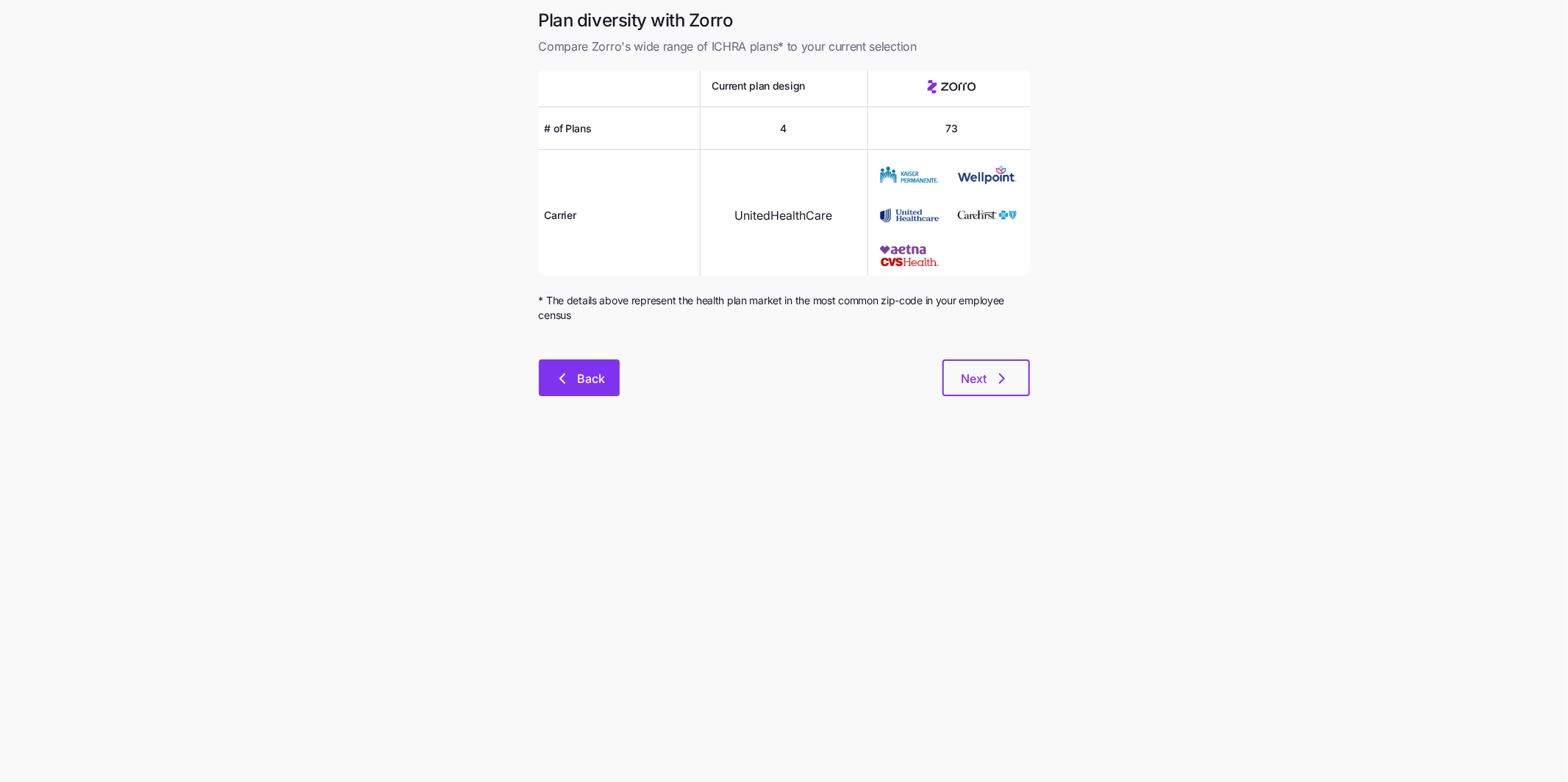 click on "Back" at bounding box center (591, 379) 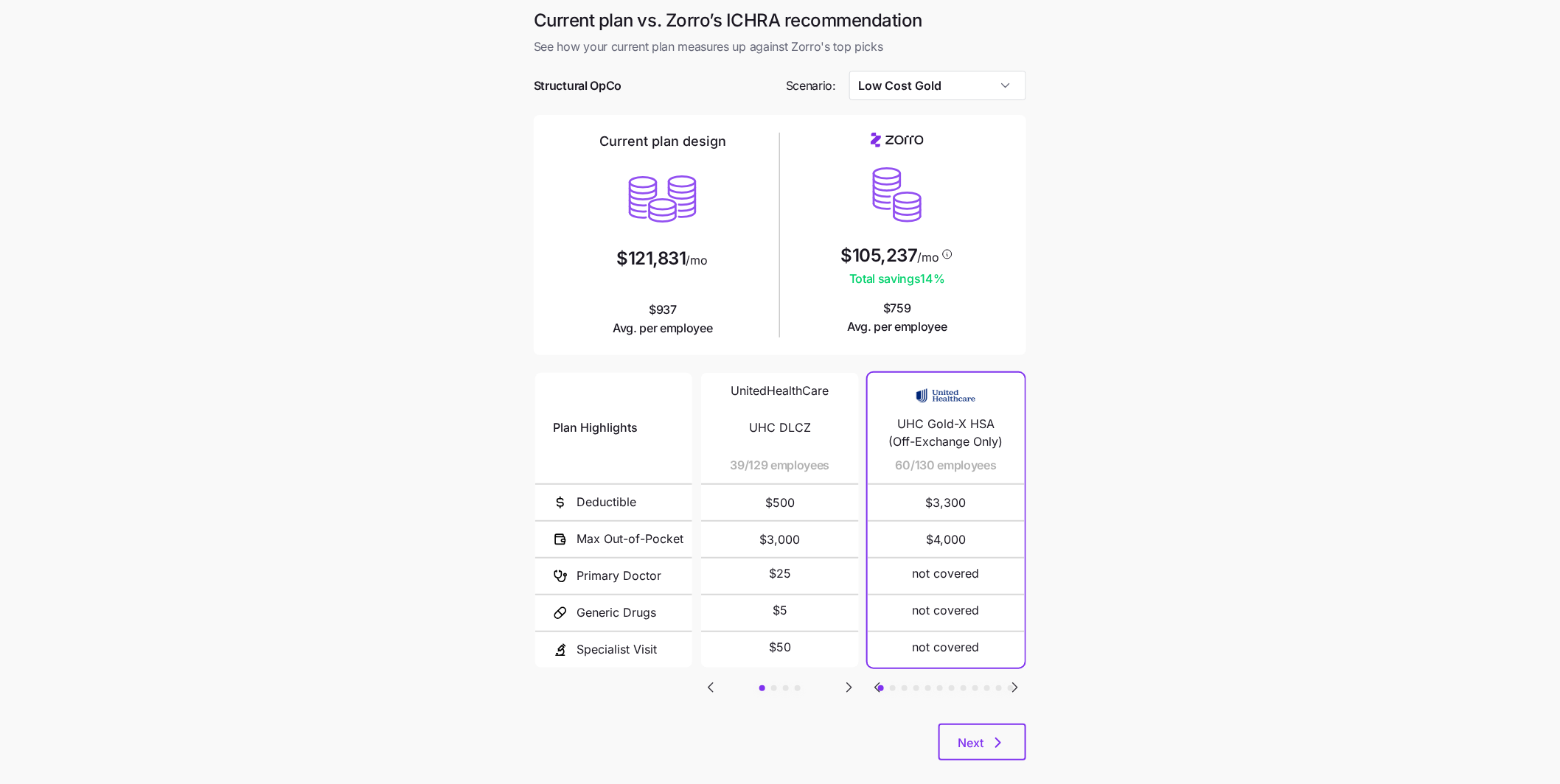 click 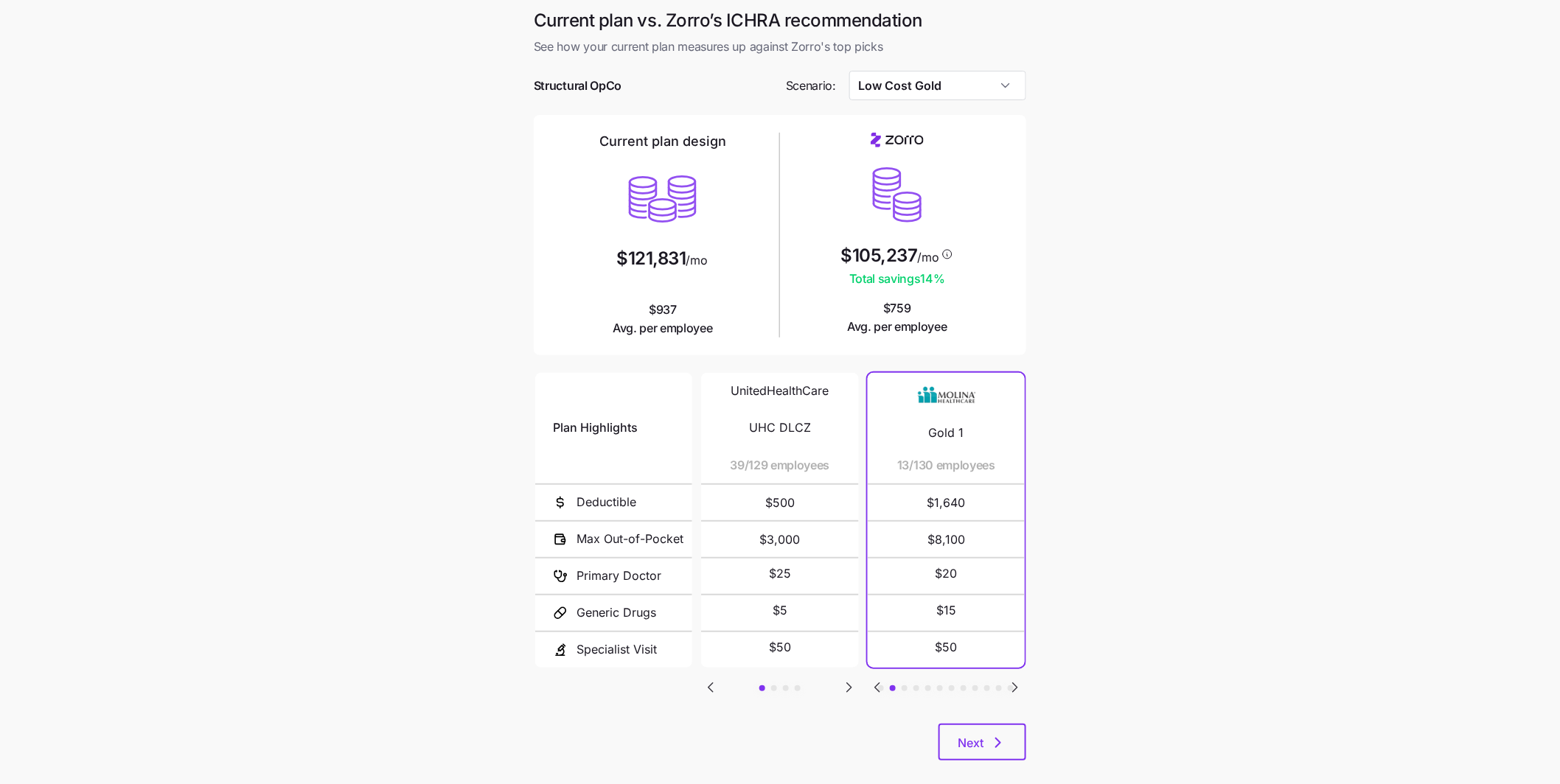 click 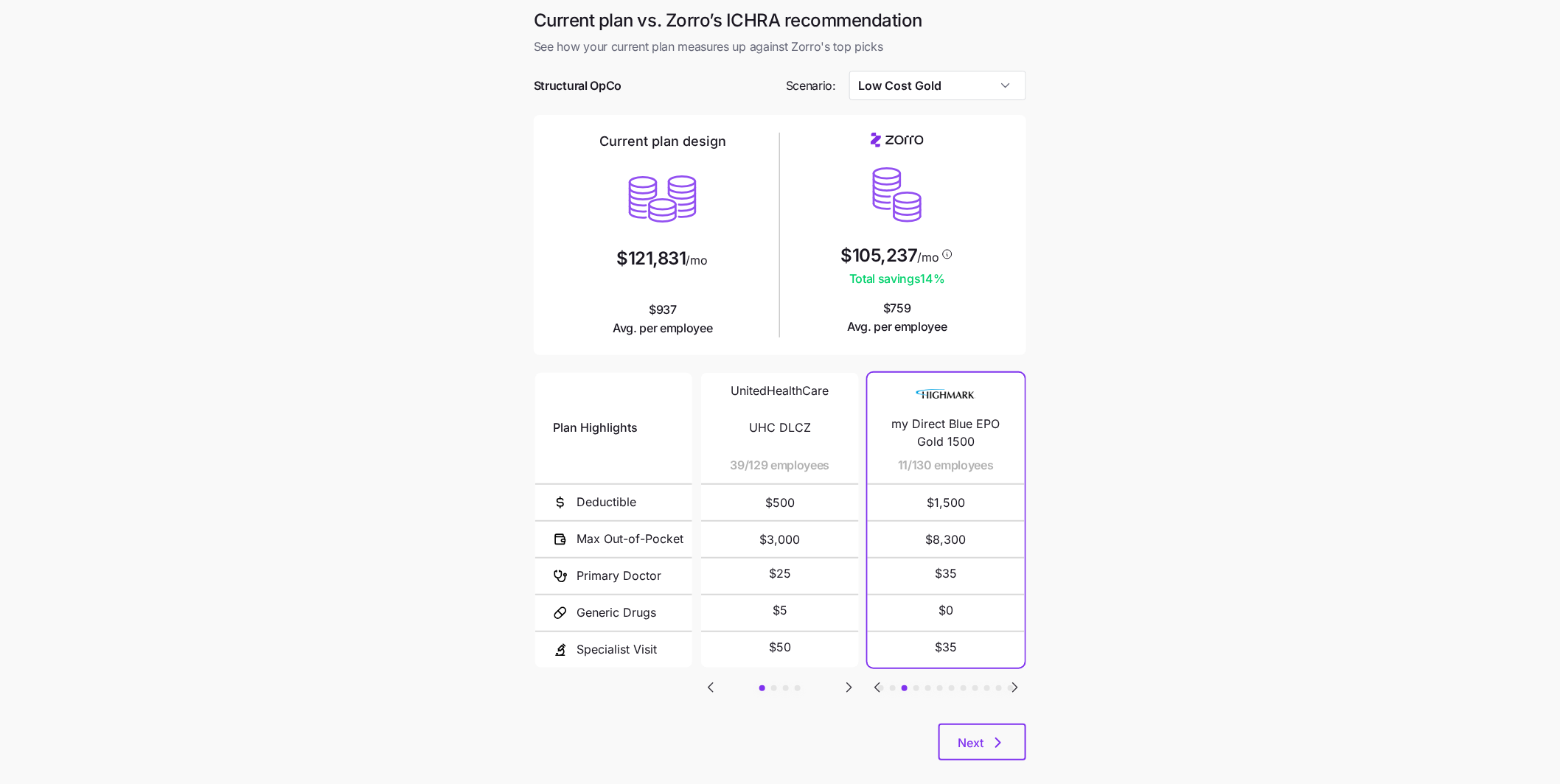 click 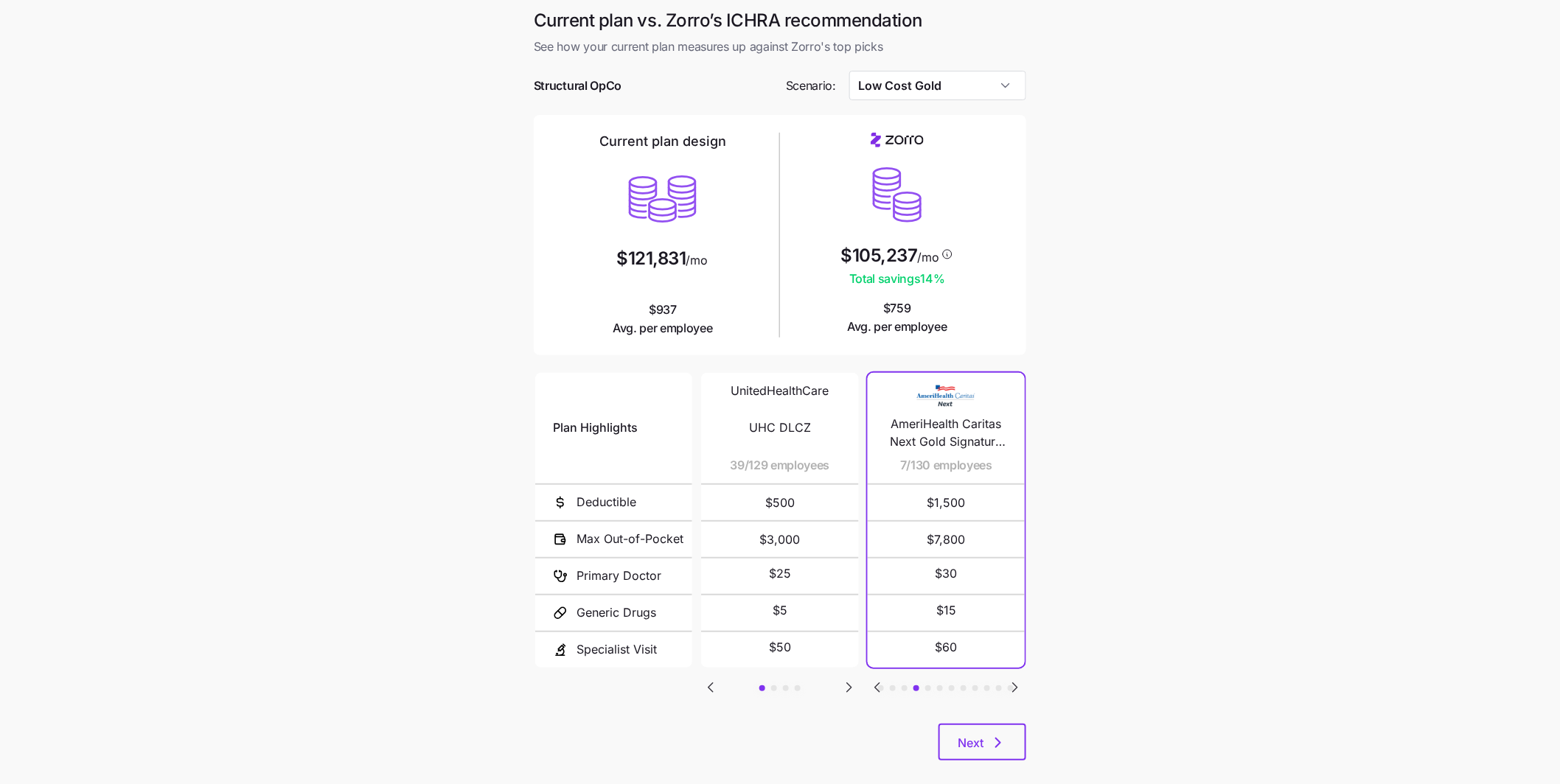 click 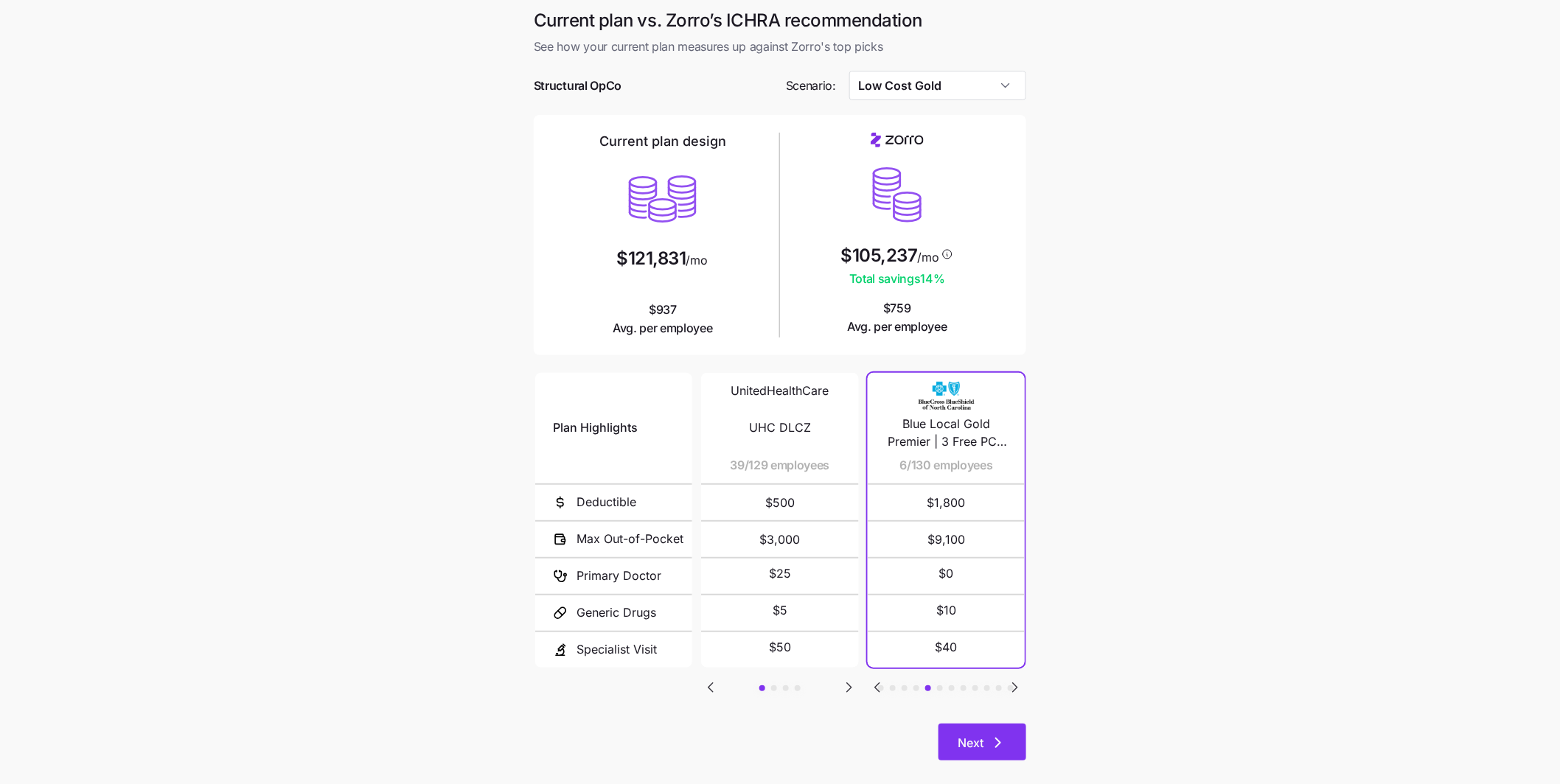 click on "Next" at bounding box center [982, 742] 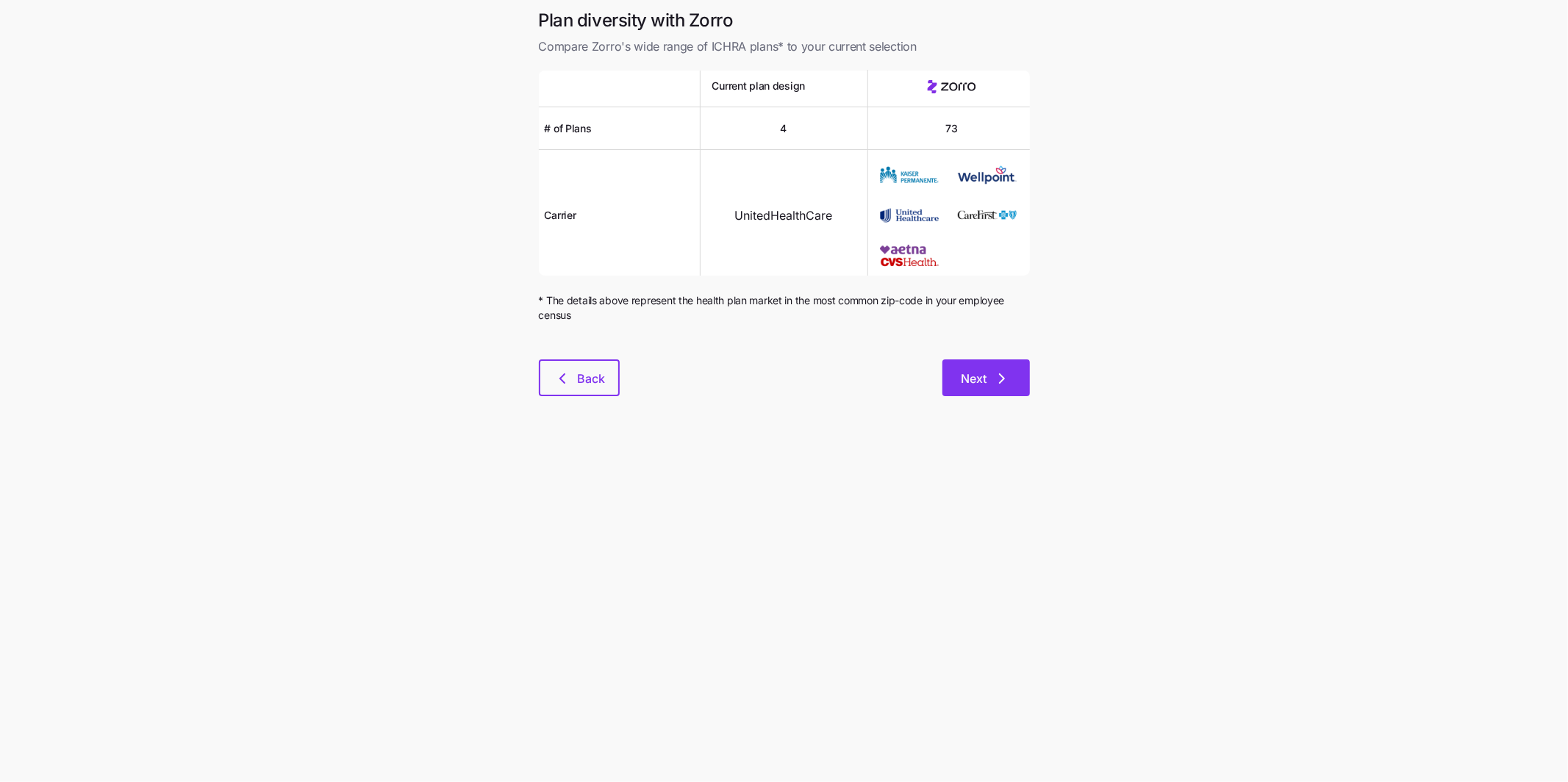 click on "Next" at bounding box center [986, 378] 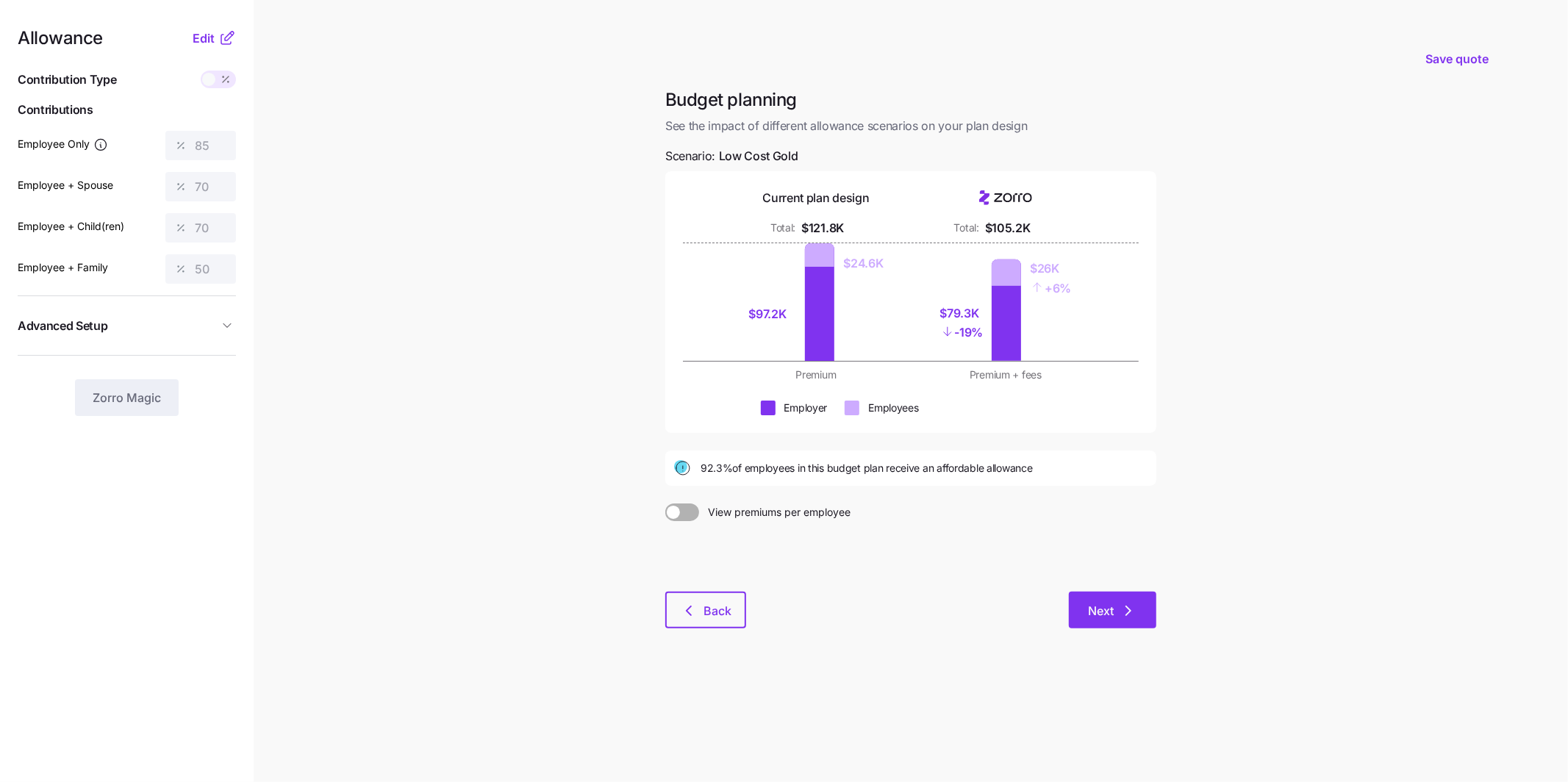 click 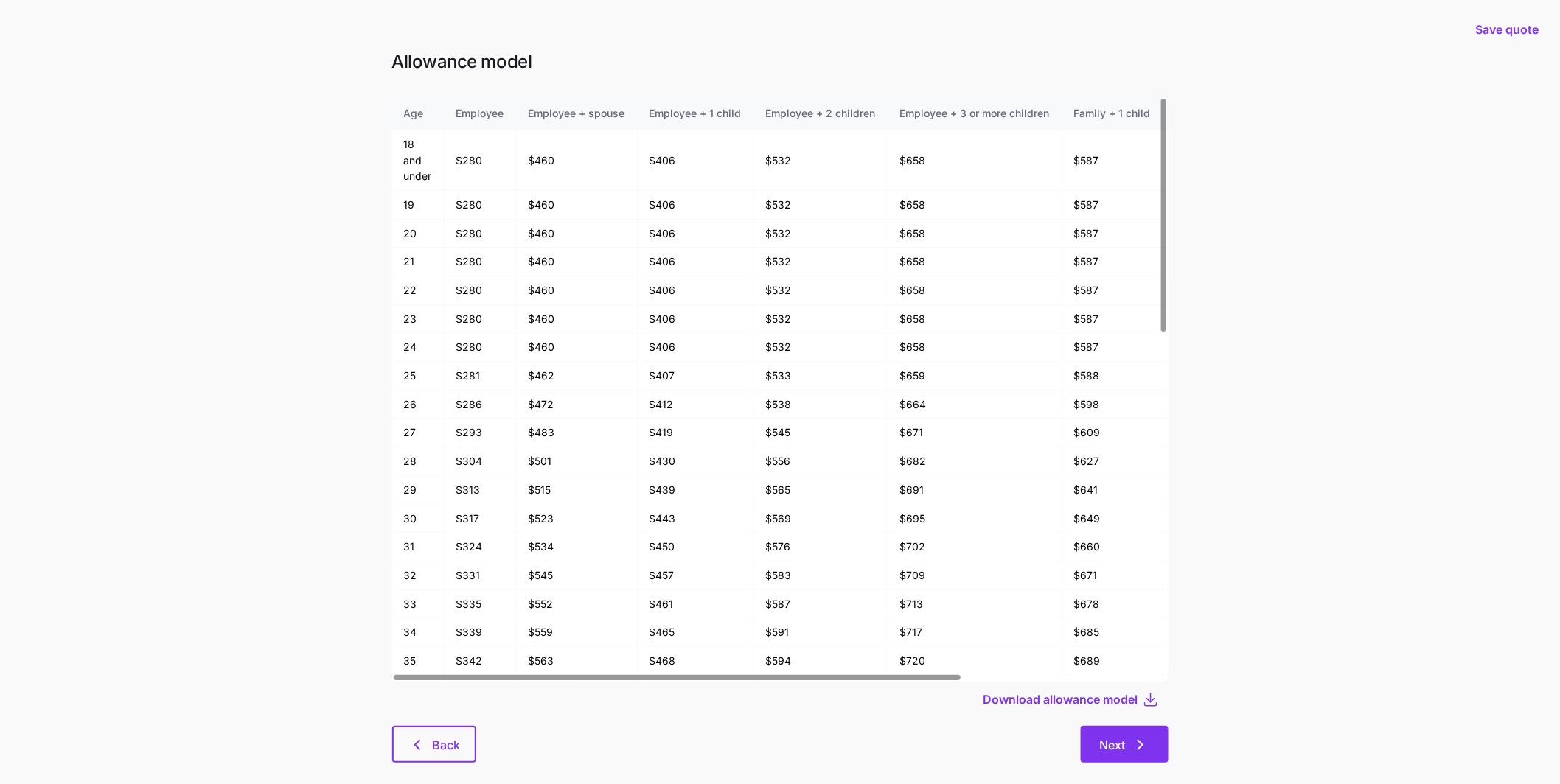 click 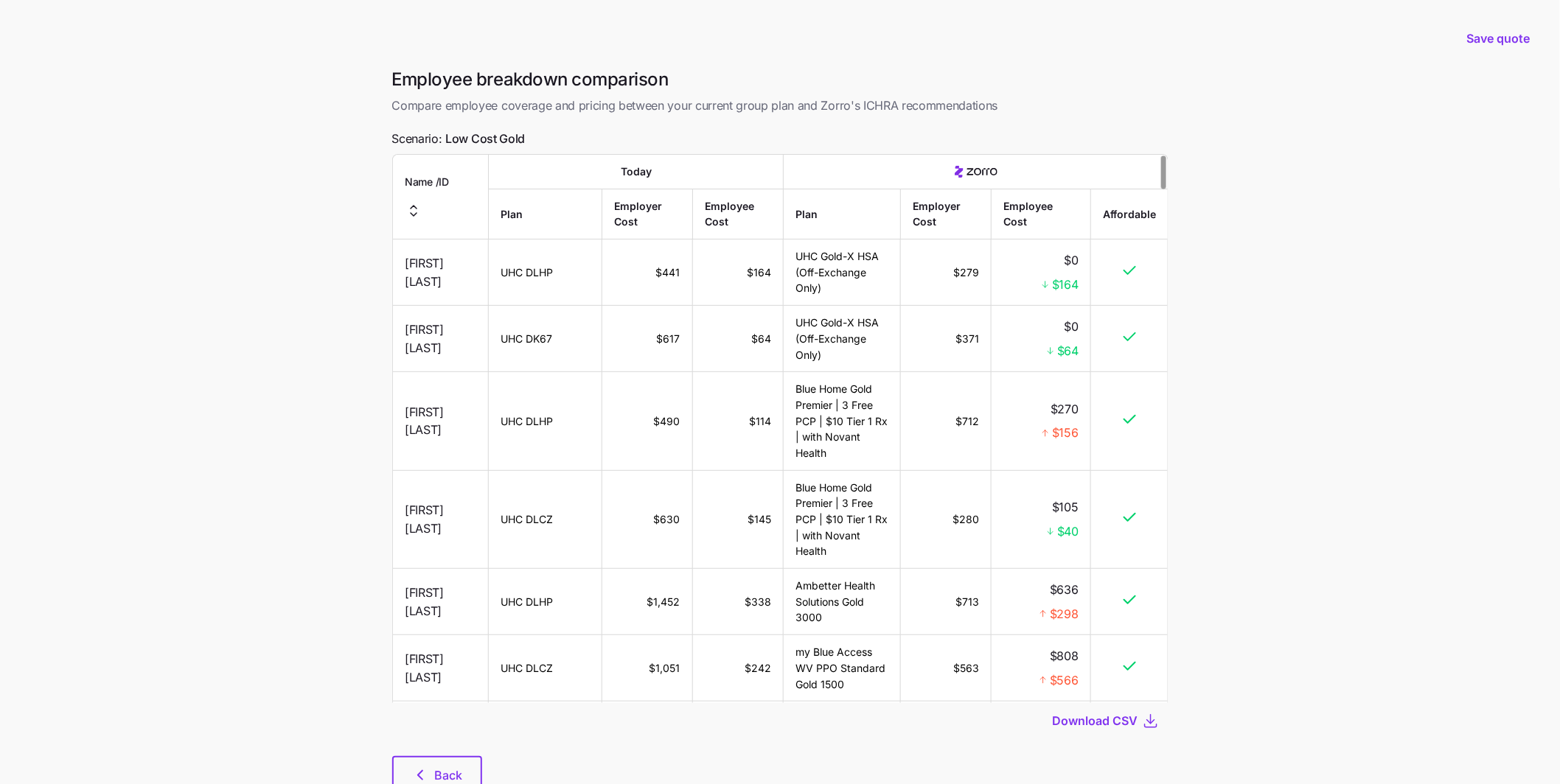 scroll, scrollTop: 29, scrollLeft: 0, axis: vertical 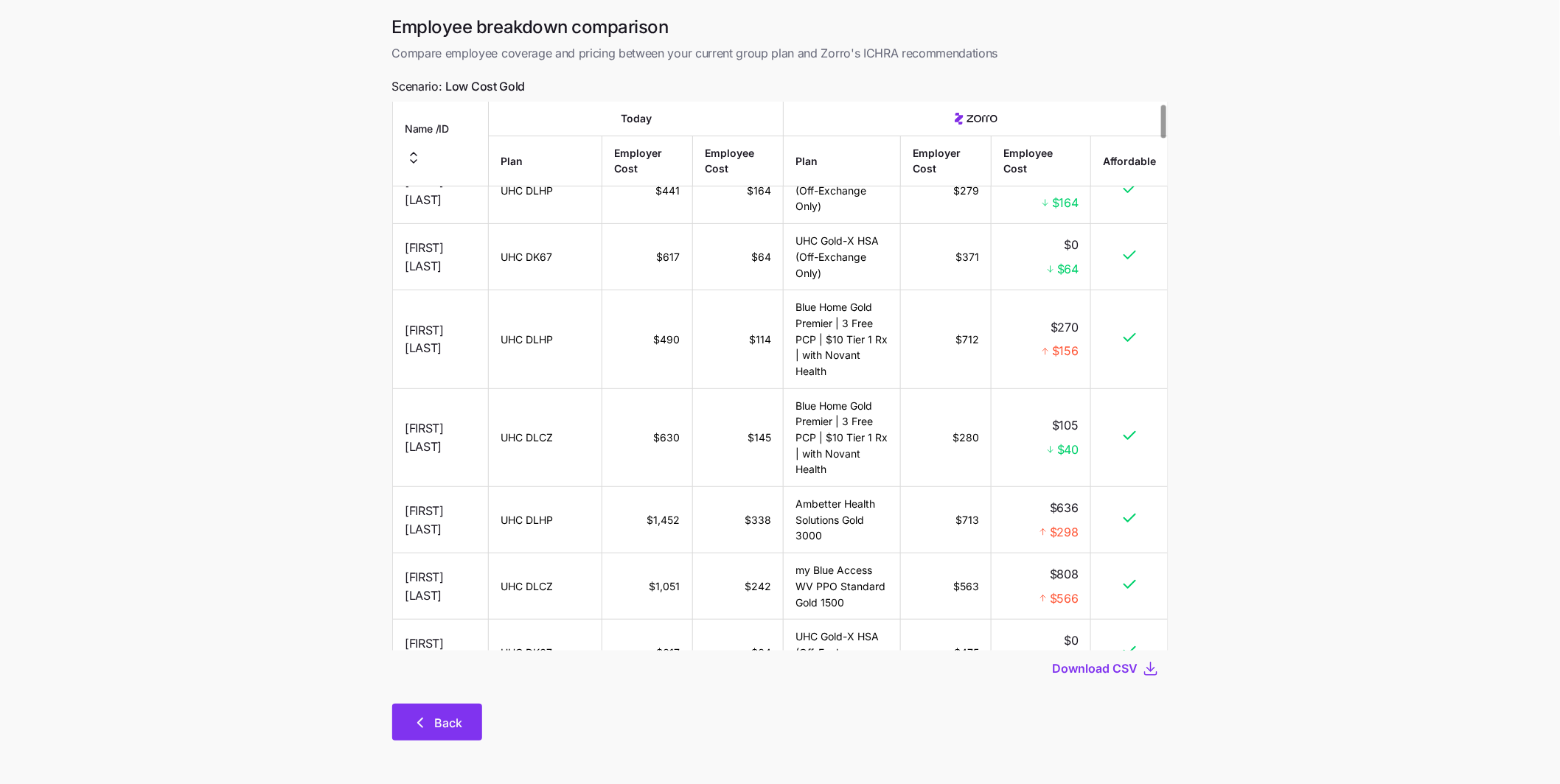 click on "Back" at bounding box center [449, 723] 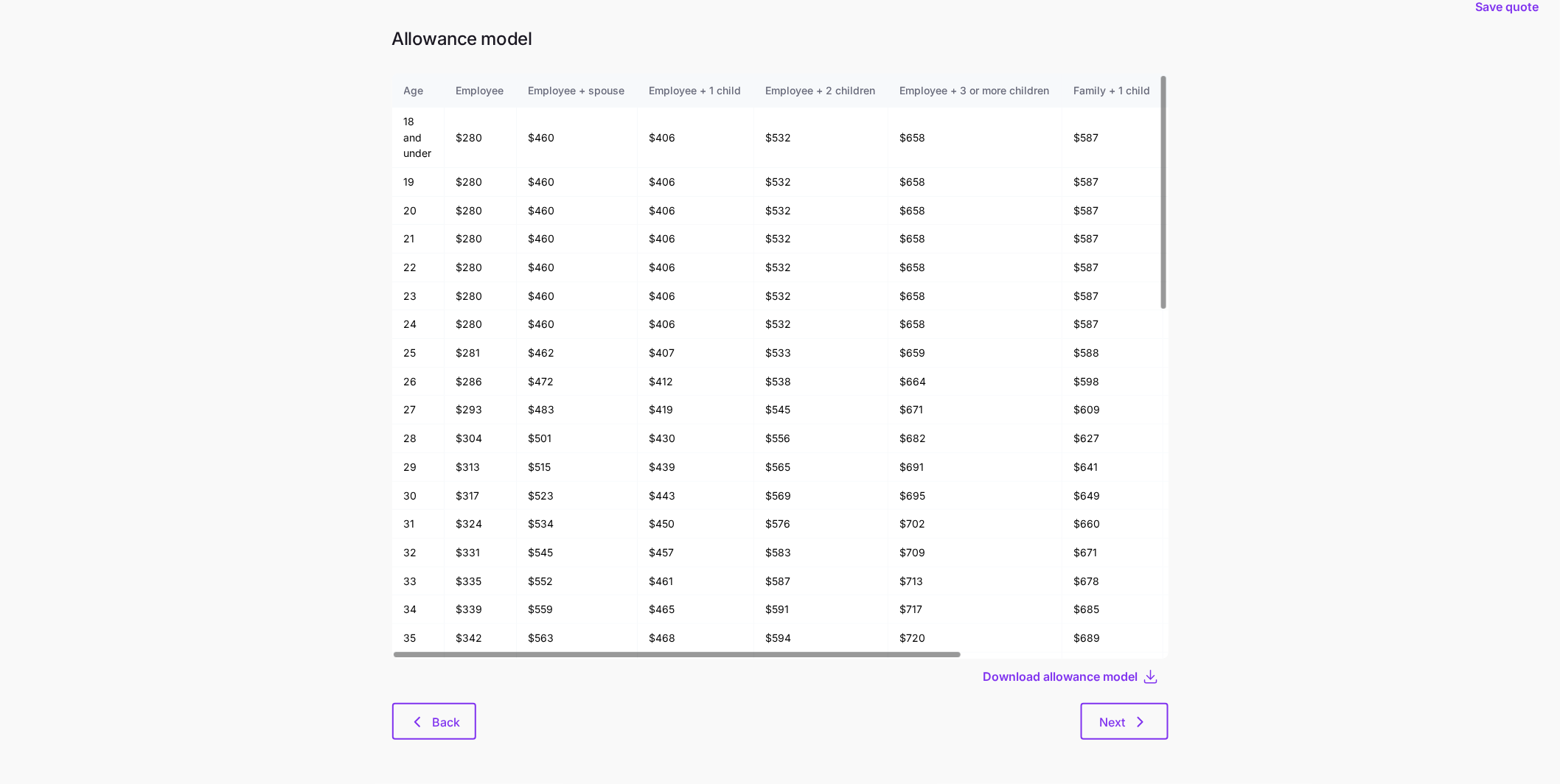 scroll, scrollTop: 0, scrollLeft: 0, axis: both 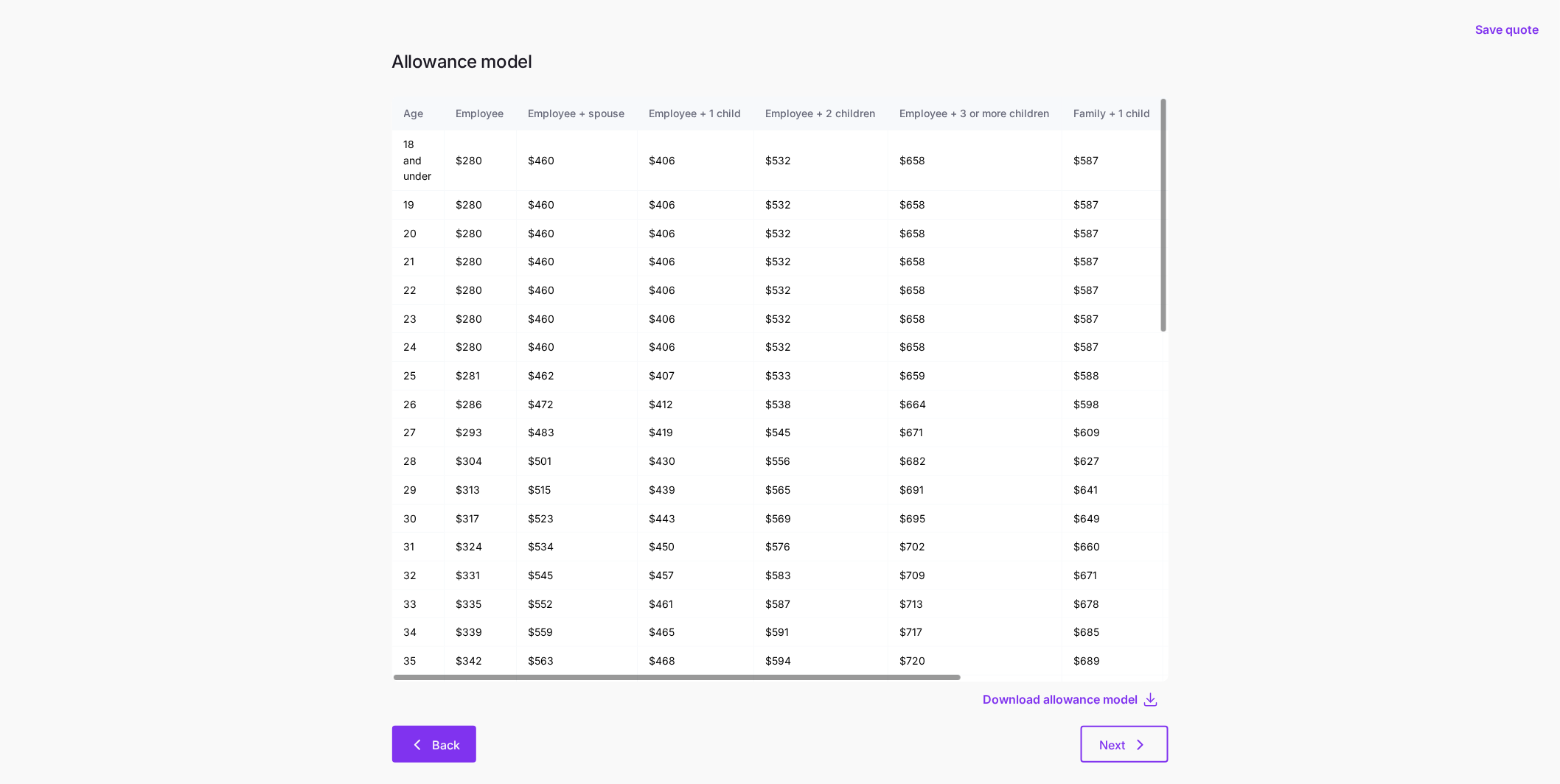 click on "Back" at bounding box center (446, 745) 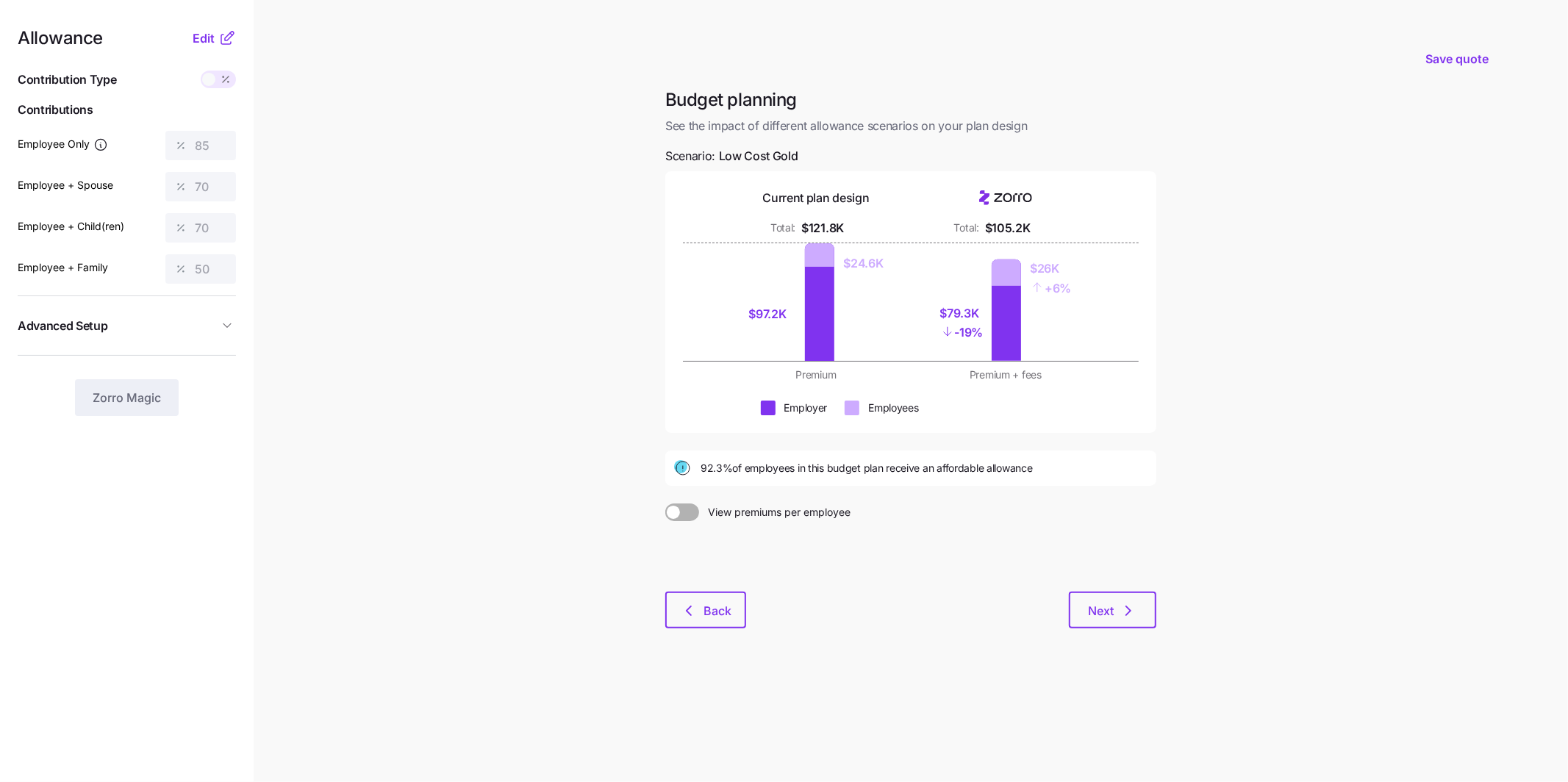 click 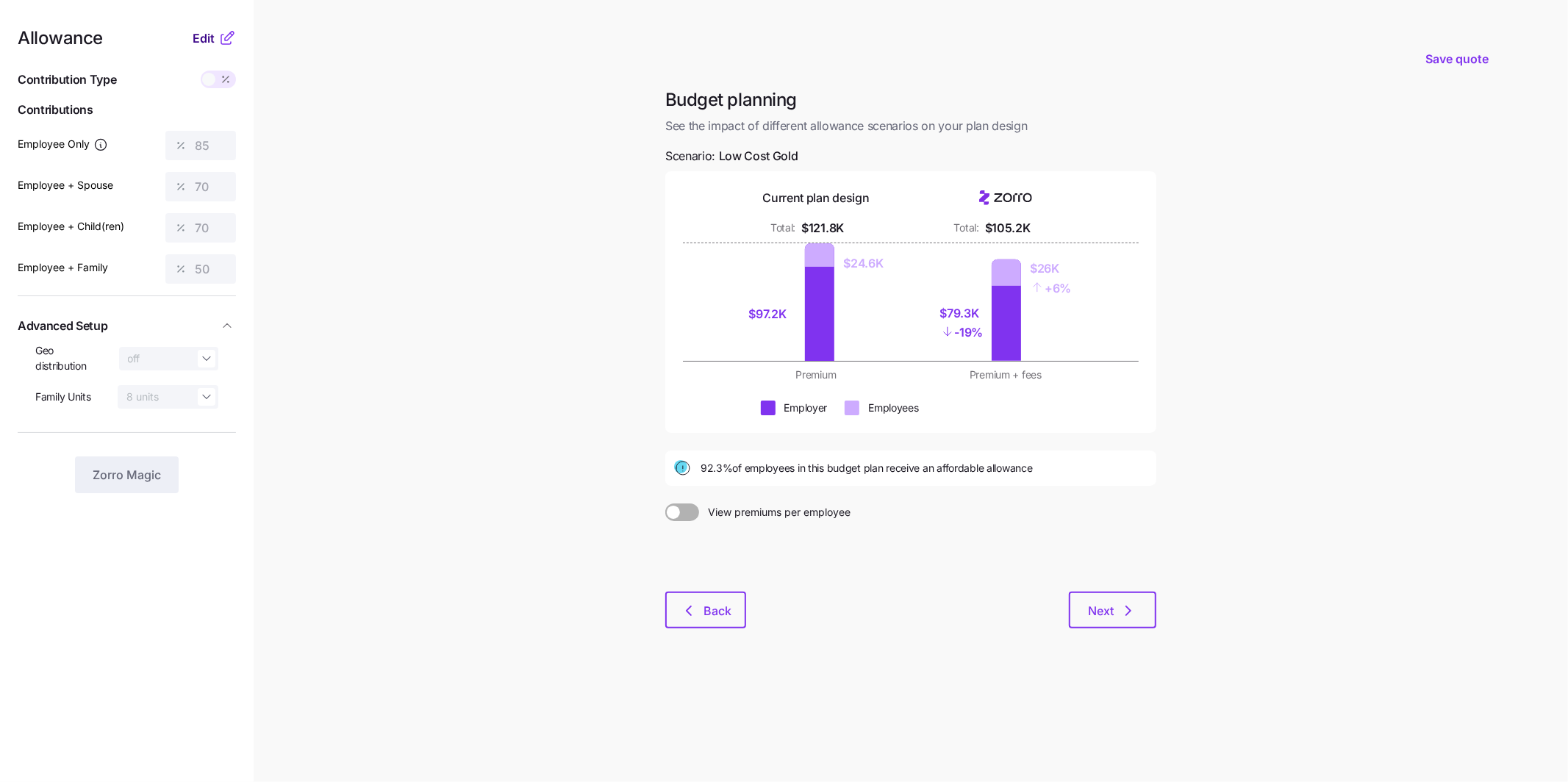 click on "Edit" at bounding box center (204, 38) 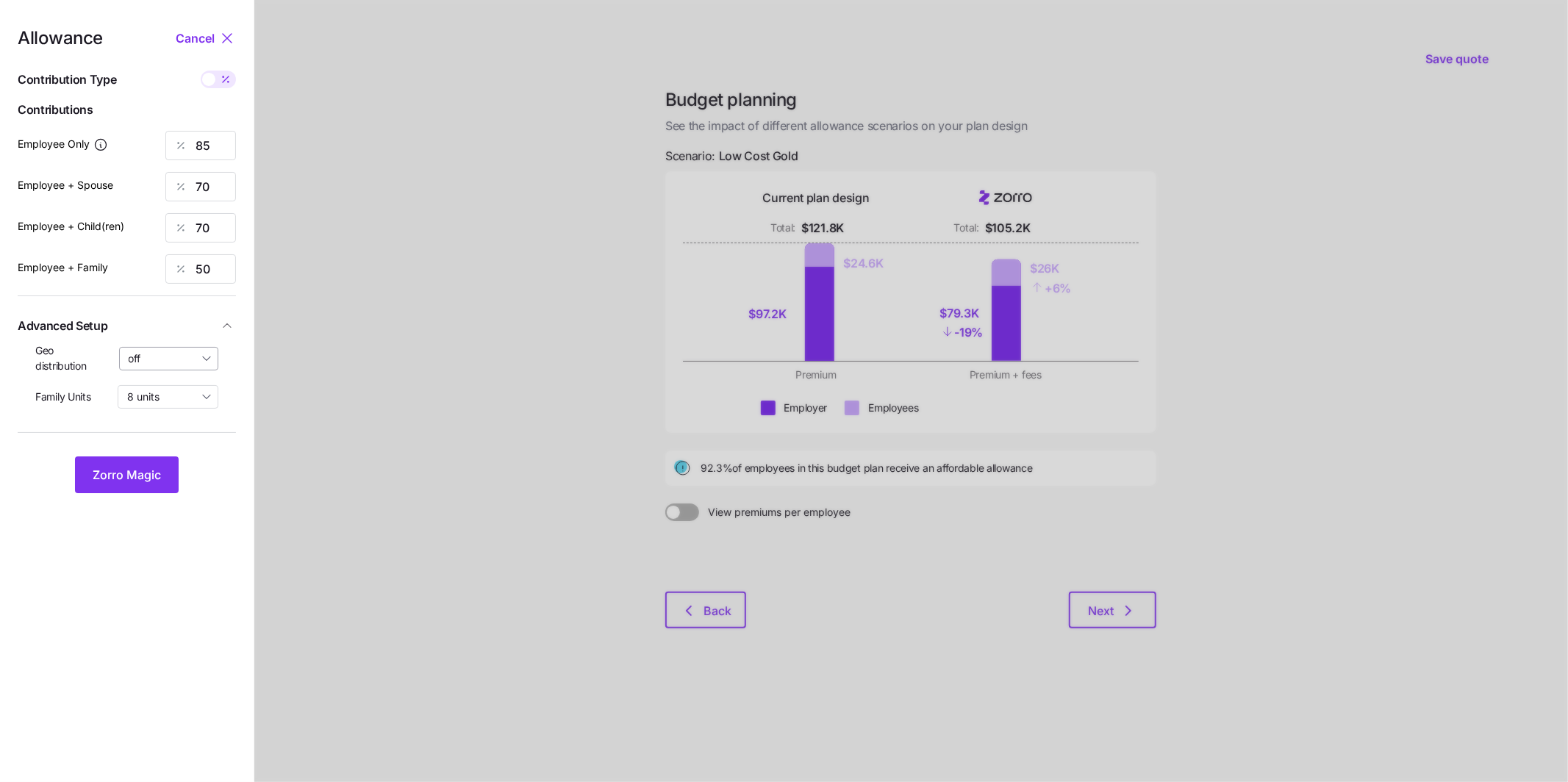 click on "off" at bounding box center [169, 359] 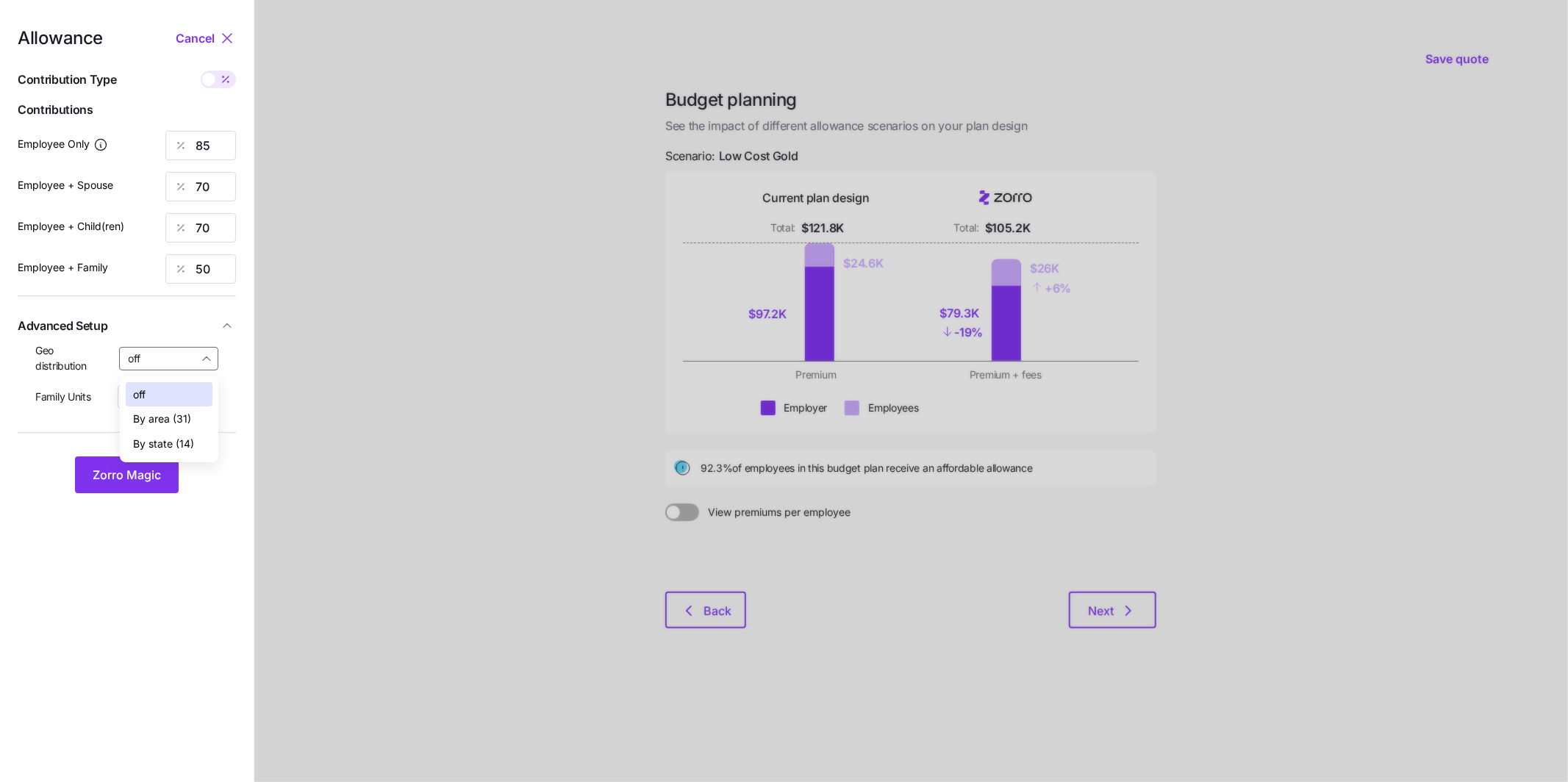 click on "By state (14)" at bounding box center (163, 444) 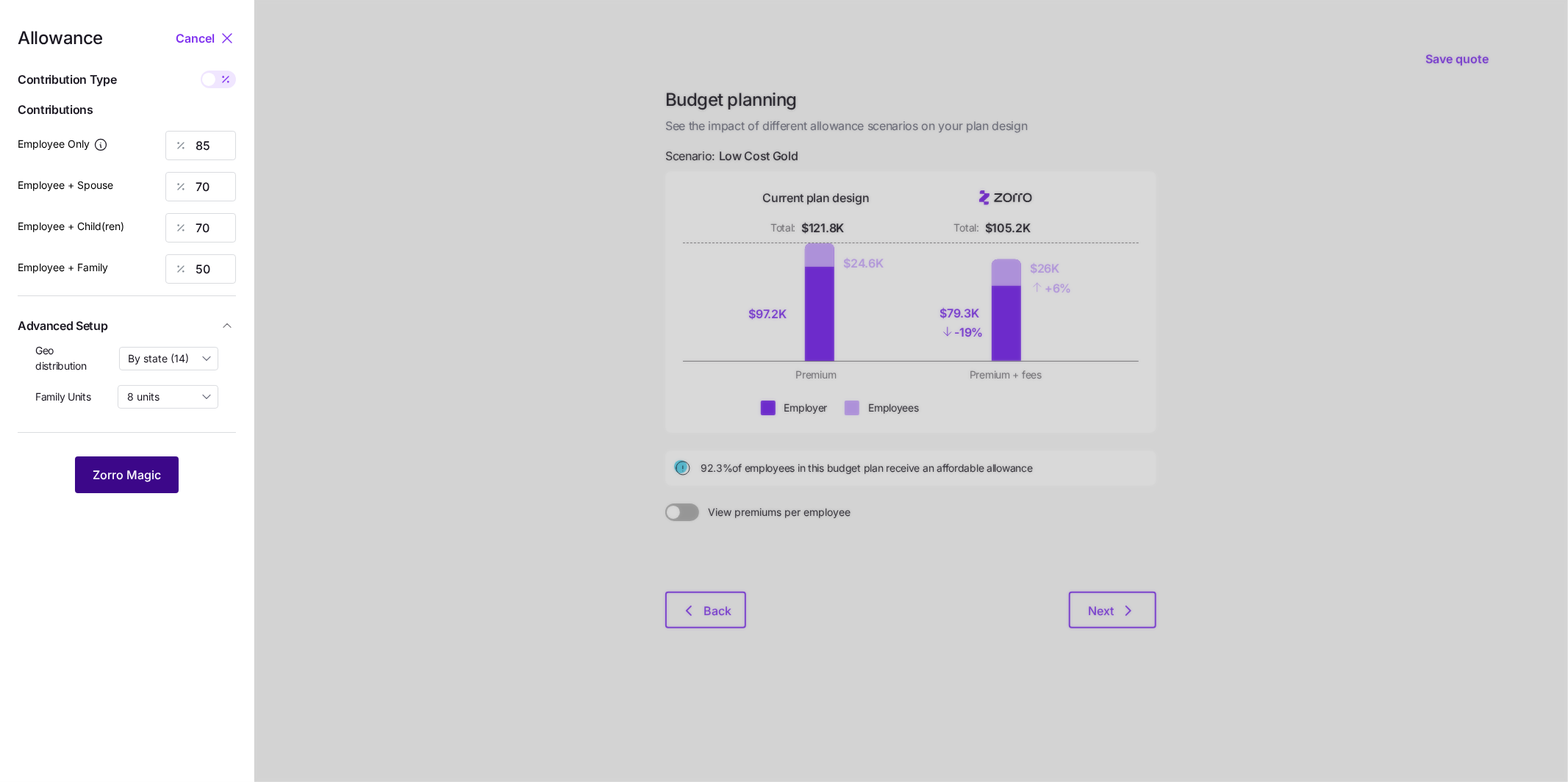click on "Zorro Magic" at bounding box center [126, 475] 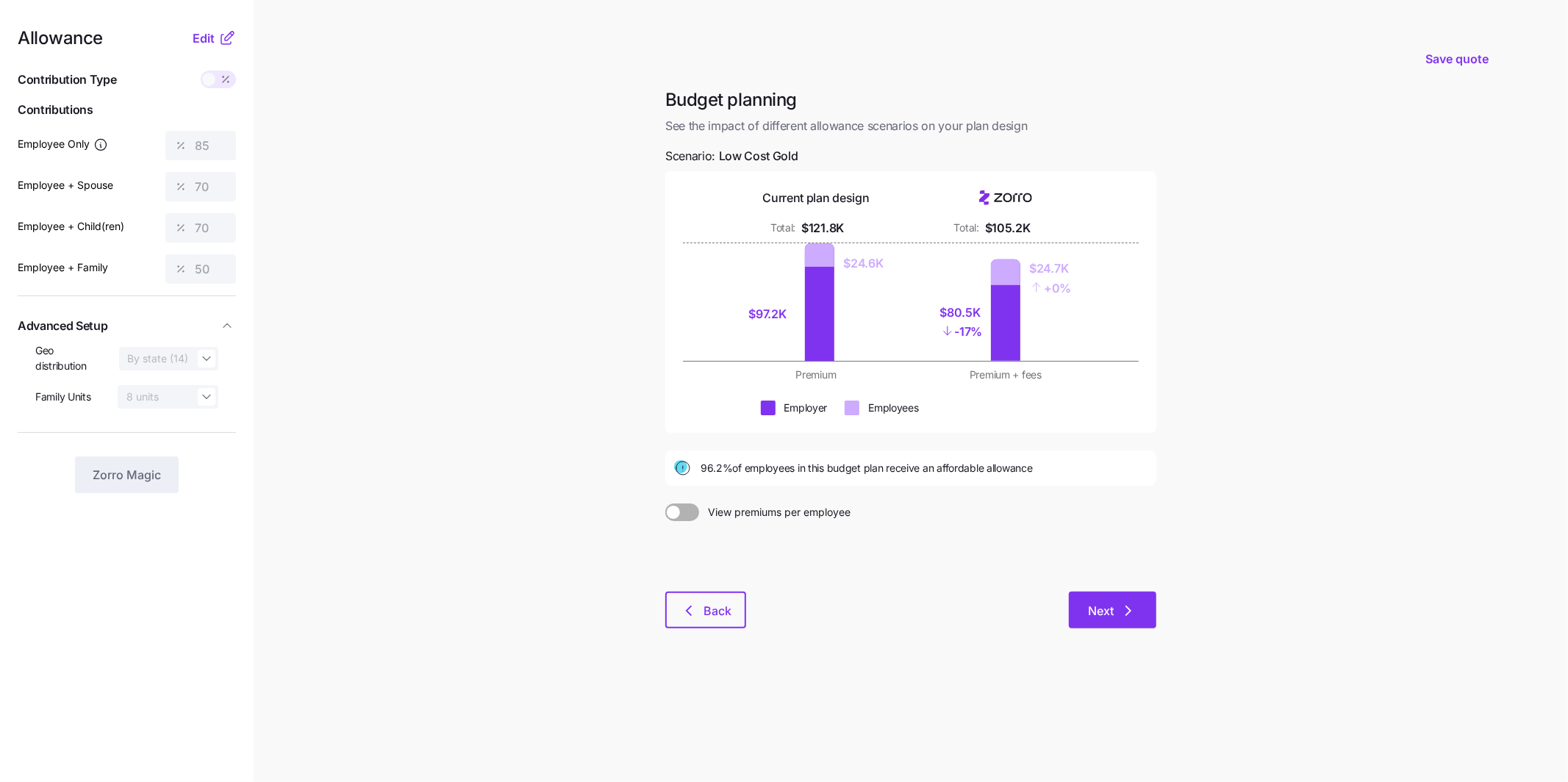 click on "Next" at bounding box center (1112, 610) 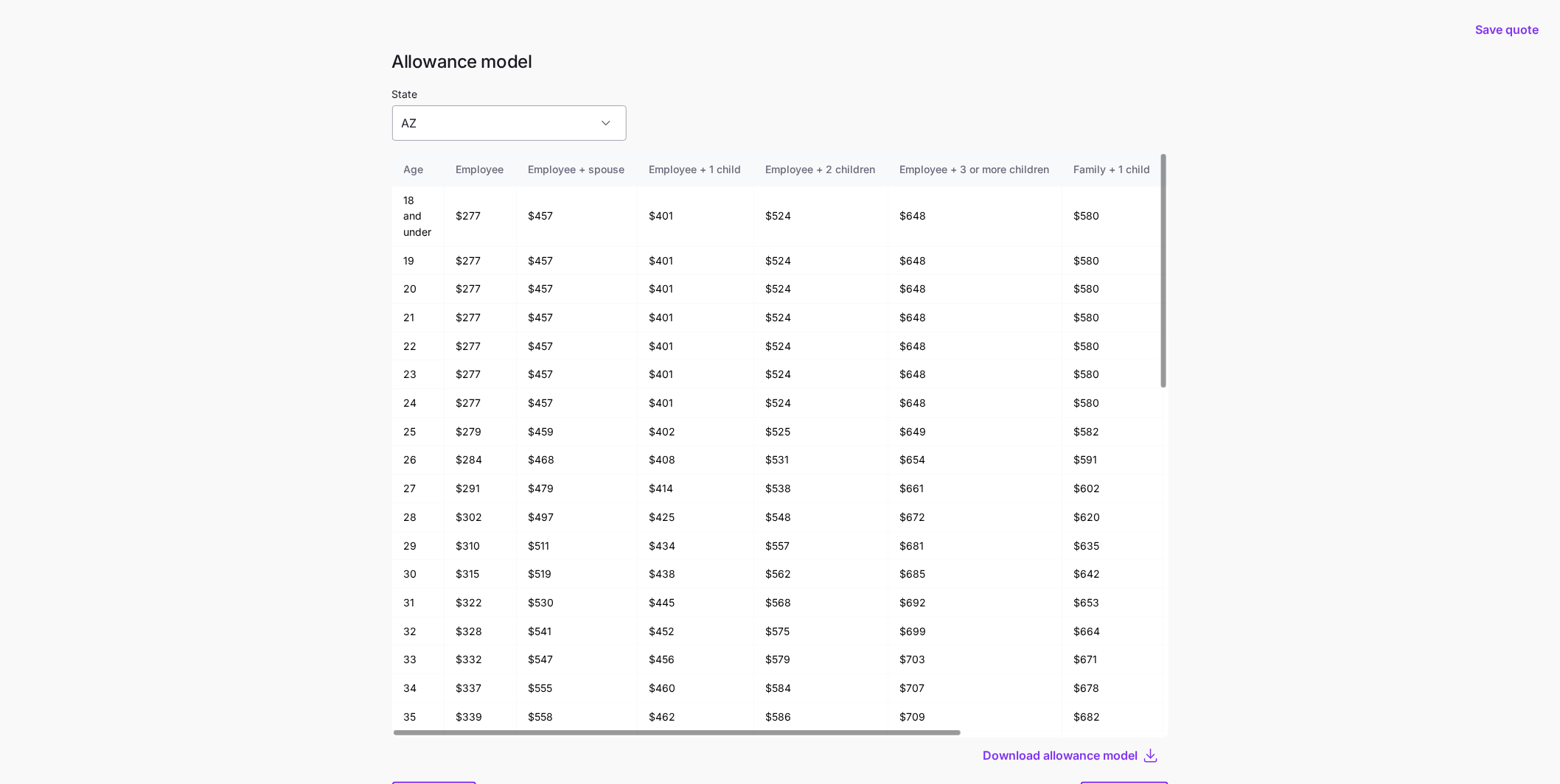 click on "AZ" at bounding box center [509, 123] 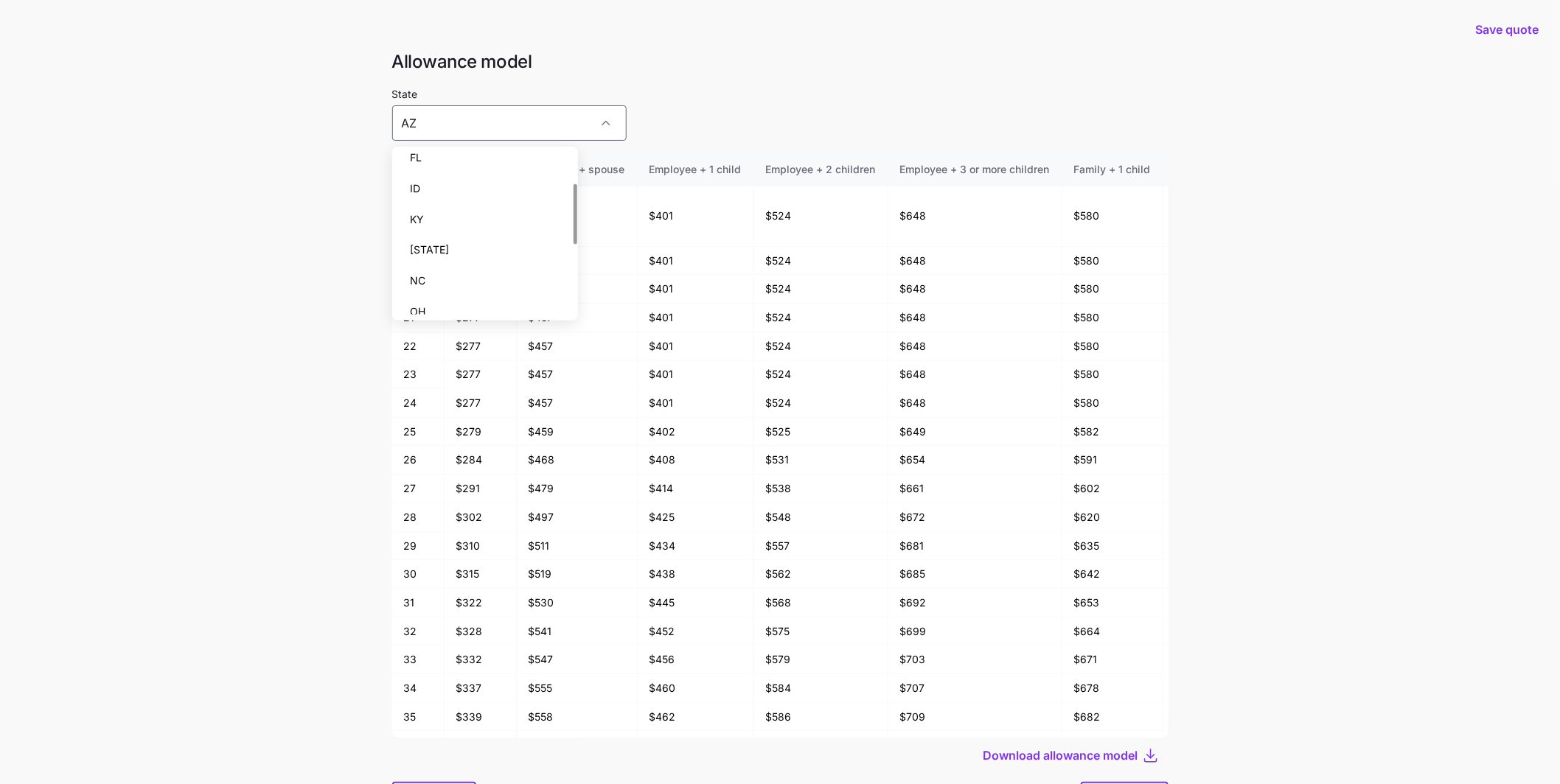 scroll, scrollTop: 92, scrollLeft: 0, axis: vertical 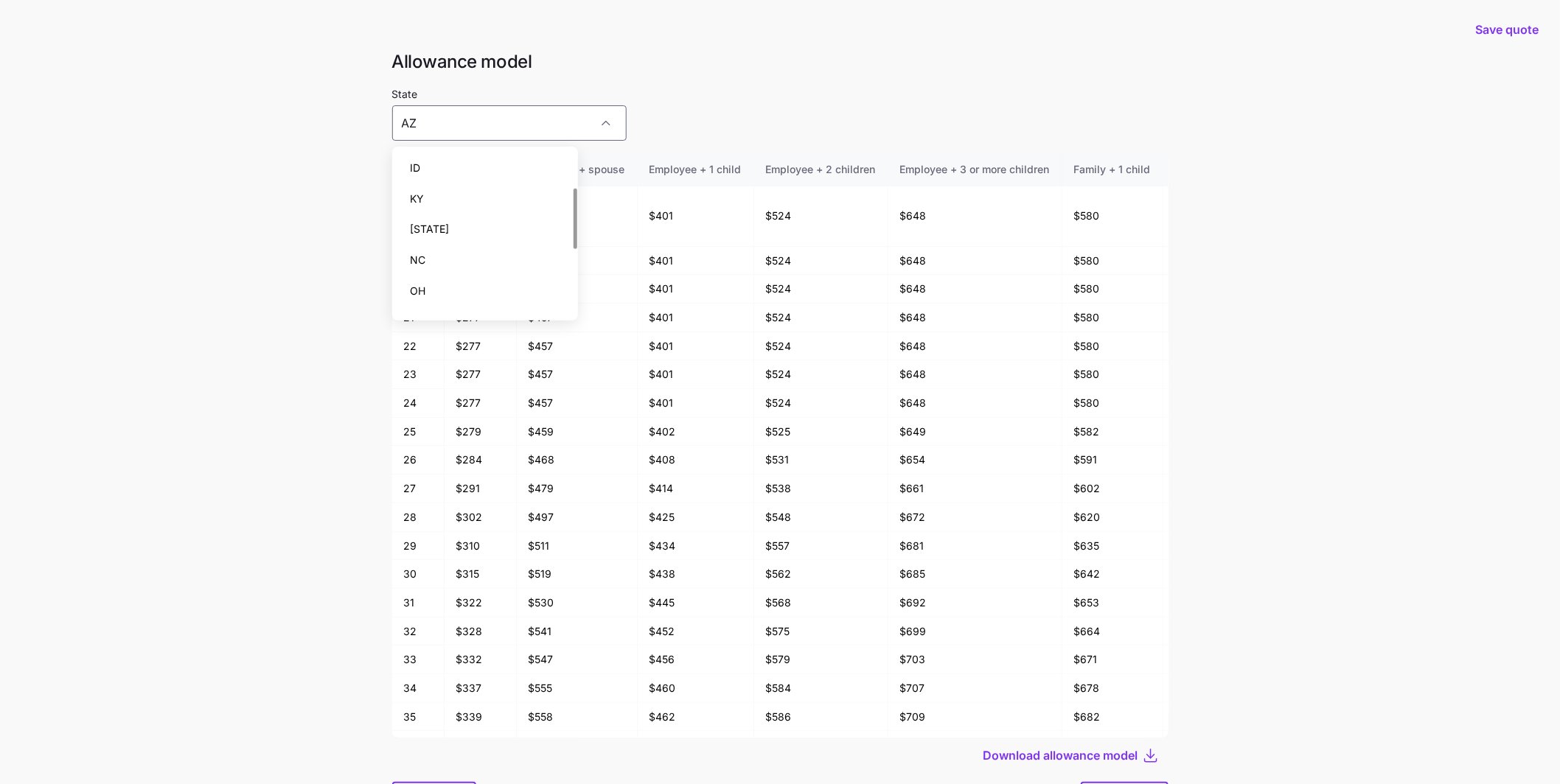 click on "[STATE]" at bounding box center [485, 229] 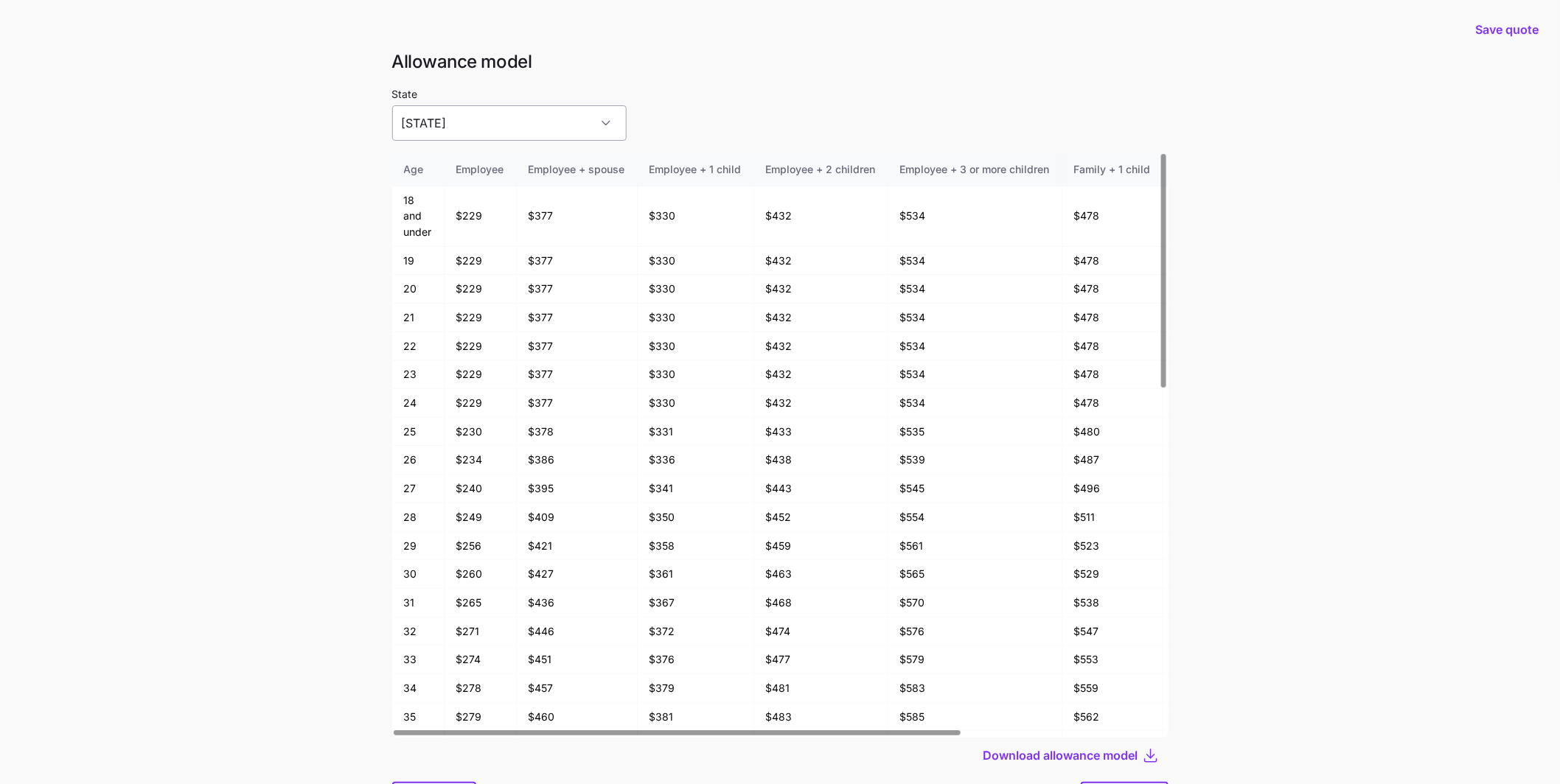 click on "[STATE]" at bounding box center (509, 123) 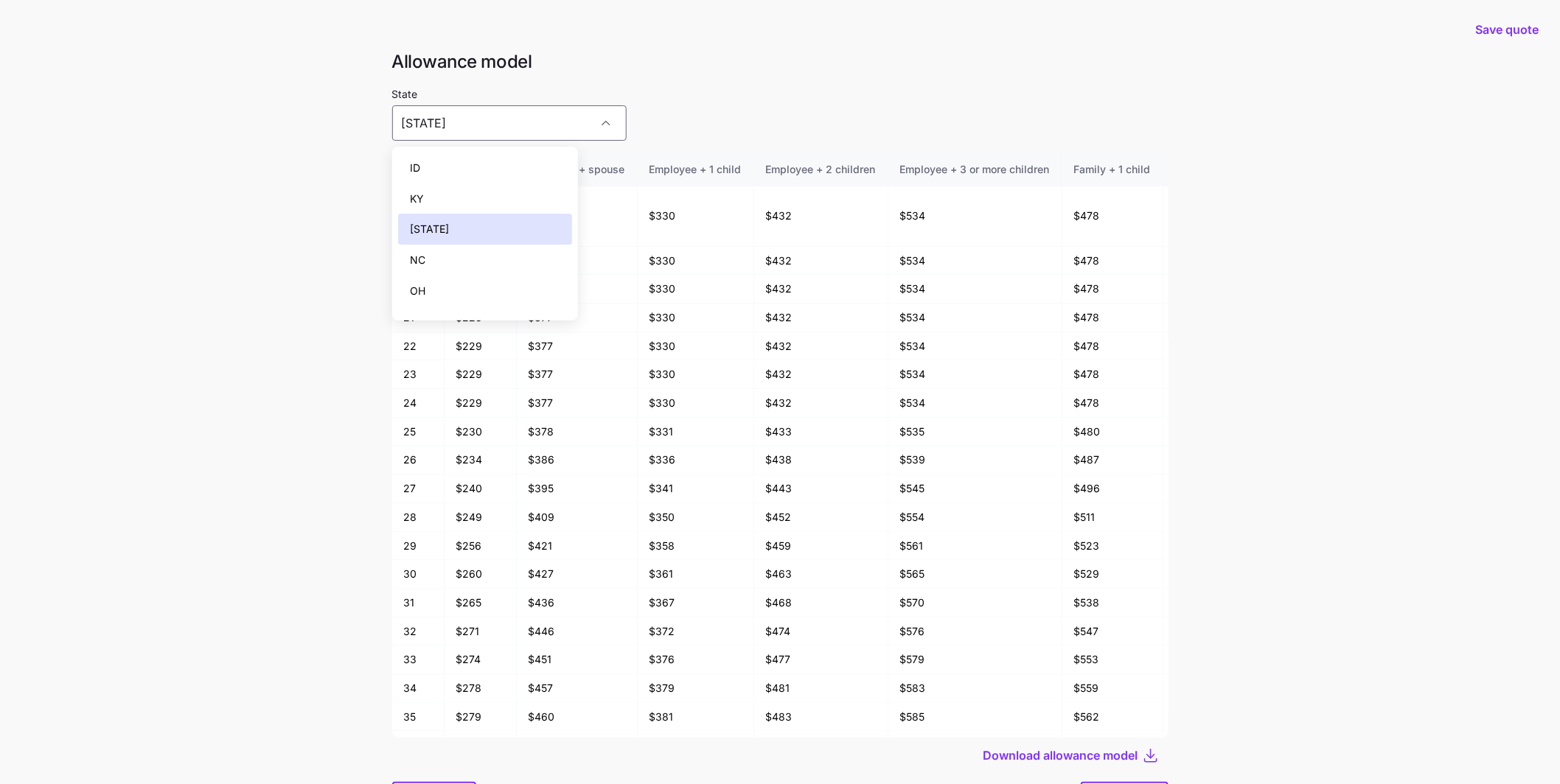 click on "NC" at bounding box center (485, 260) 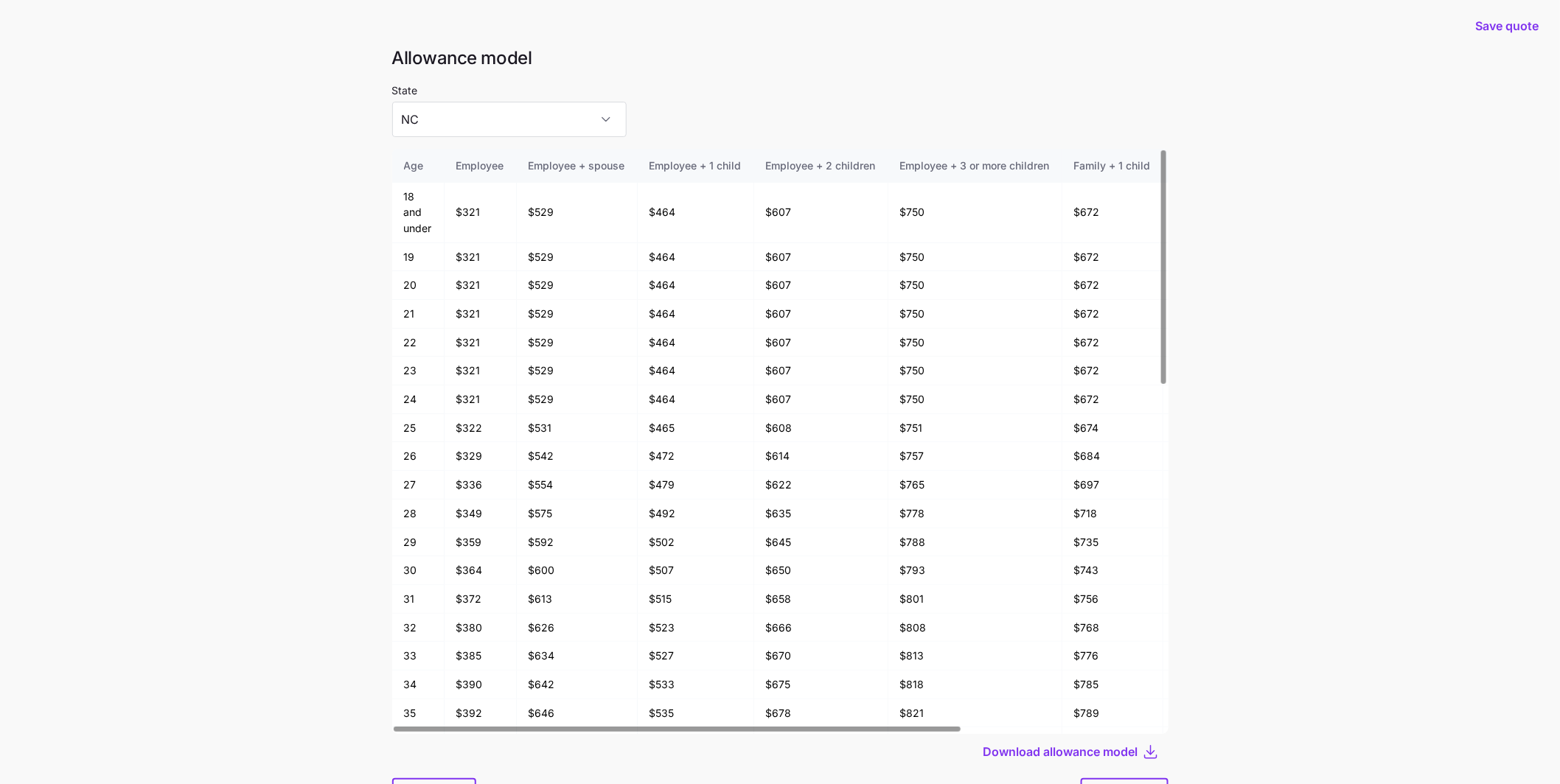 scroll, scrollTop: 78, scrollLeft: 0, axis: vertical 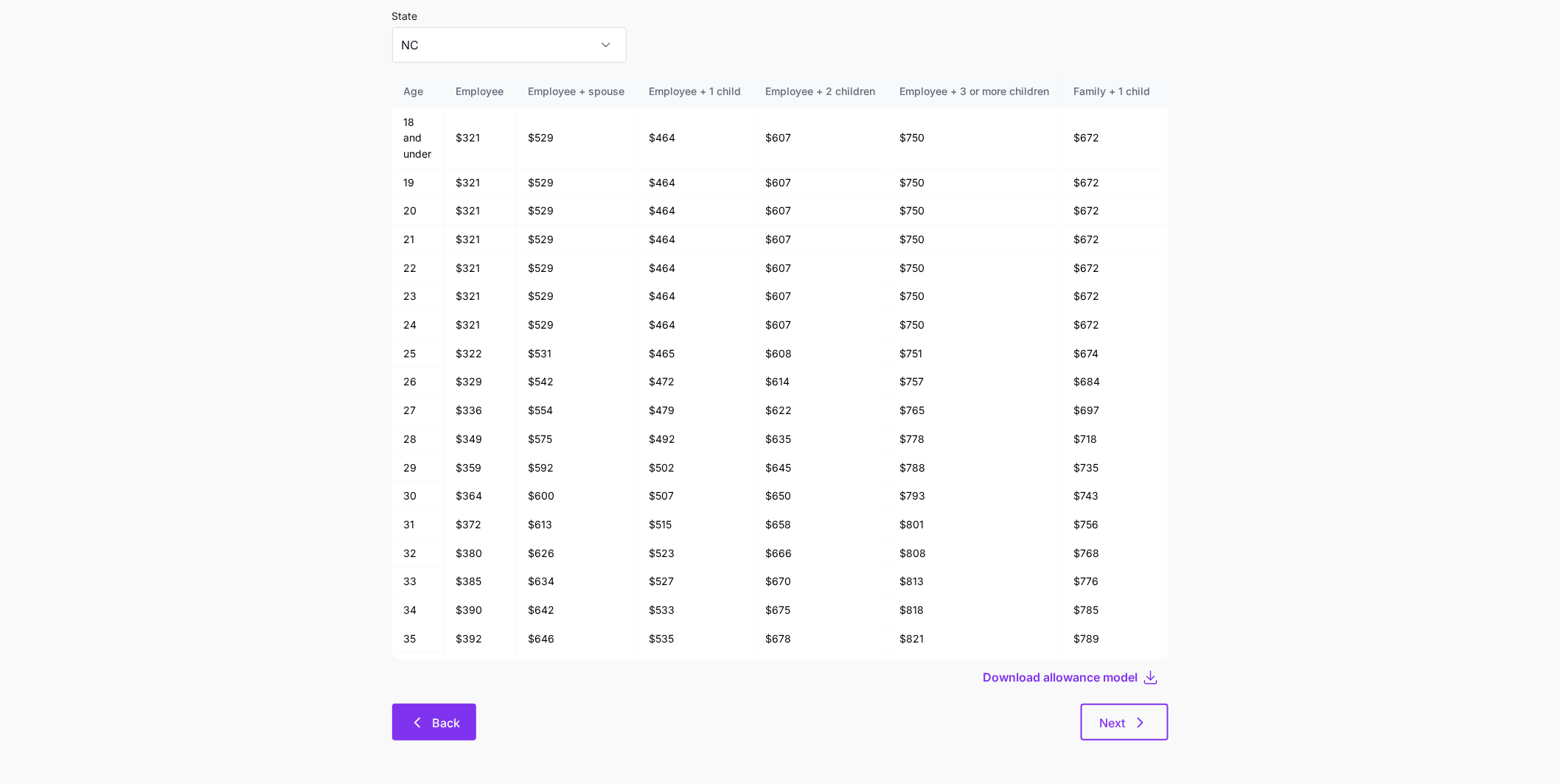 click on "Back" at bounding box center (446, 723) 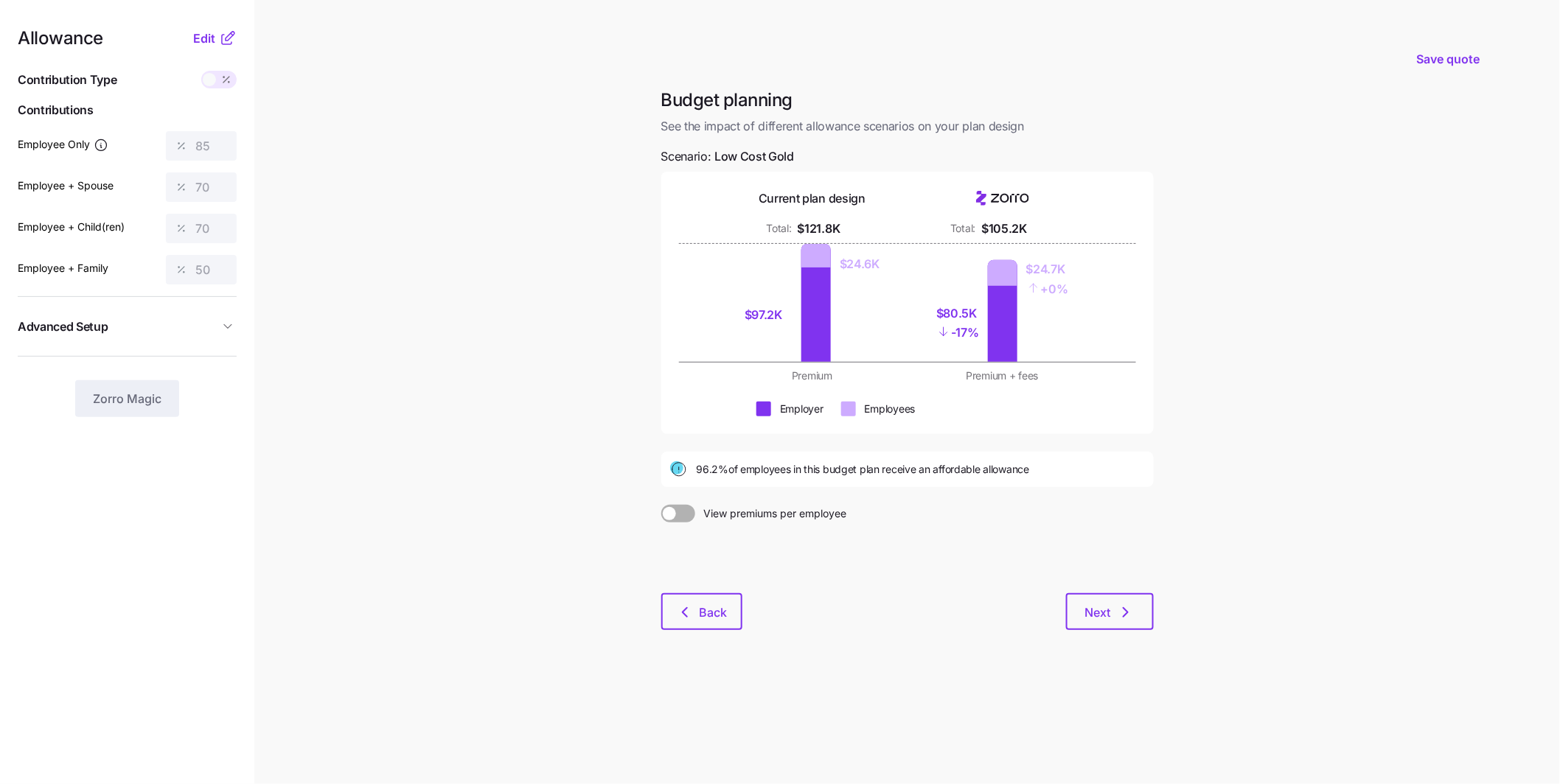 scroll, scrollTop: 0, scrollLeft: 0, axis: both 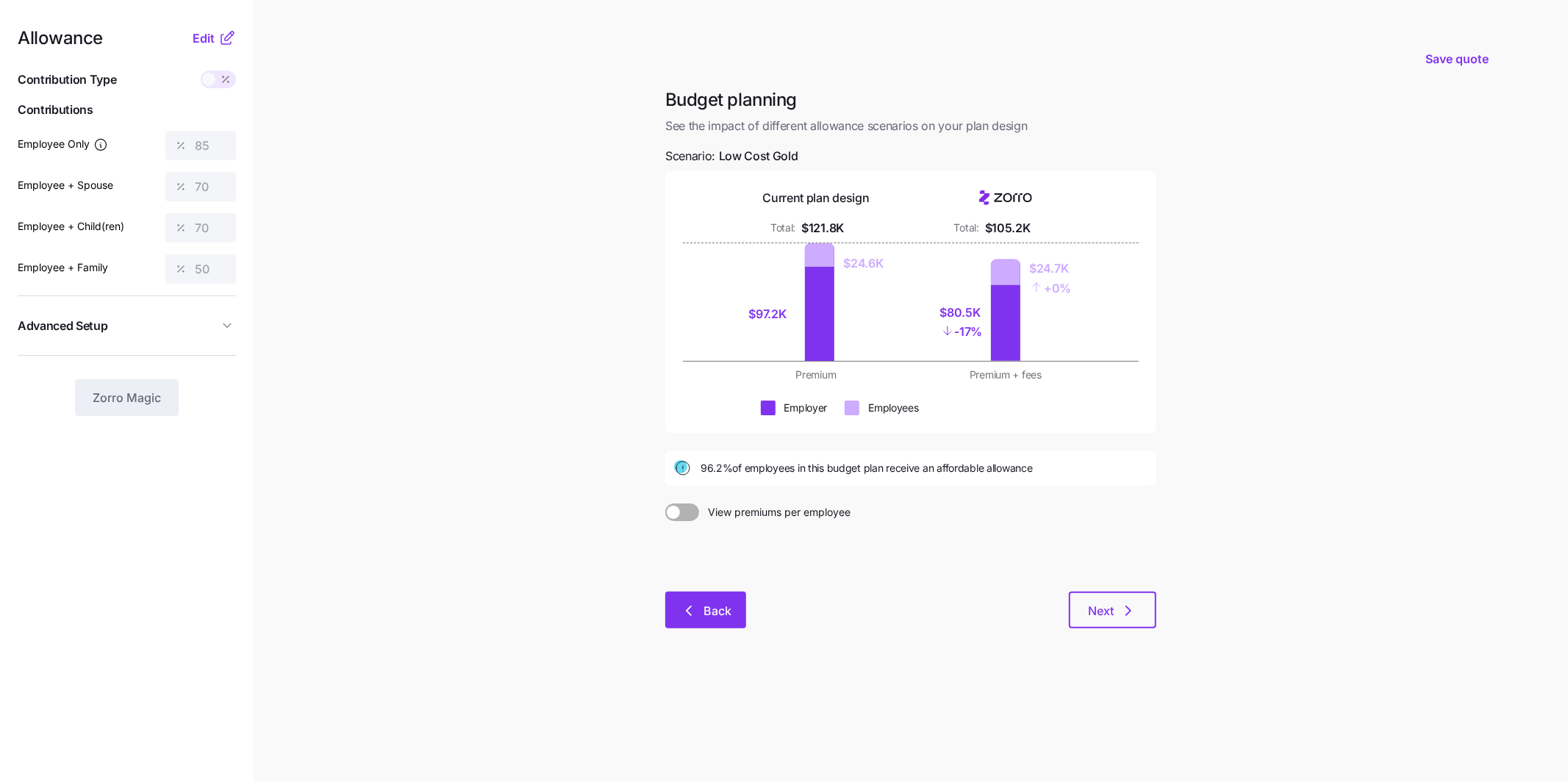 click on "Back" at bounding box center (717, 611) 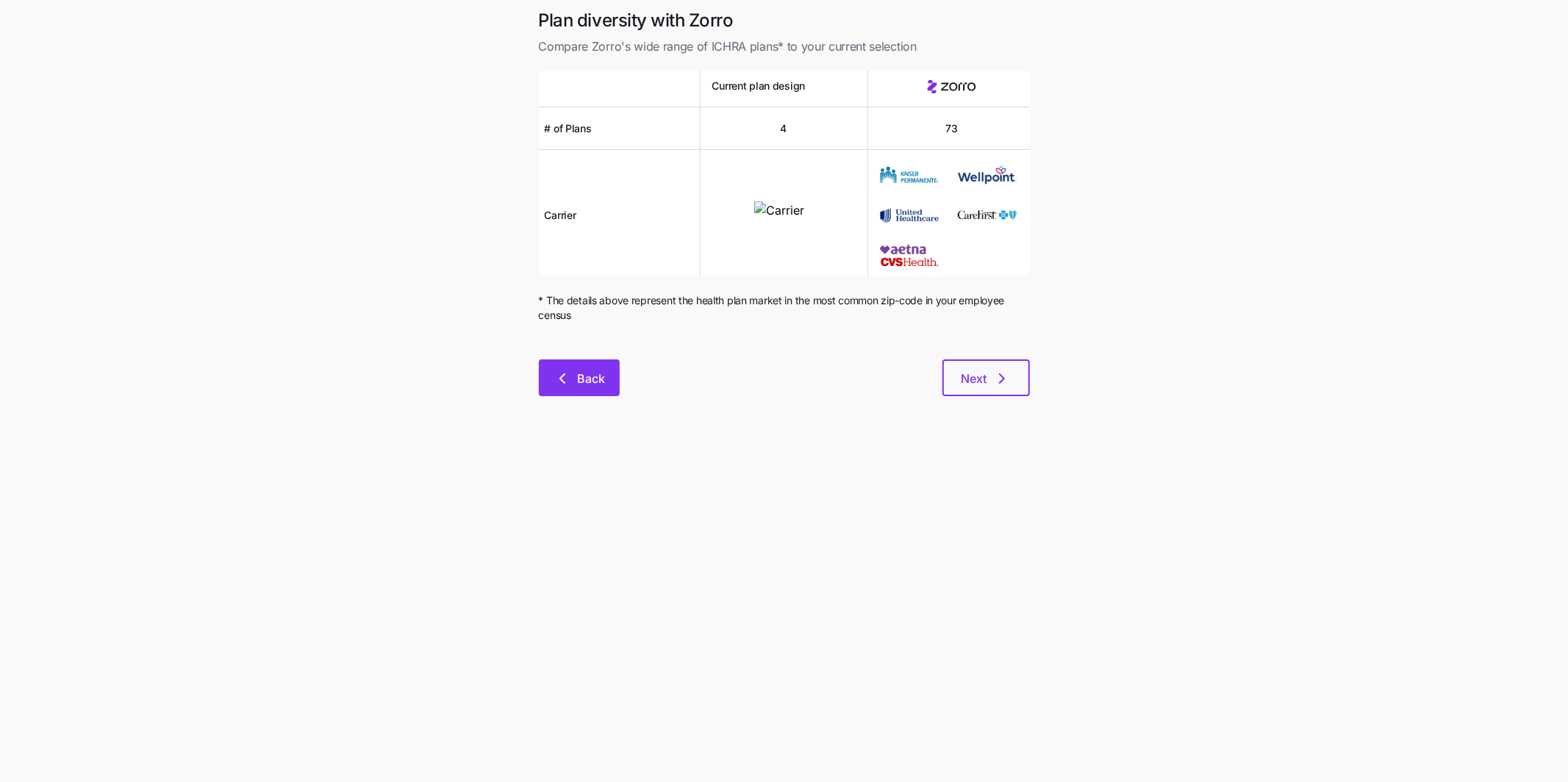 click on "Back" at bounding box center (579, 378) 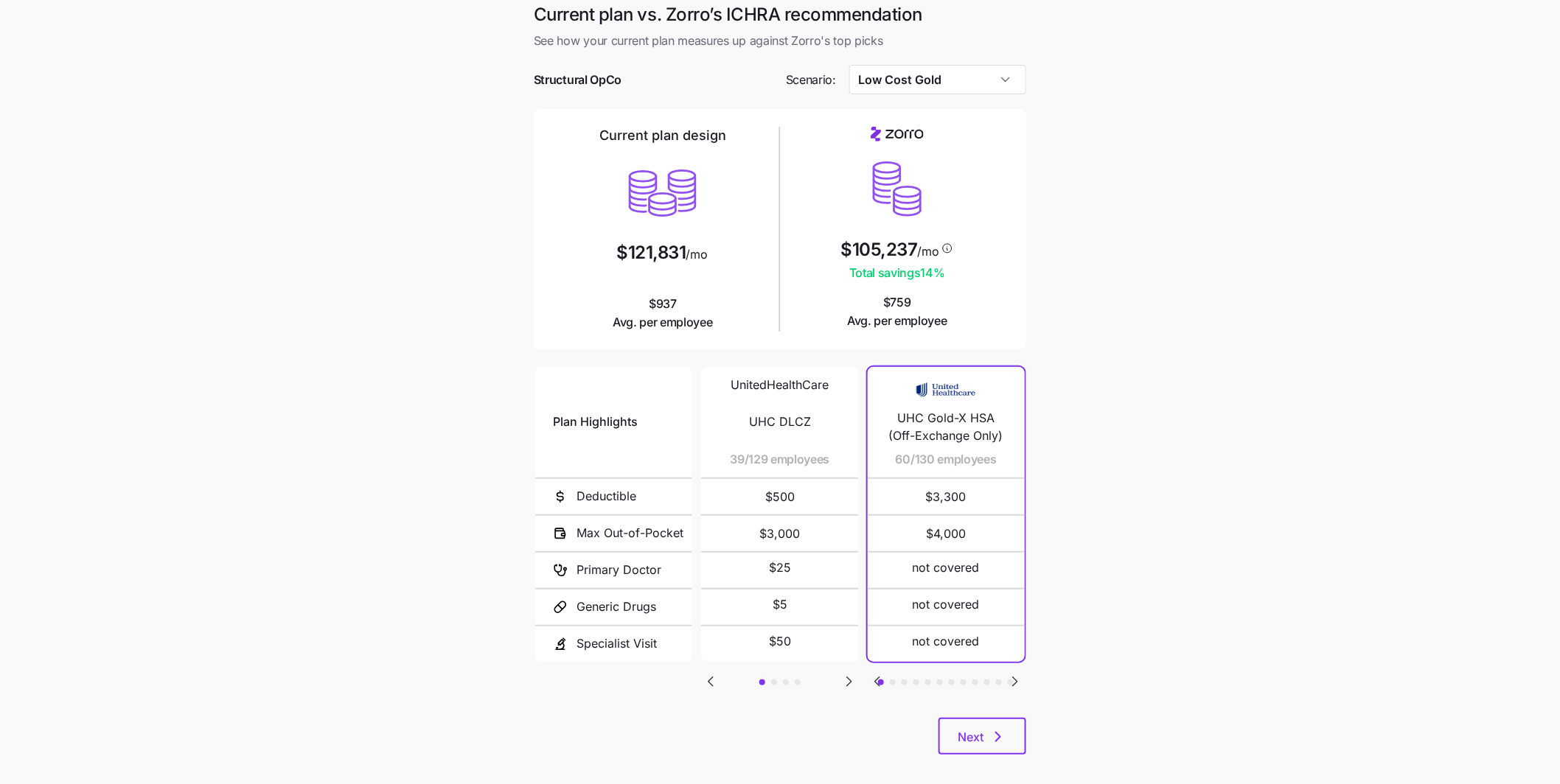 scroll, scrollTop: 20, scrollLeft: 0, axis: vertical 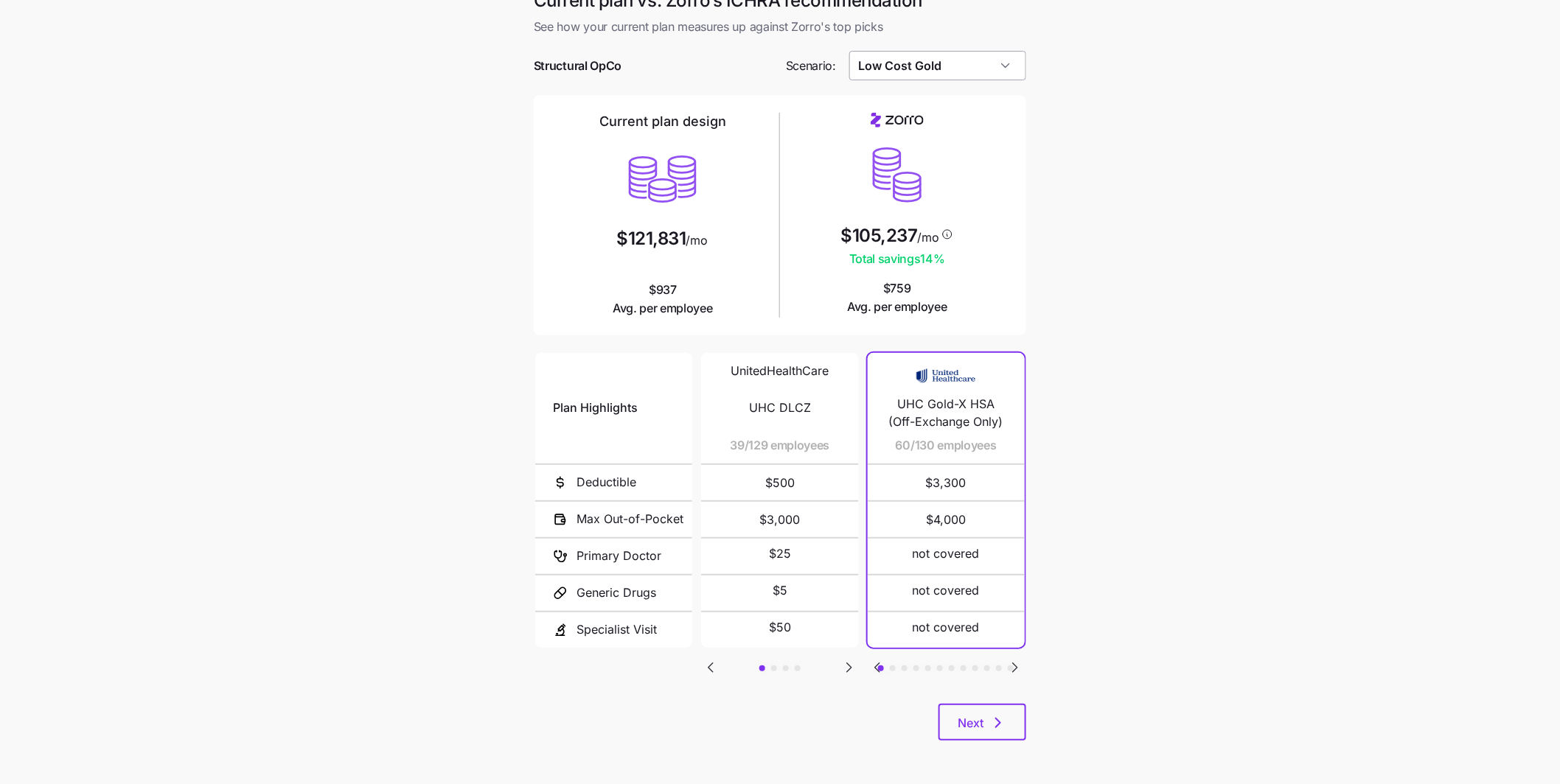 click on "Low Cost Gold" at bounding box center (938, 66) 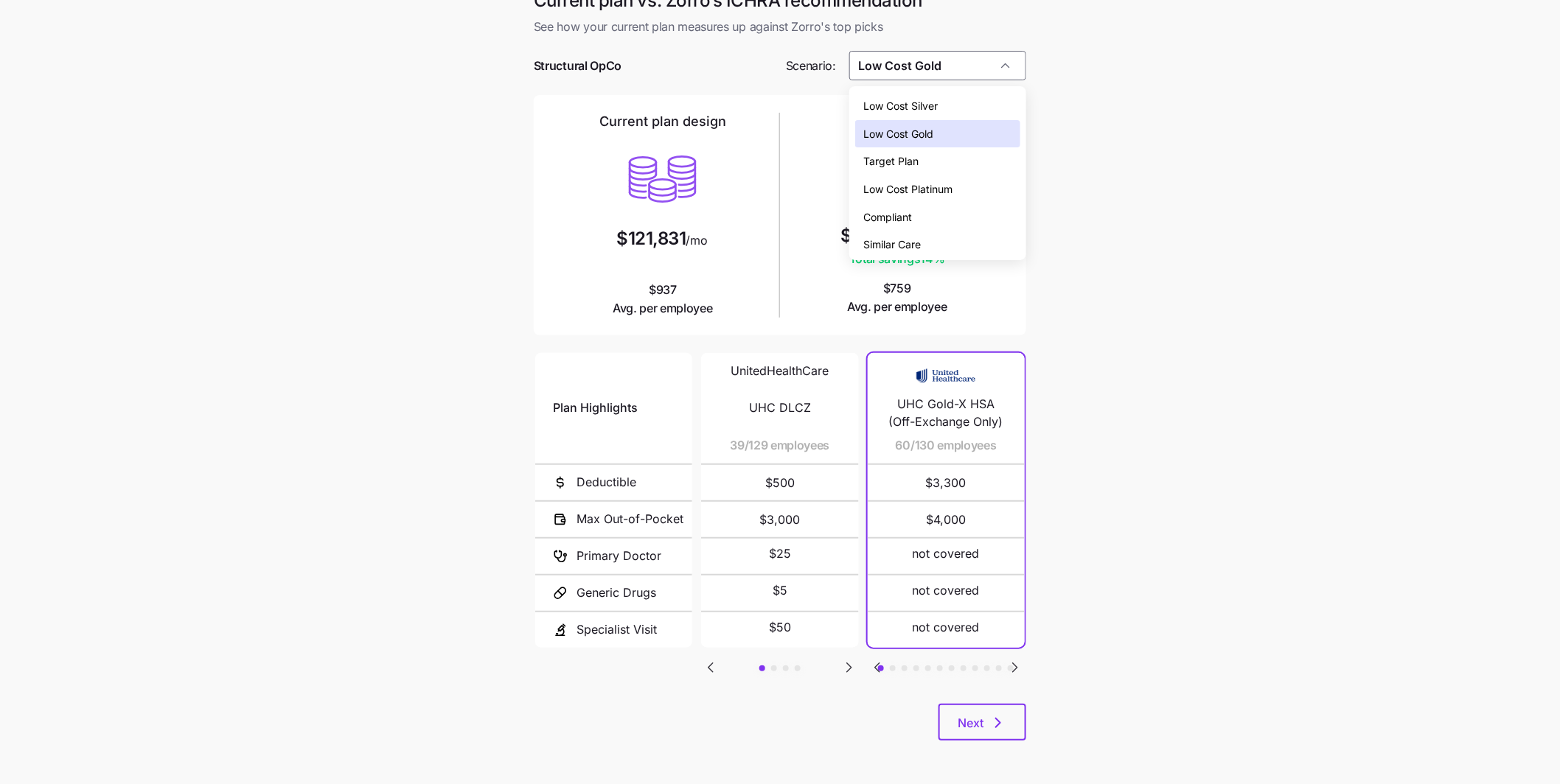click on "Low Cost Platinum" at bounding box center (908, 189) 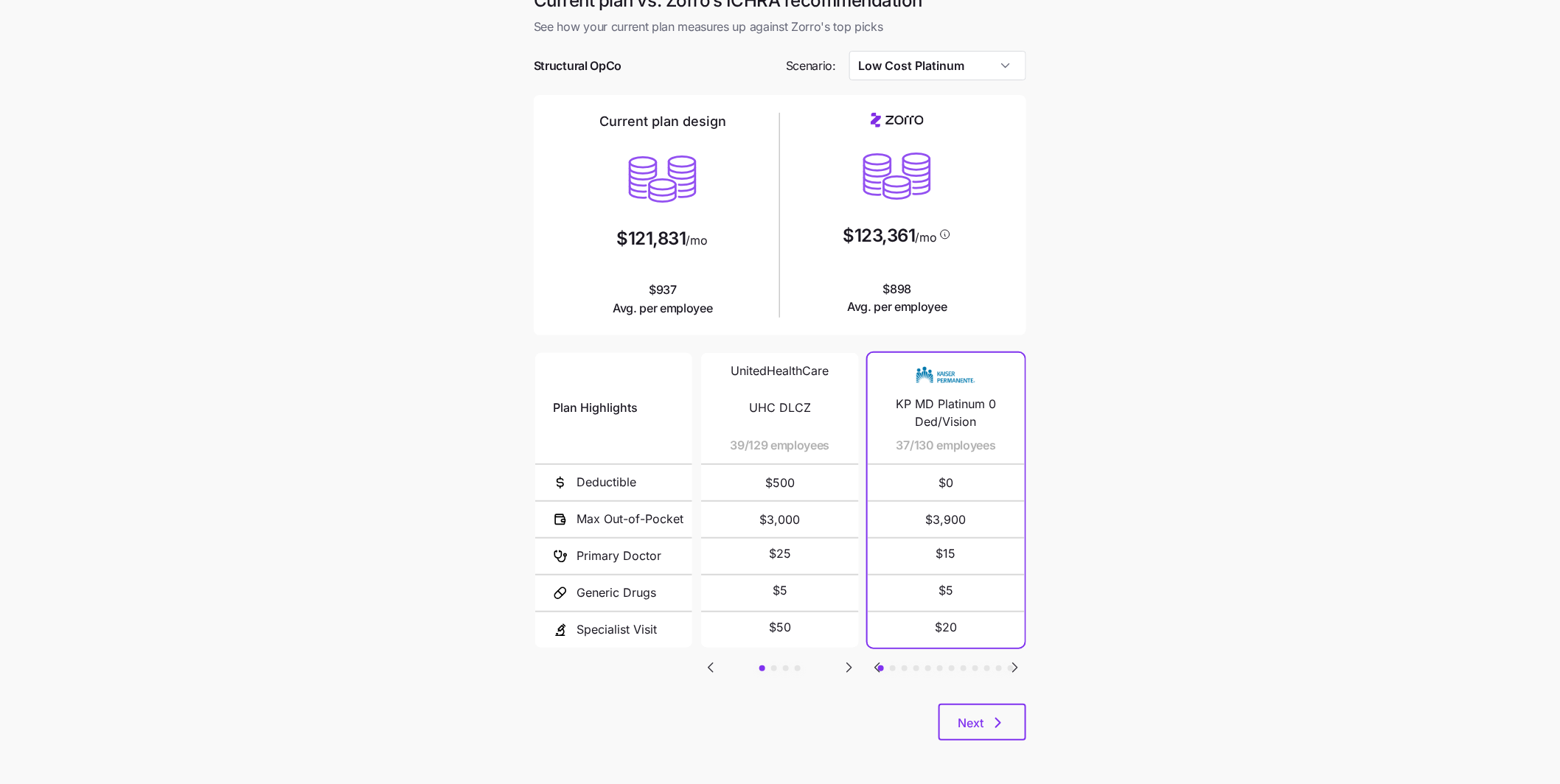 click on "[FIRST] [LAST]" at bounding box center (780, 382) 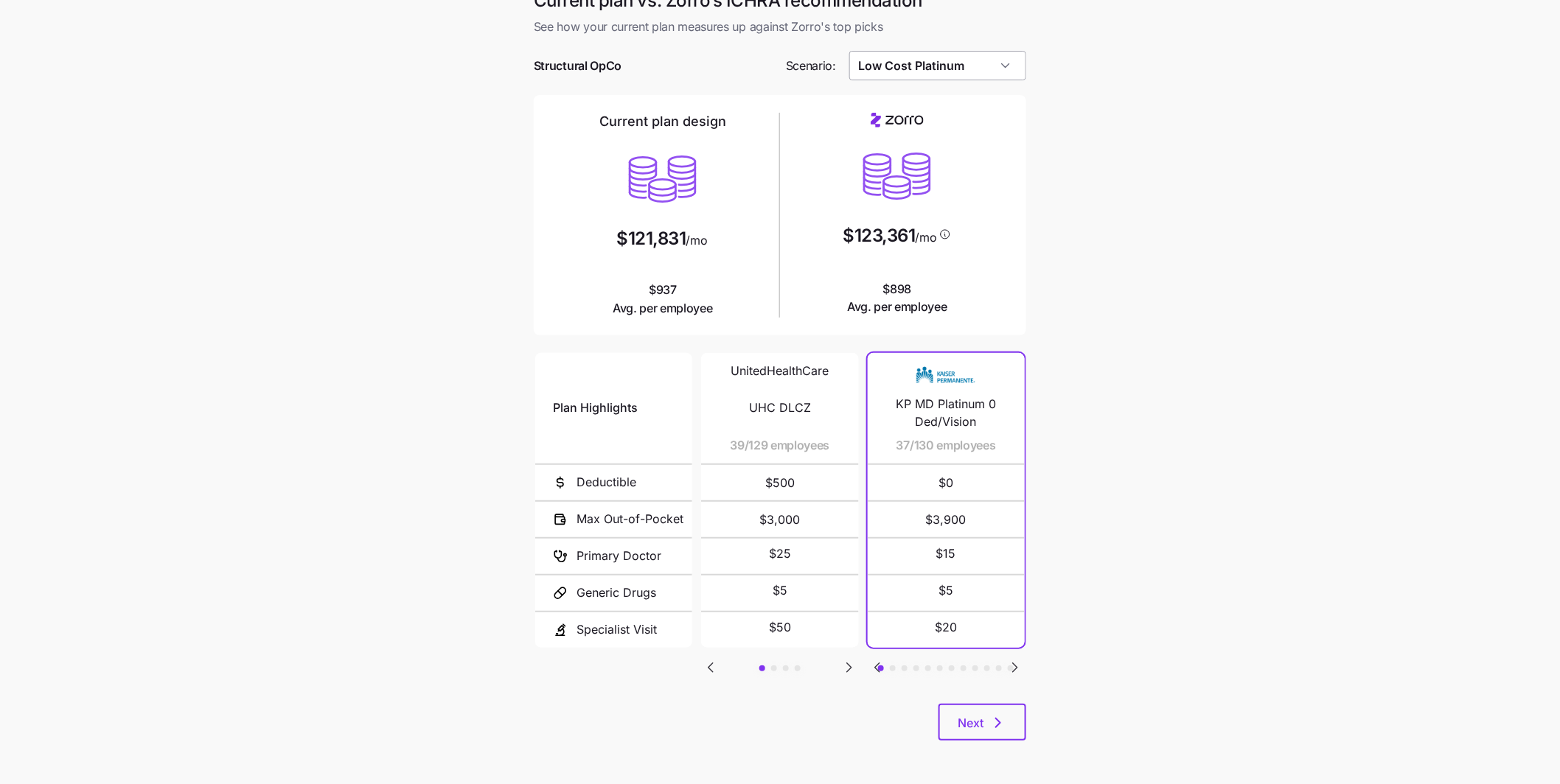 click on "Low Cost Platinum" at bounding box center (938, 66) 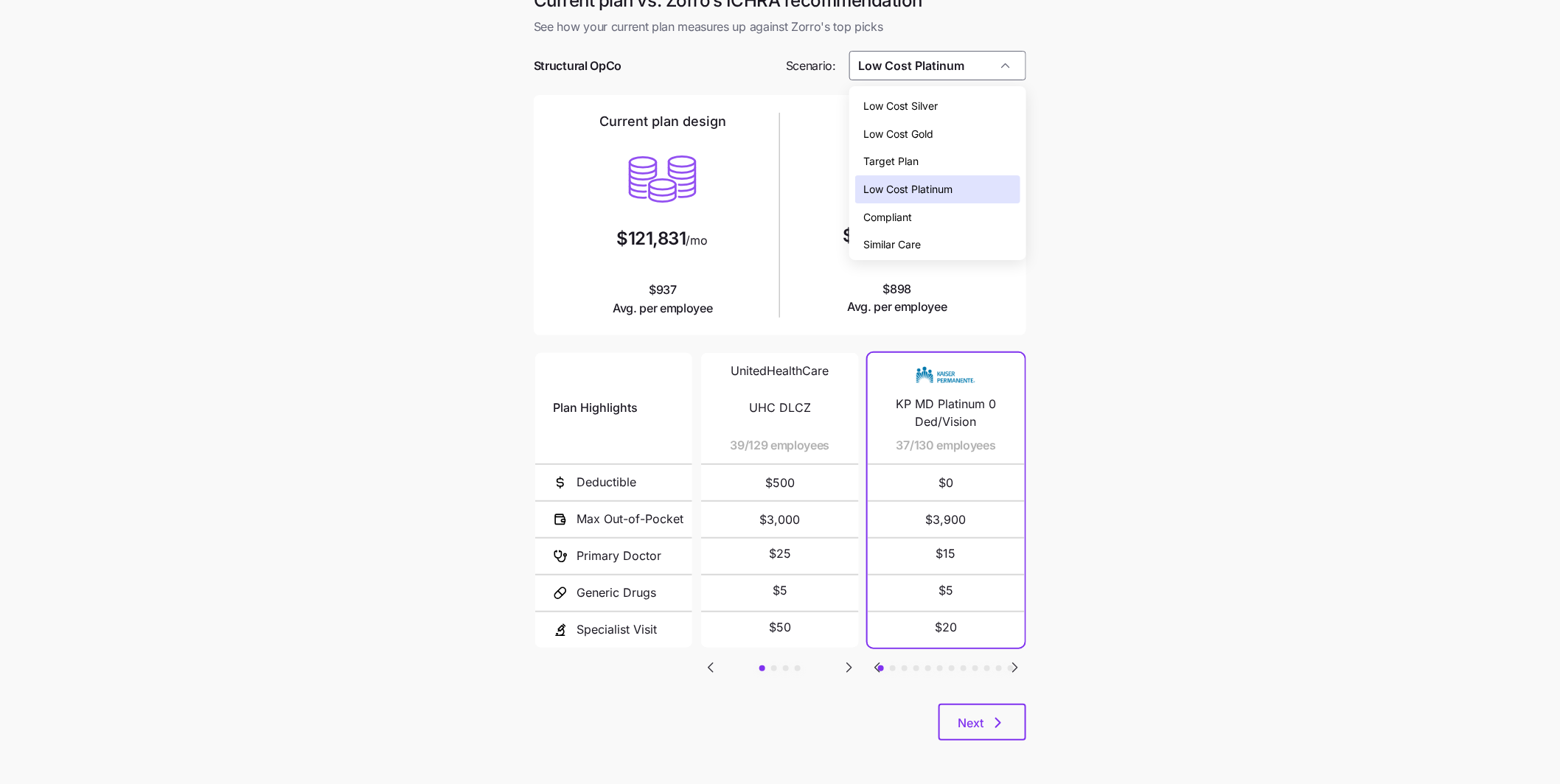 click on "Similar Care" at bounding box center [893, 245] 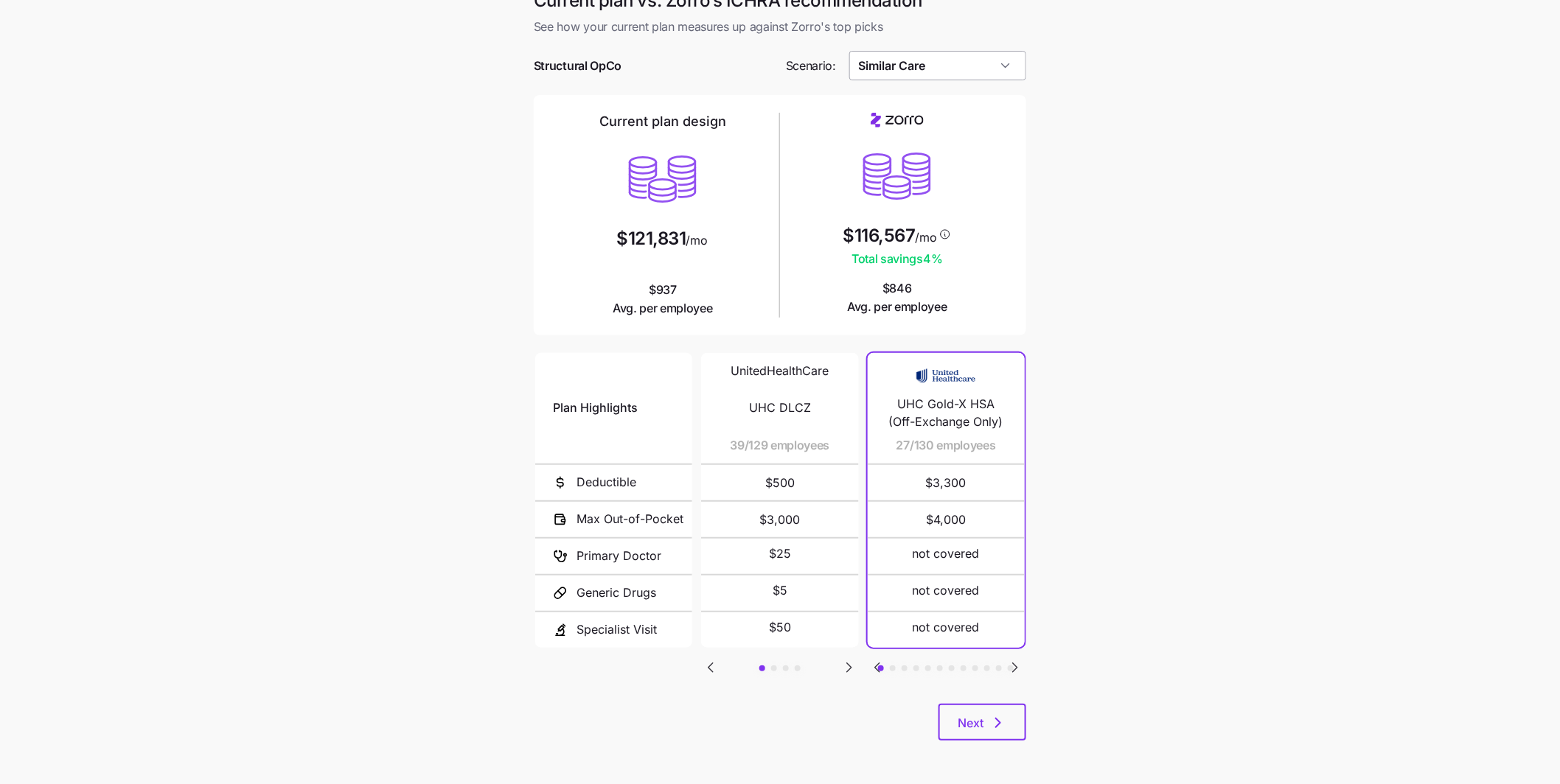 click on "Similar Care" at bounding box center (938, 66) 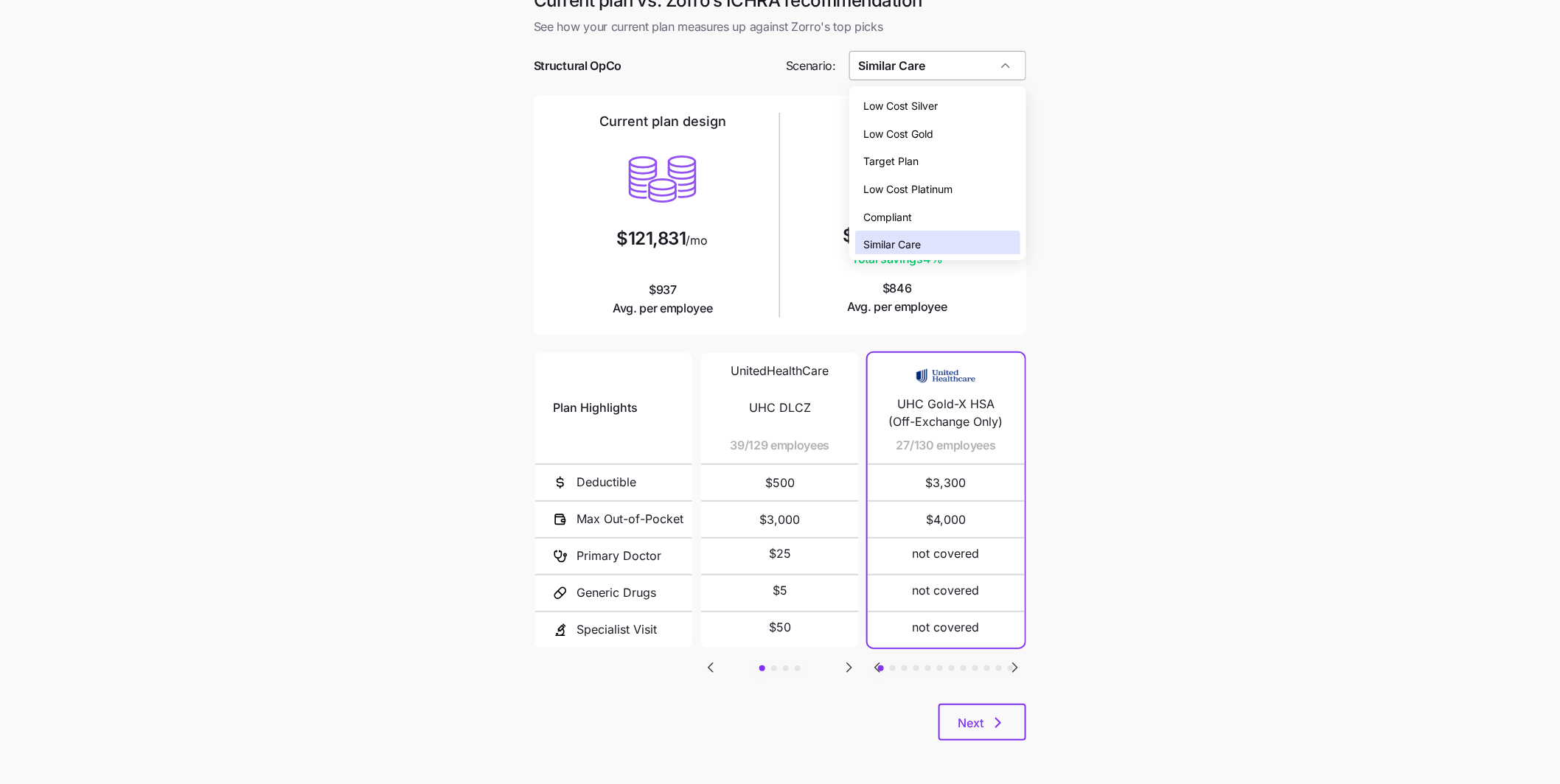 scroll, scrollTop: 4, scrollLeft: 0, axis: vertical 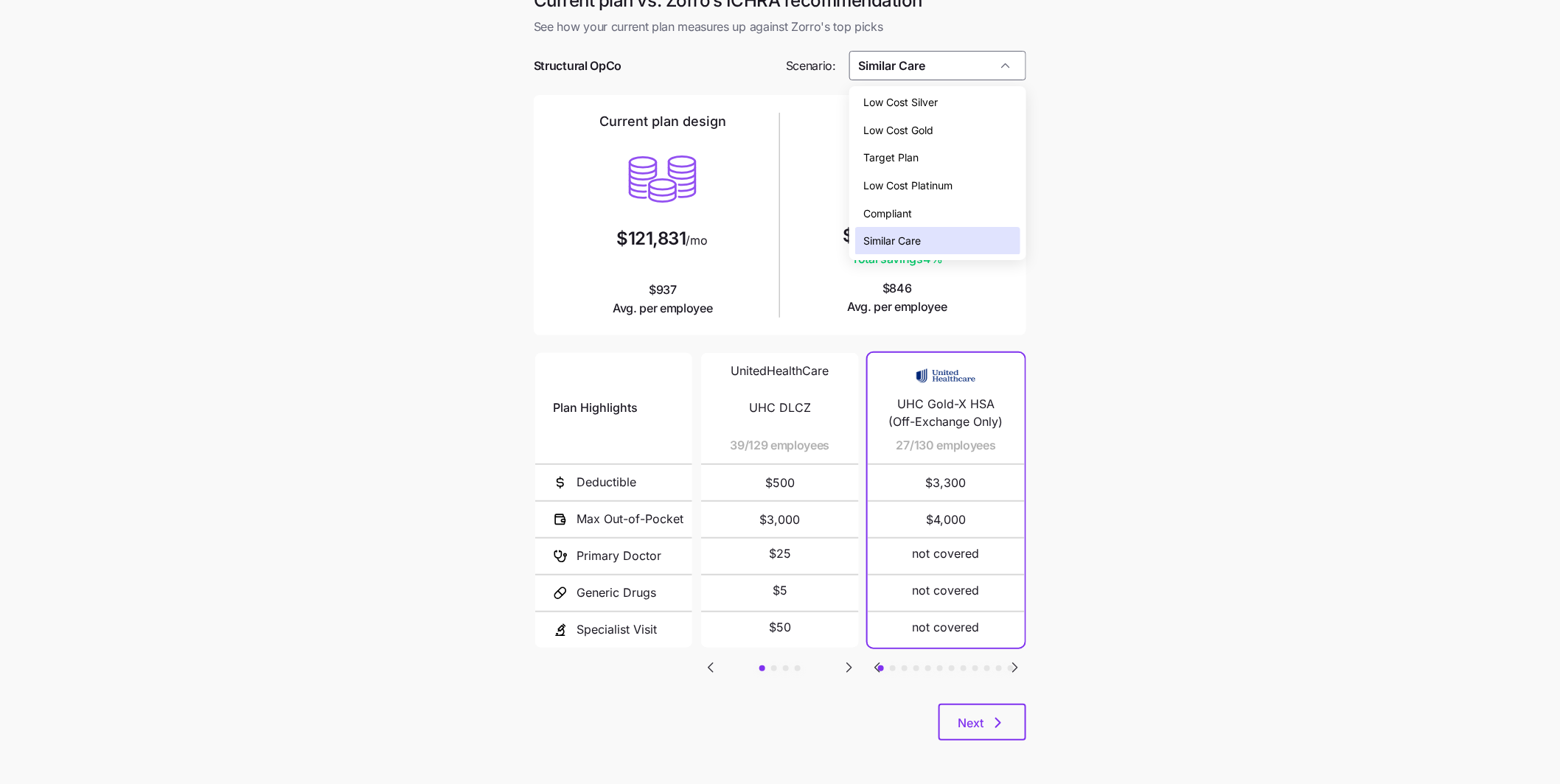 click on "Target Plan" at bounding box center [938, 158] 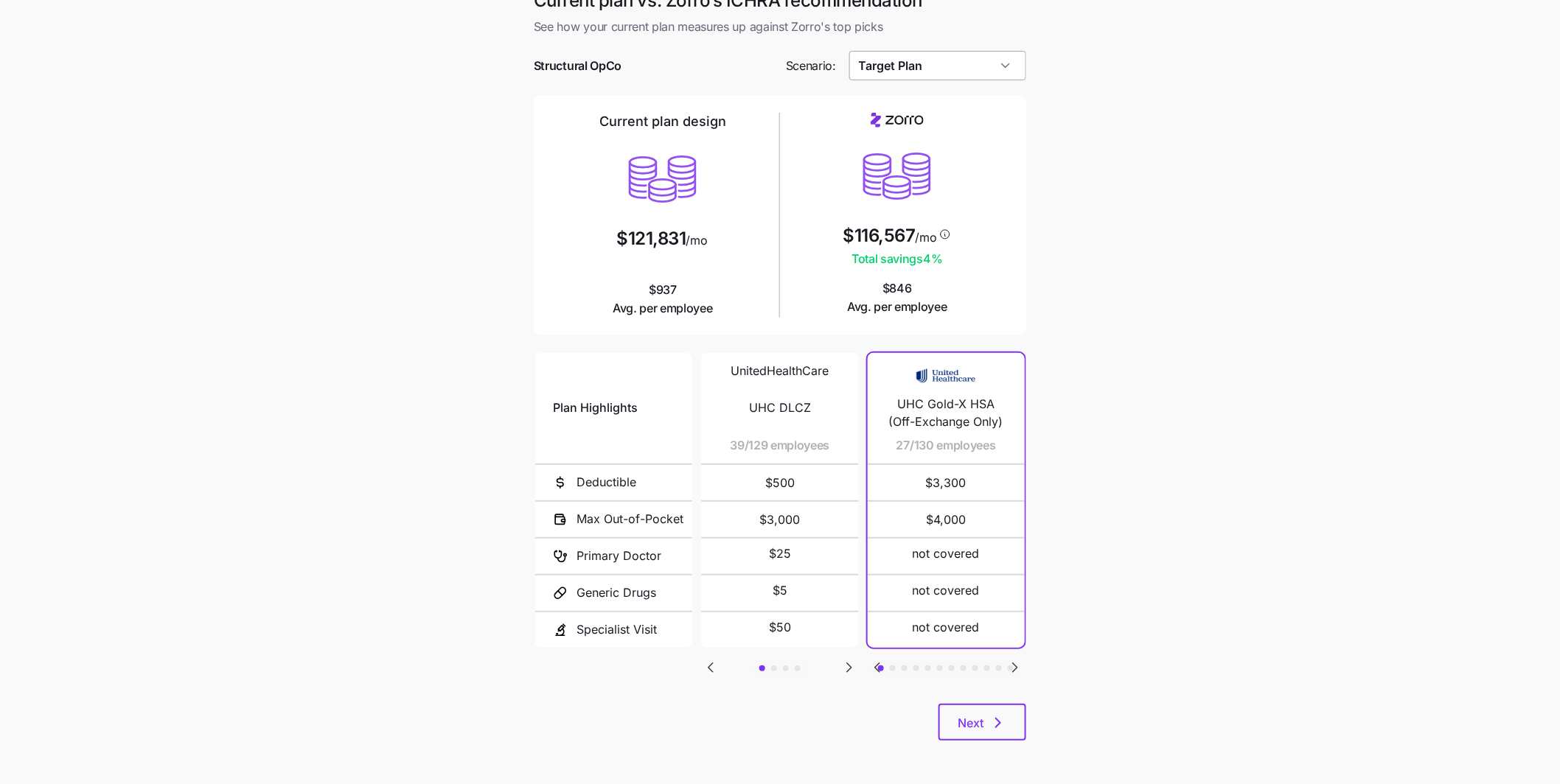 drag, startPoint x: 989, startPoint y: 68, endPoint x: 989, endPoint y: 57, distance: 11 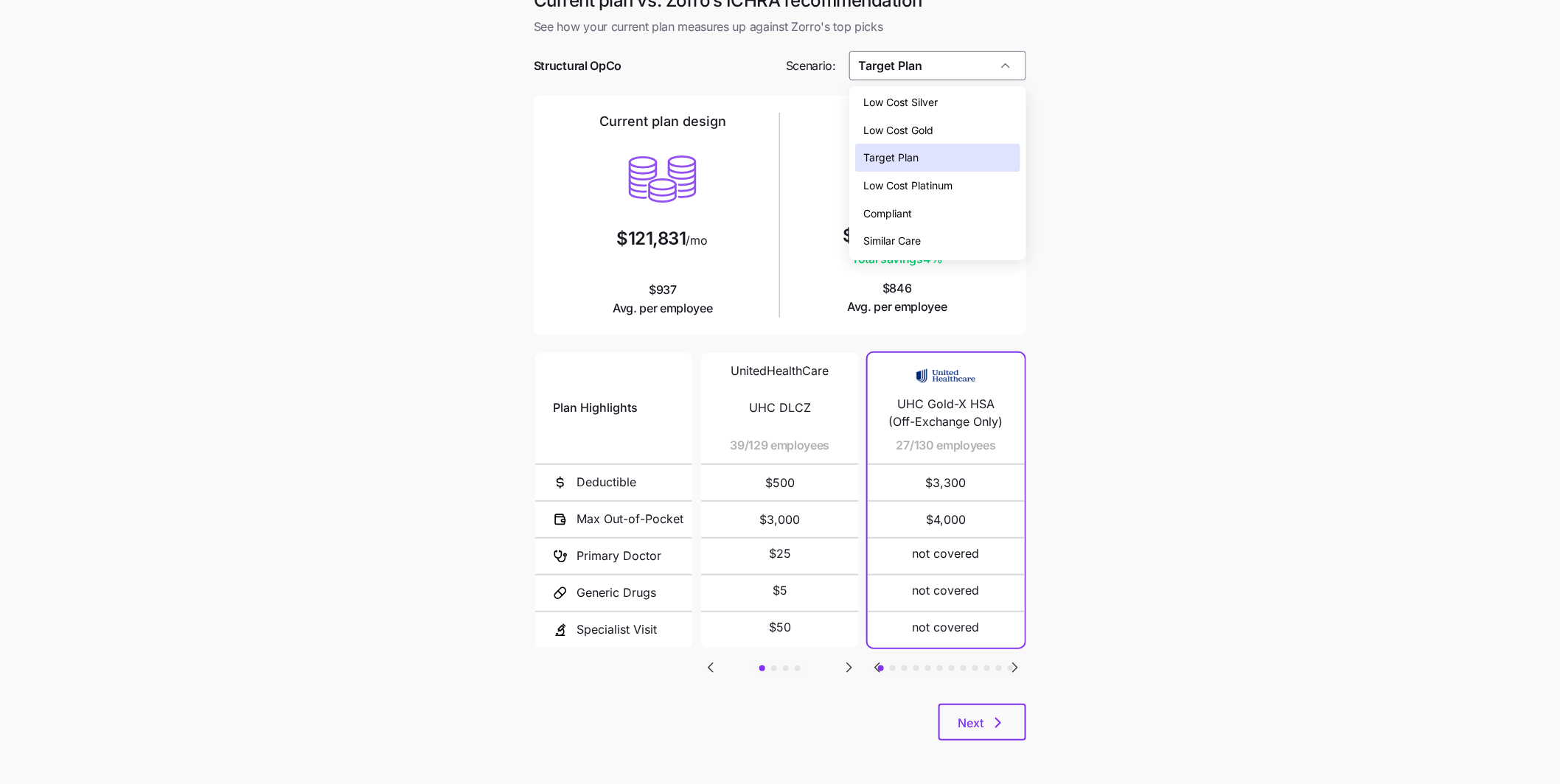 click on "[FIRST] [LAST]" at bounding box center (780, 382) 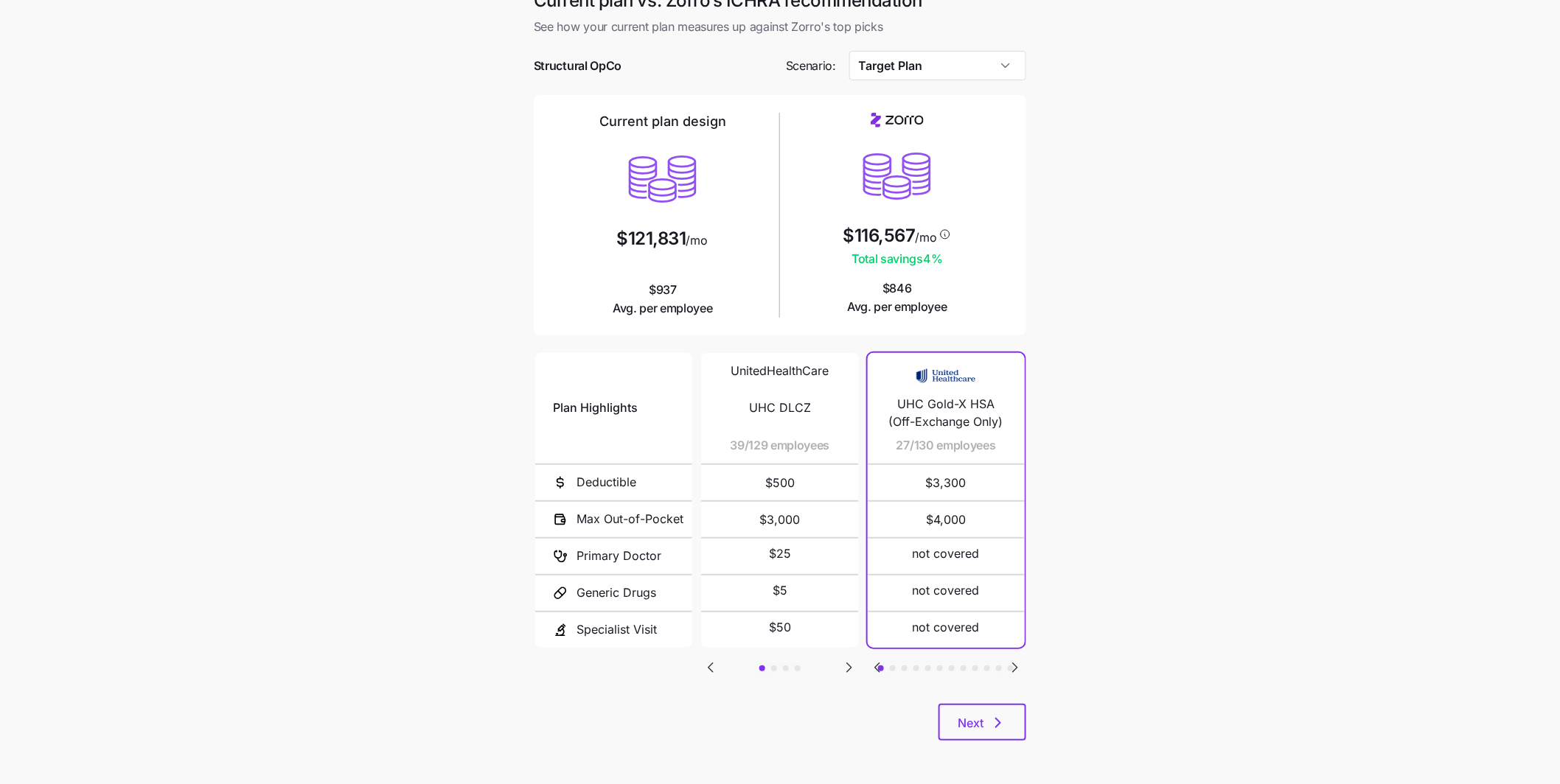 click on "[FIRST] [LAST]" at bounding box center (780, 382) 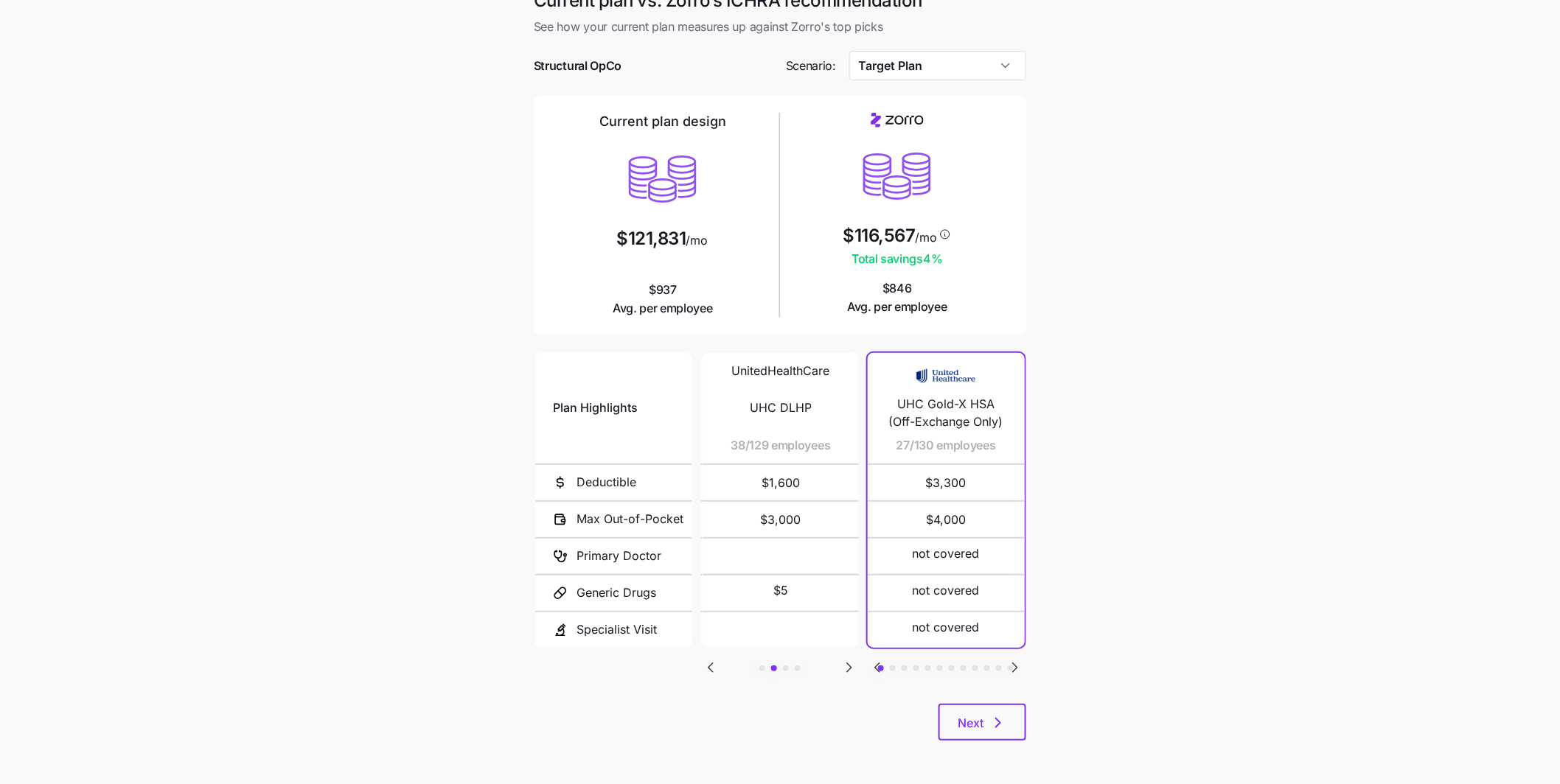 click 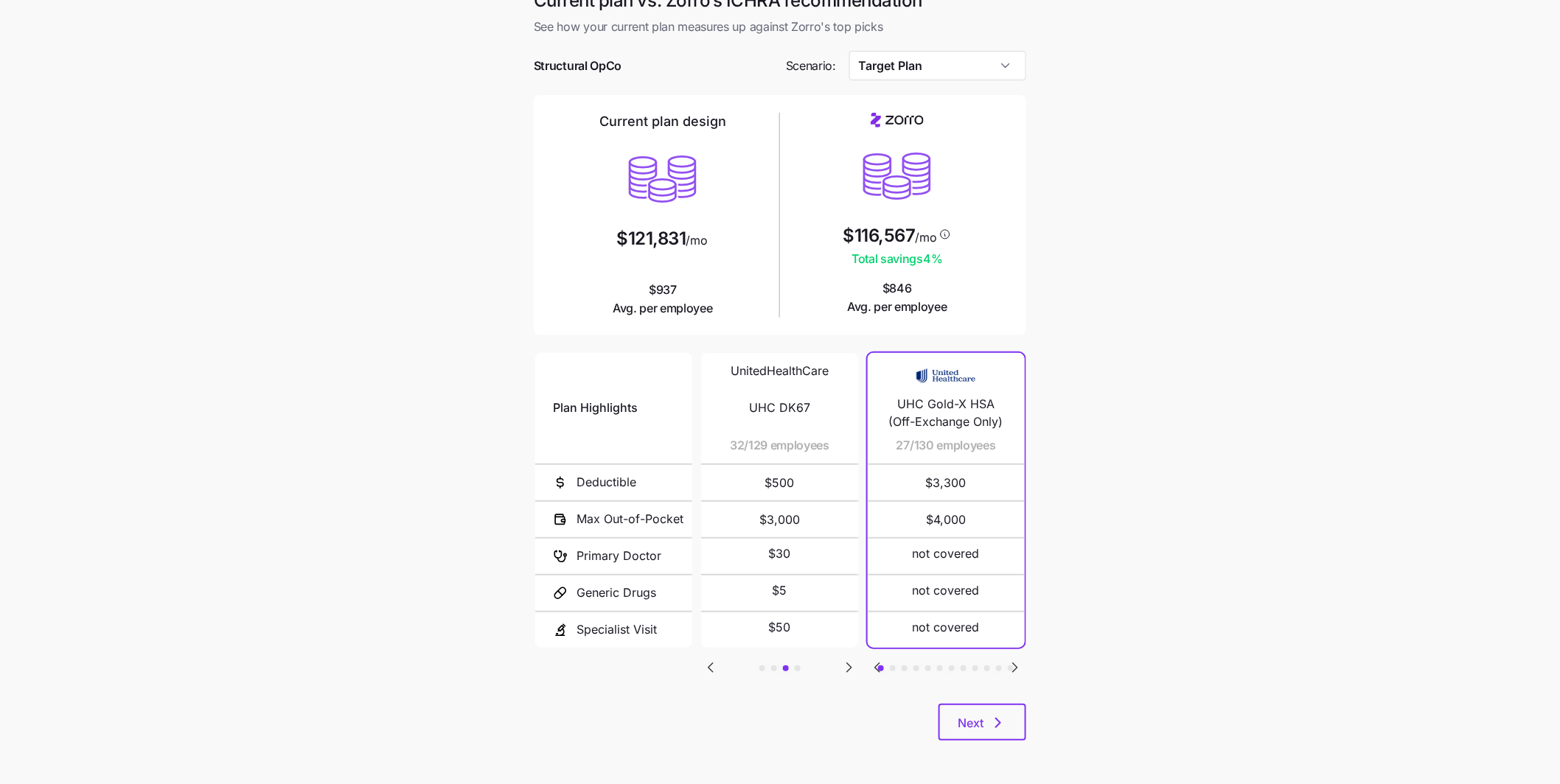 click 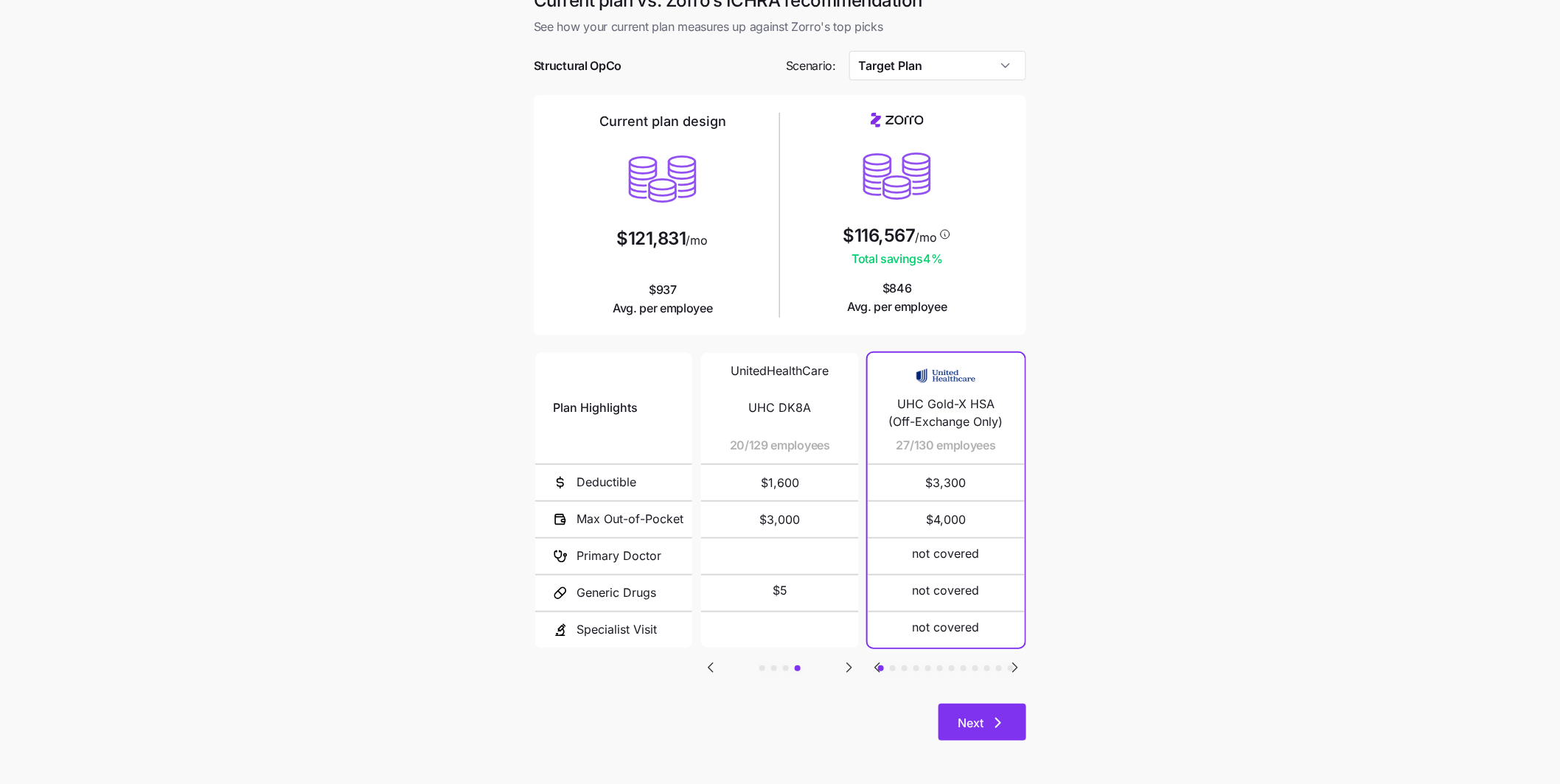 click 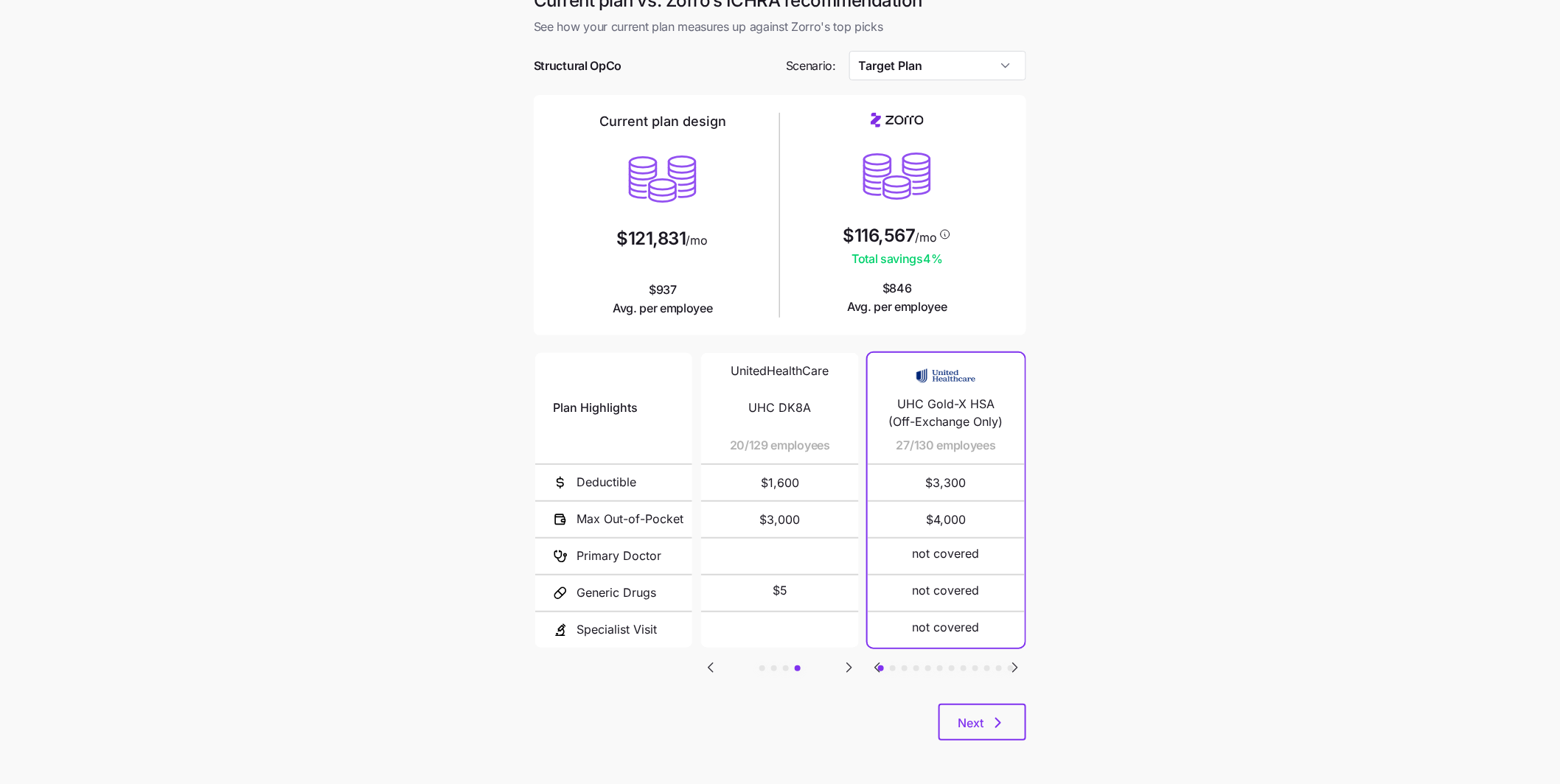 scroll, scrollTop: 0, scrollLeft: 0, axis: both 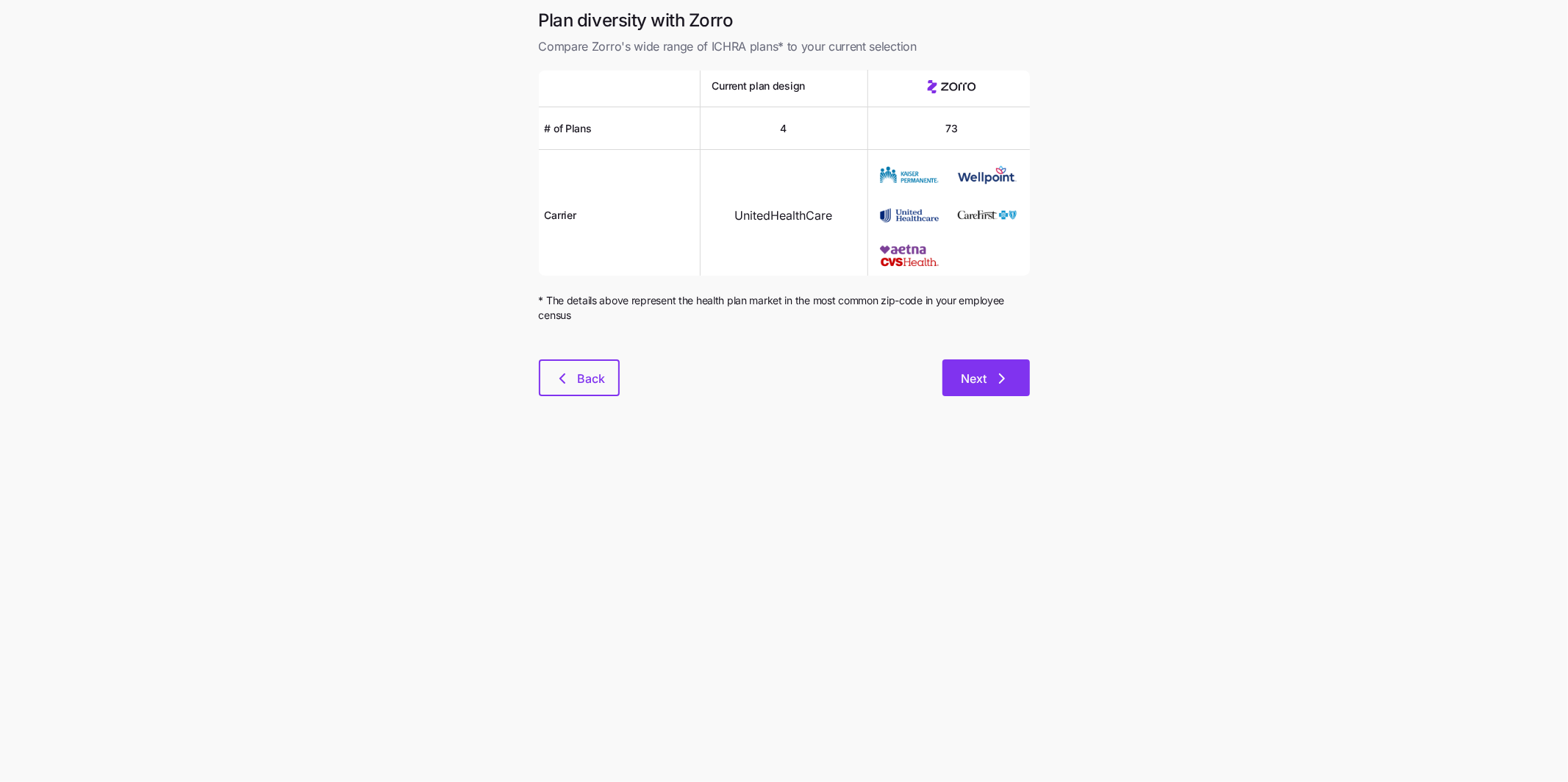 click on "Next" at bounding box center [986, 378] 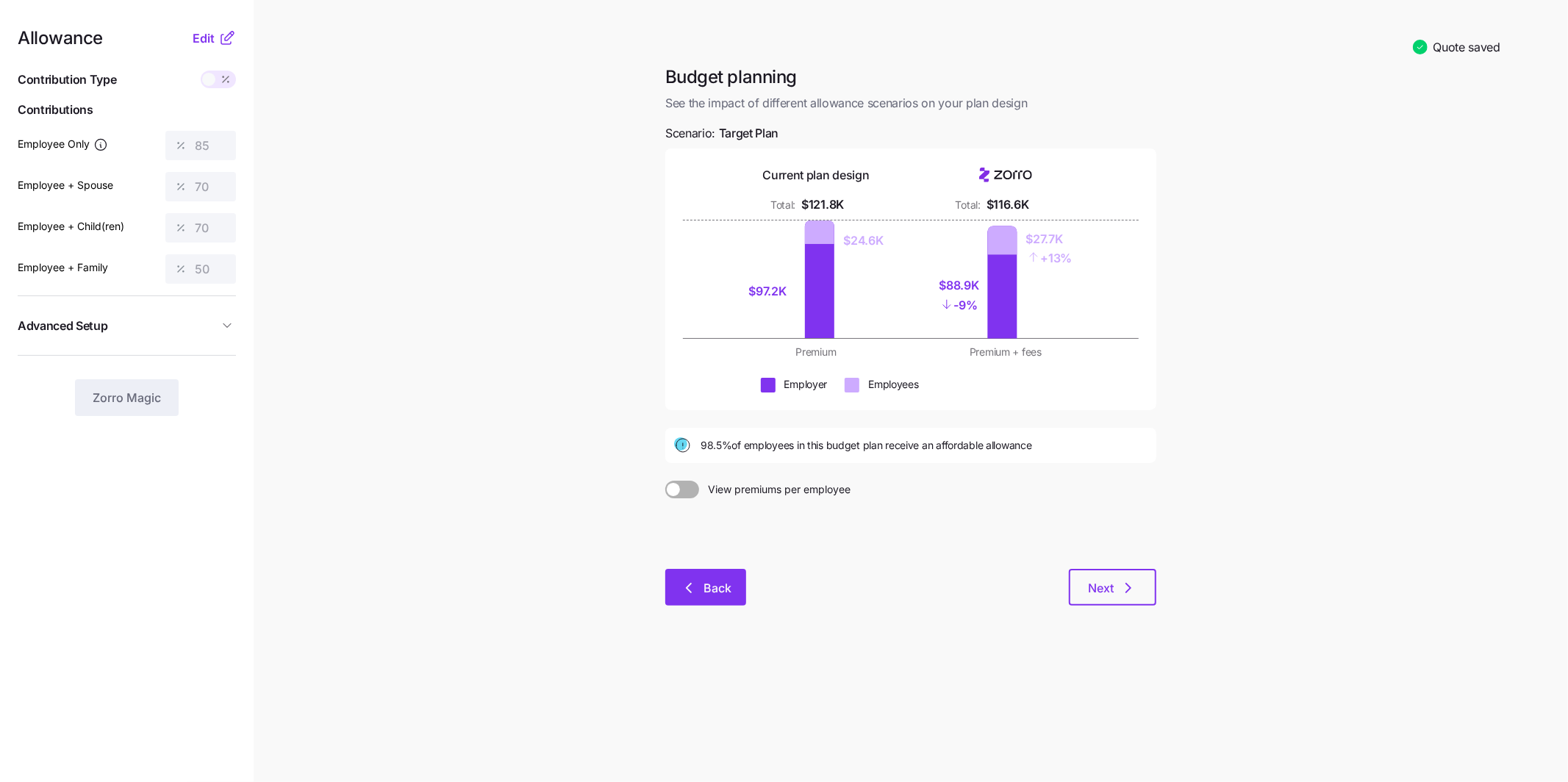 click on "Back" at bounding box center [717, 588] 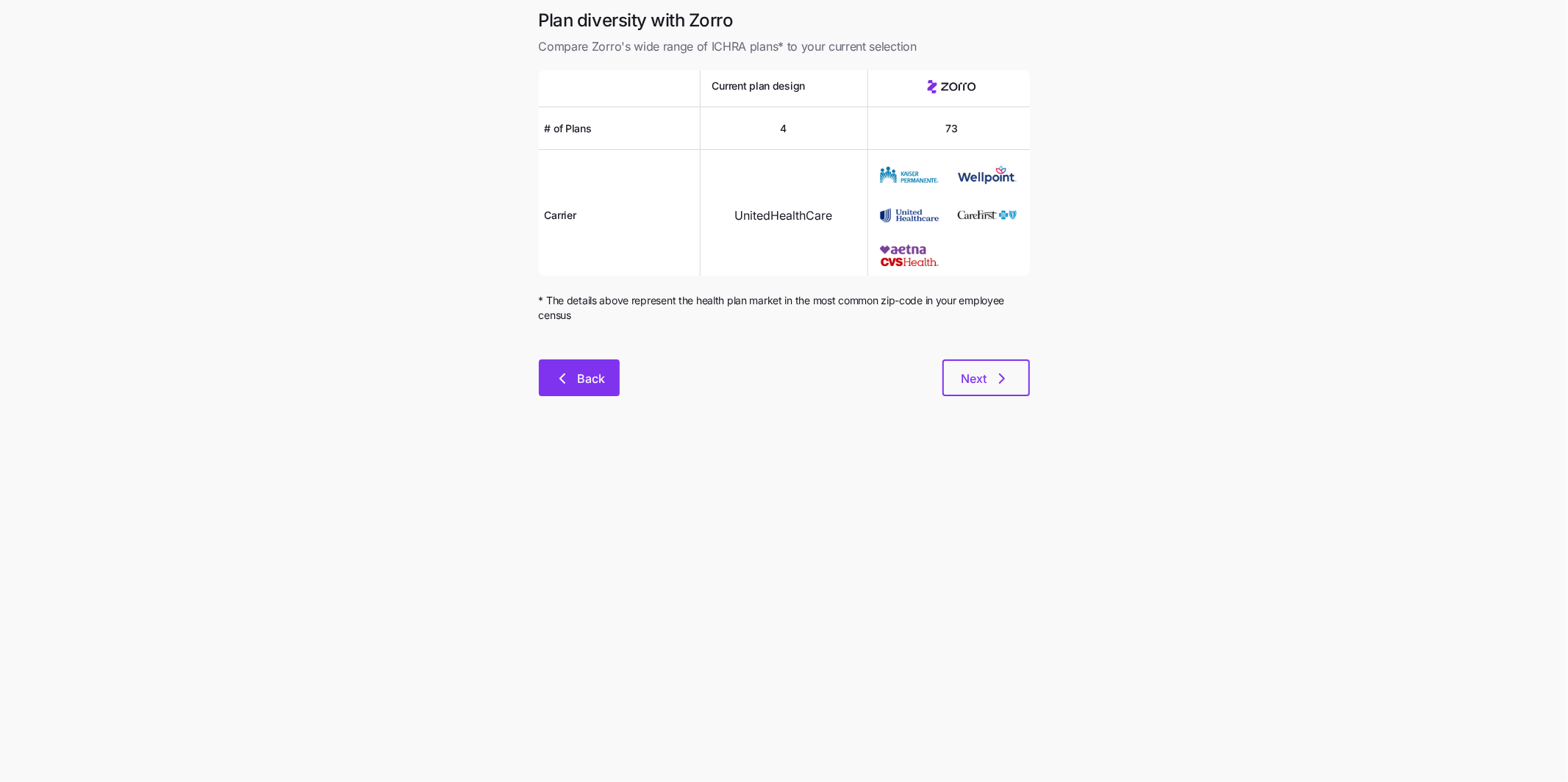 click on "Back" at bounding box center (579, 379) 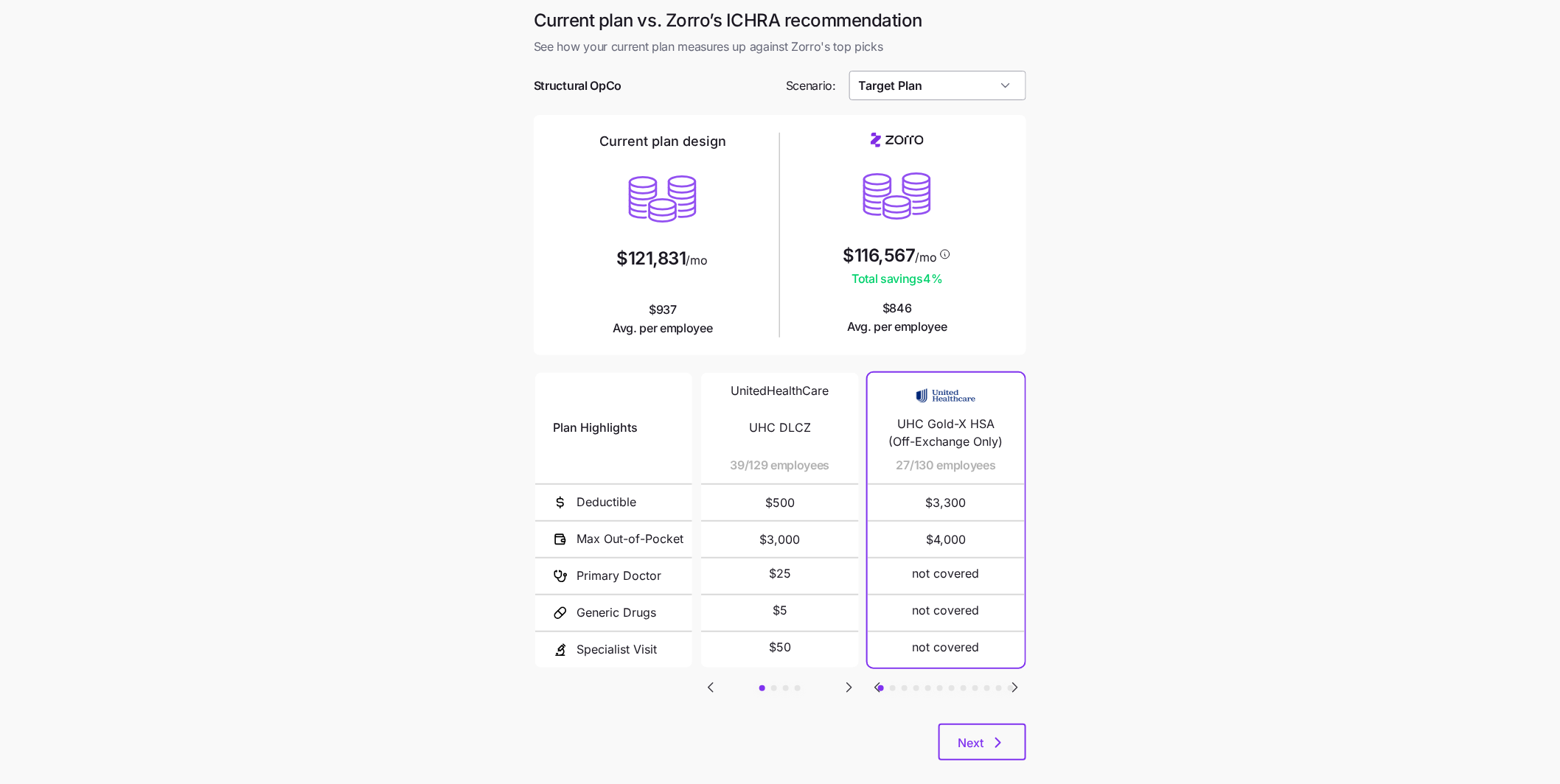 click on "Target Plan" at bounding box center [938, 85] 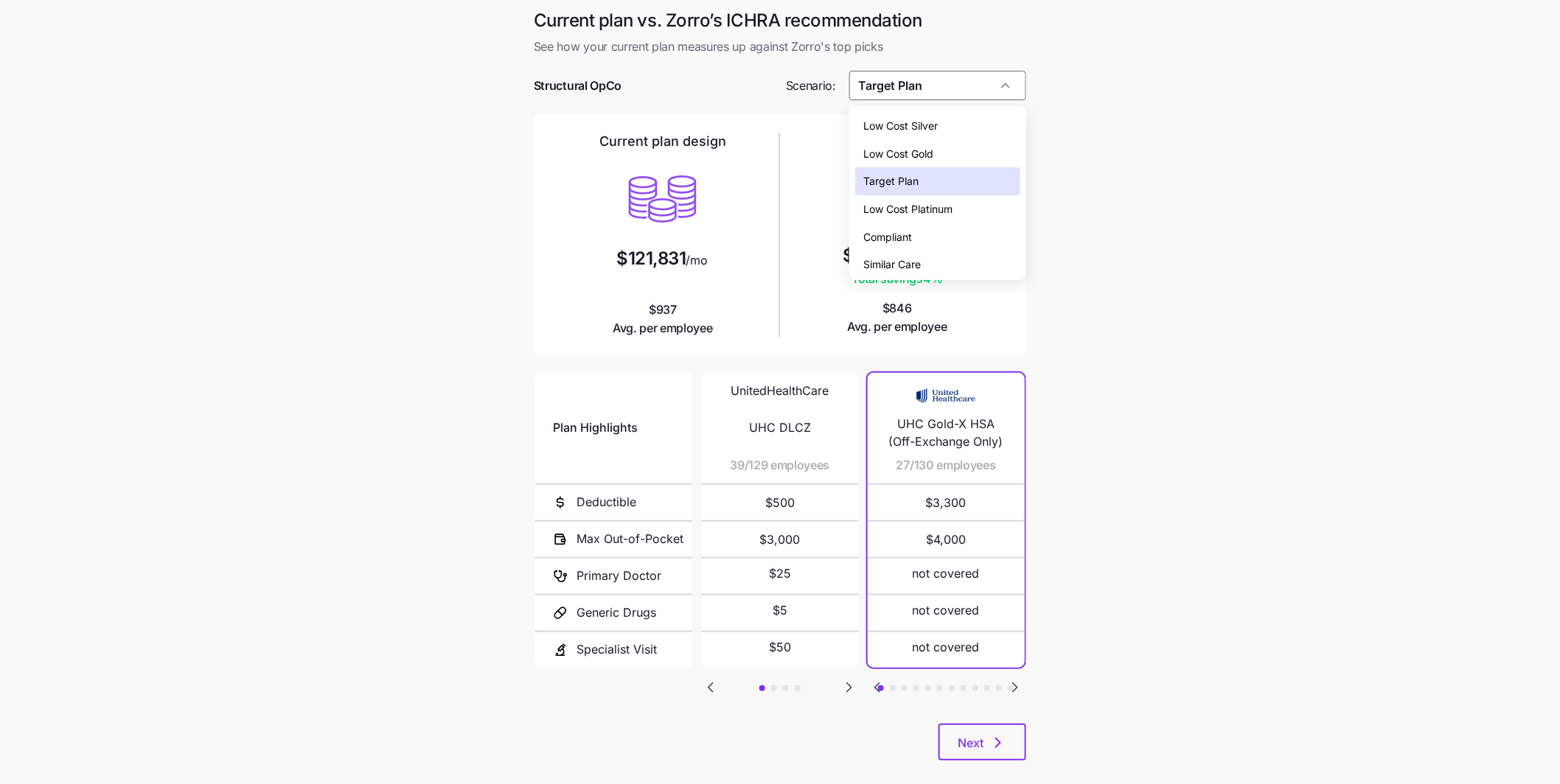 click on "Low Cost Platinum" at bounding box center (908, 209) 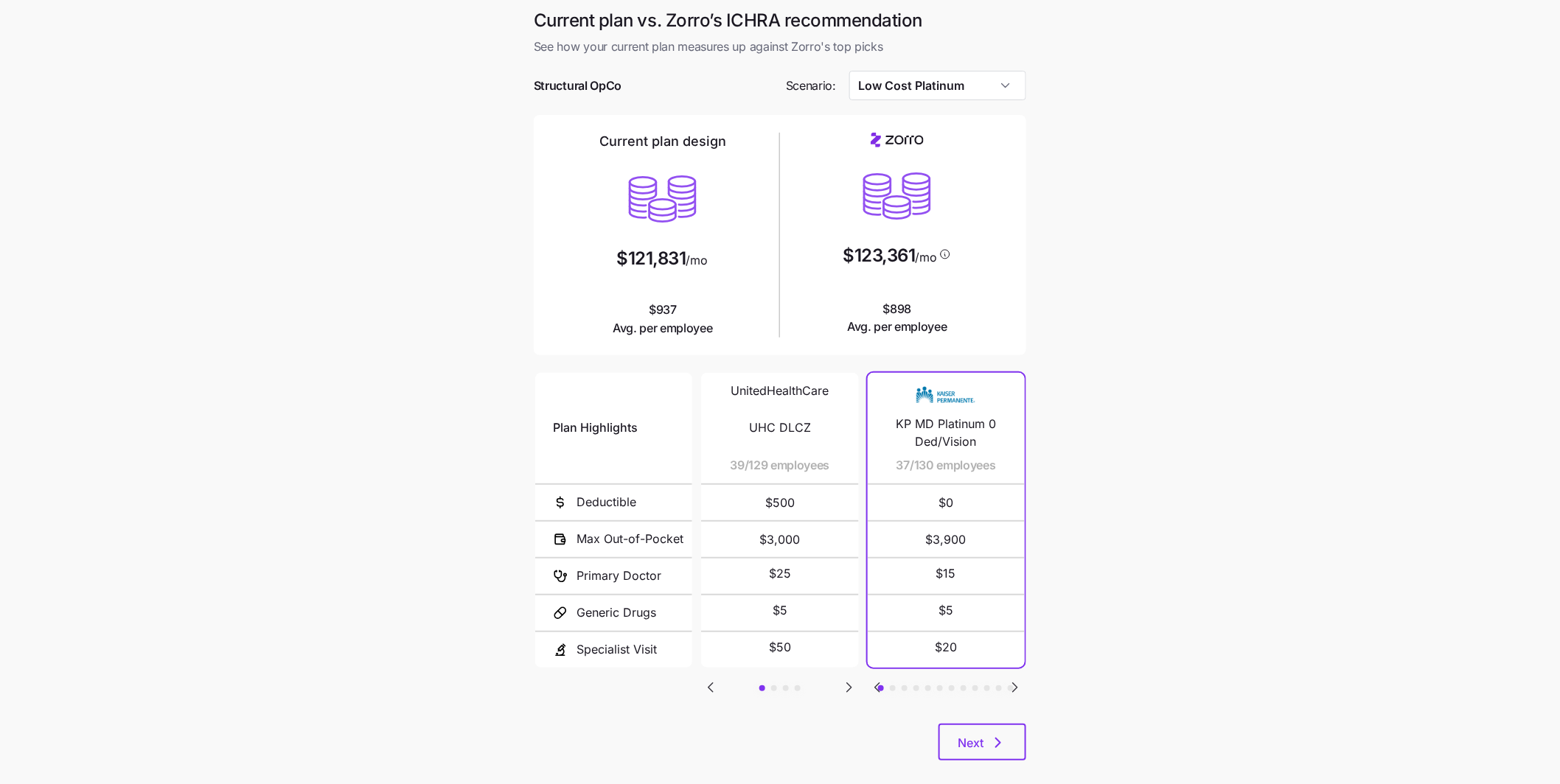 click on "[FIRST] [LAST]" at bounding box center (780, 402) 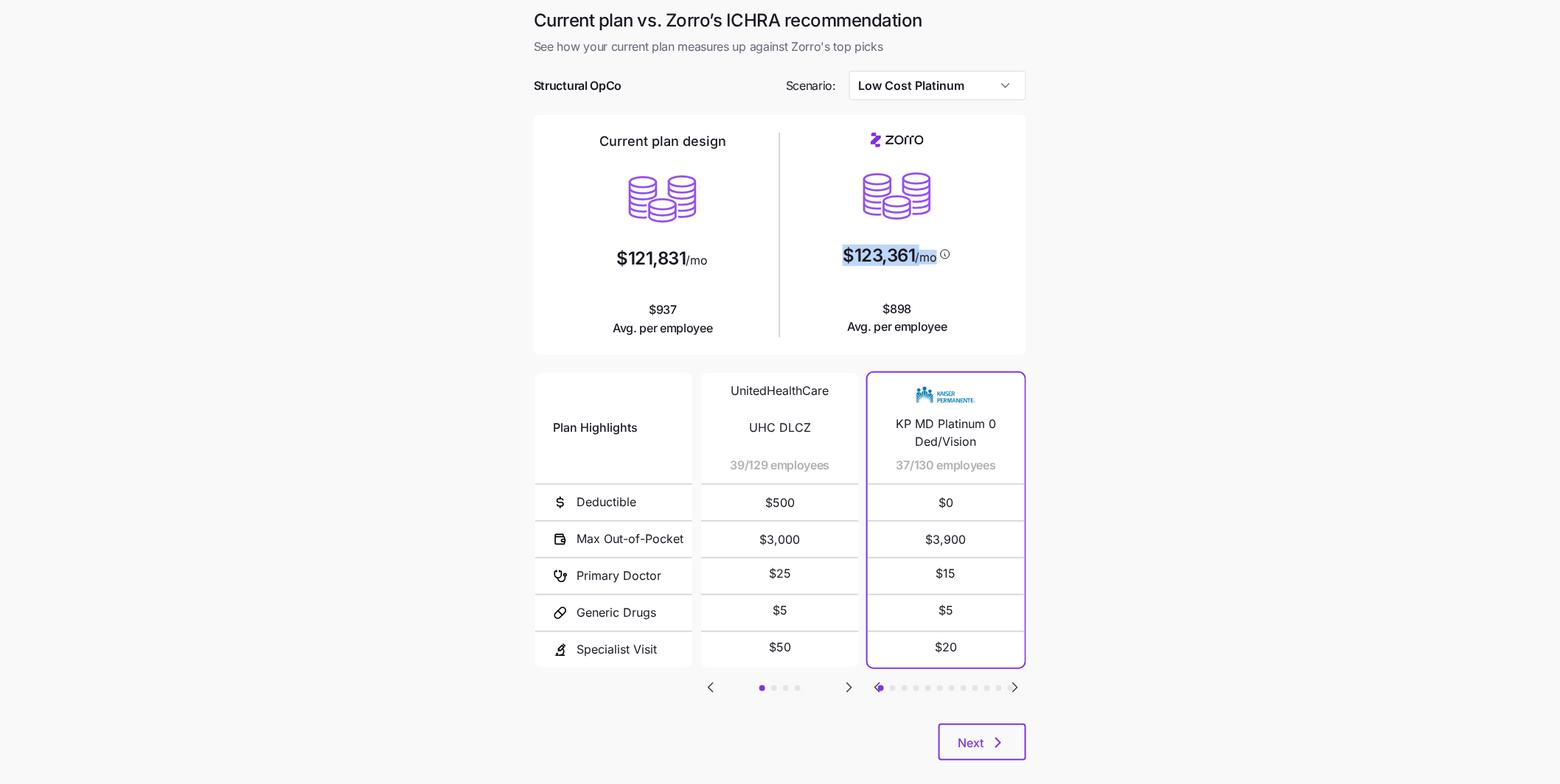 drag, startPoint x: 966, startPoint y: 256, endPoint x: 832, endPoint y: 253, distance: 134.03358 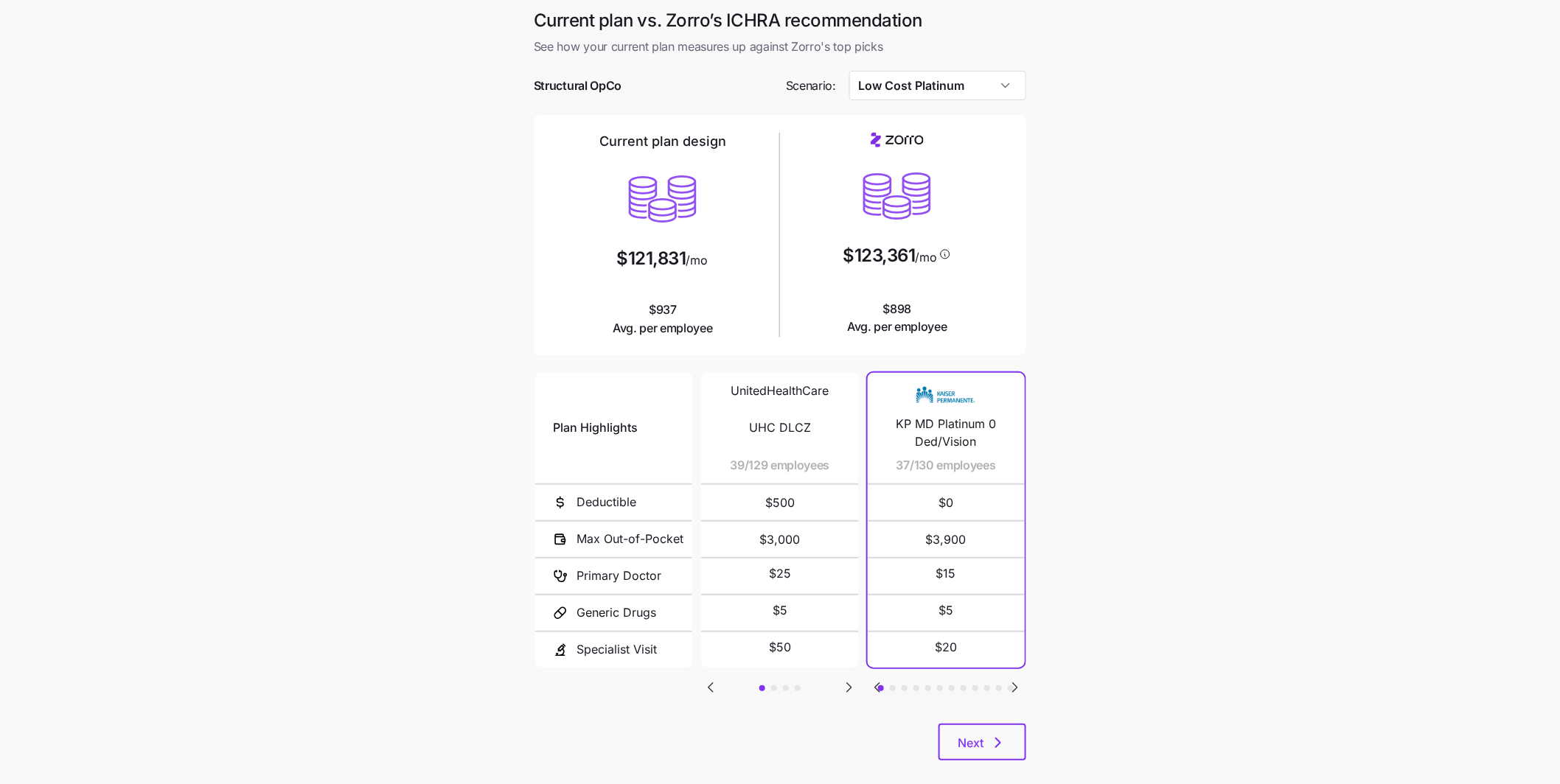click 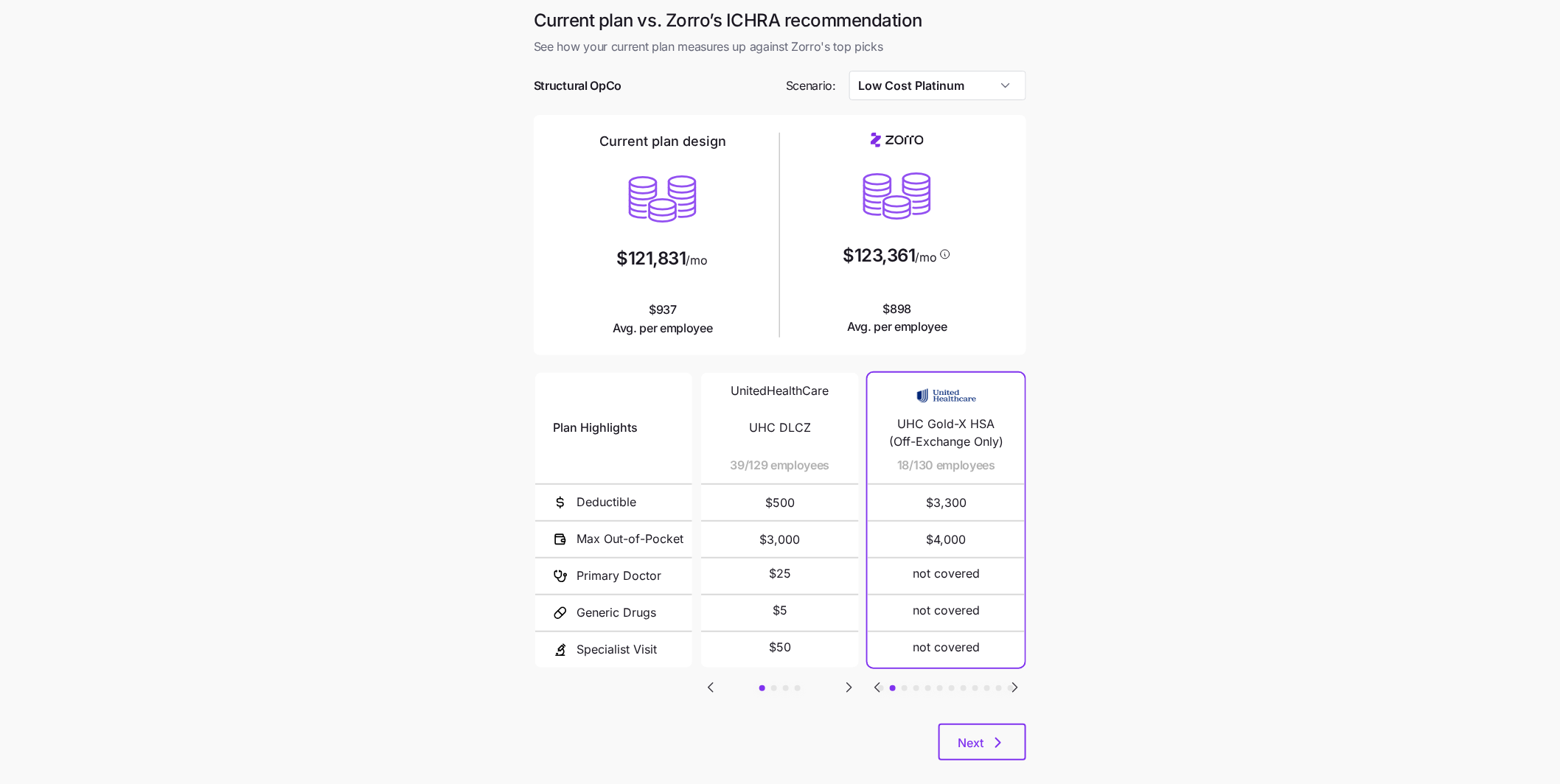 click 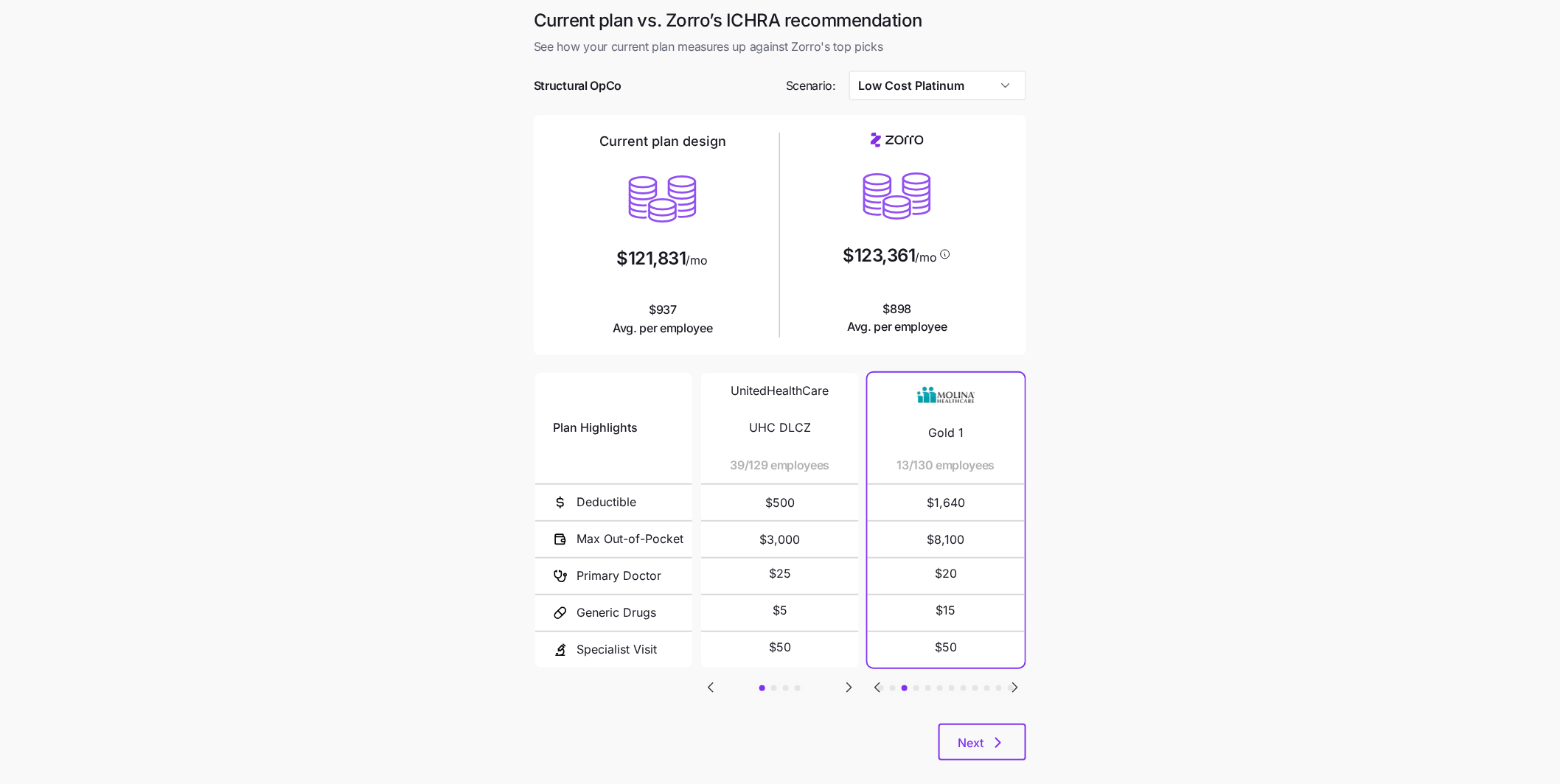 click 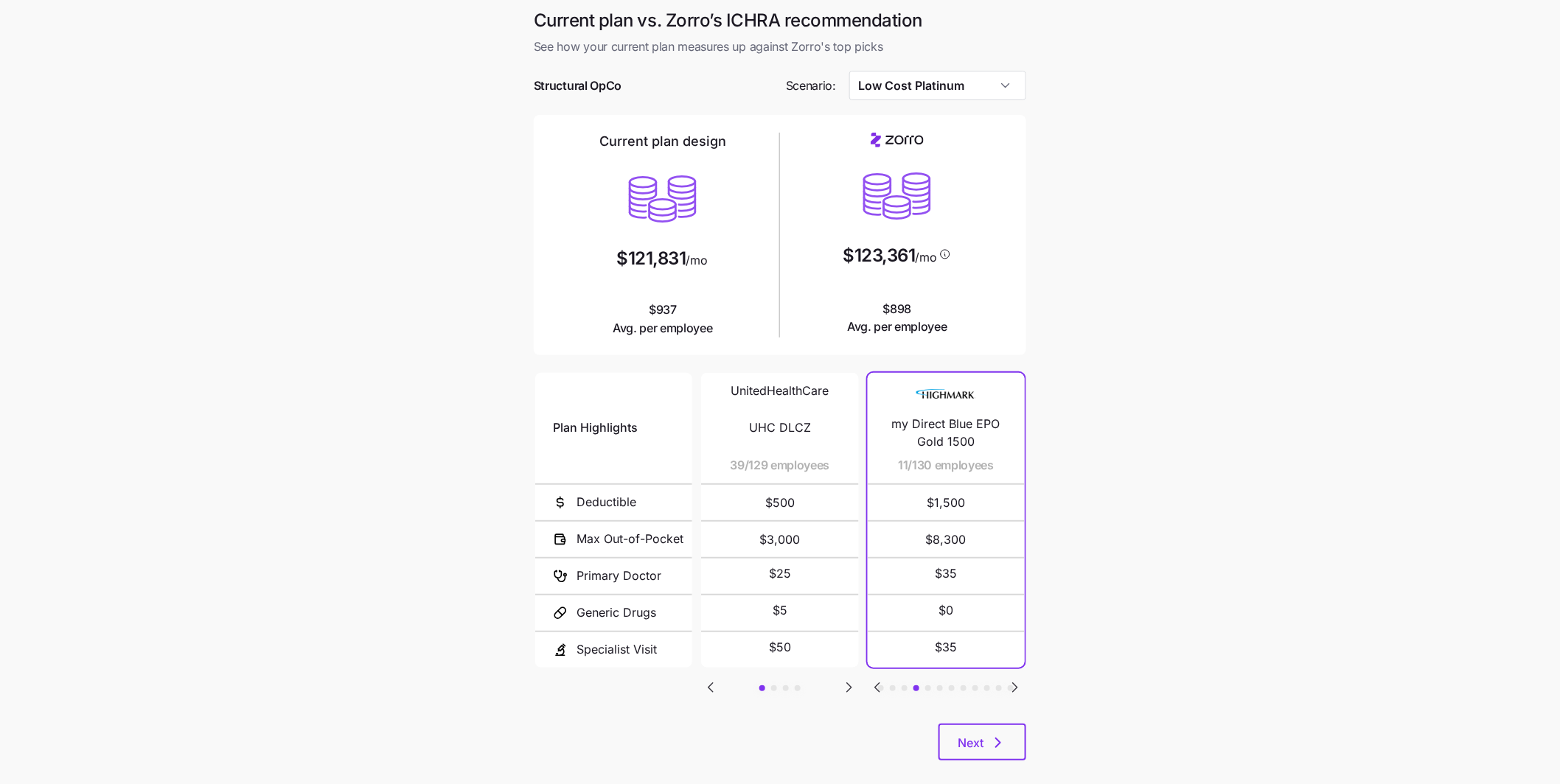 click 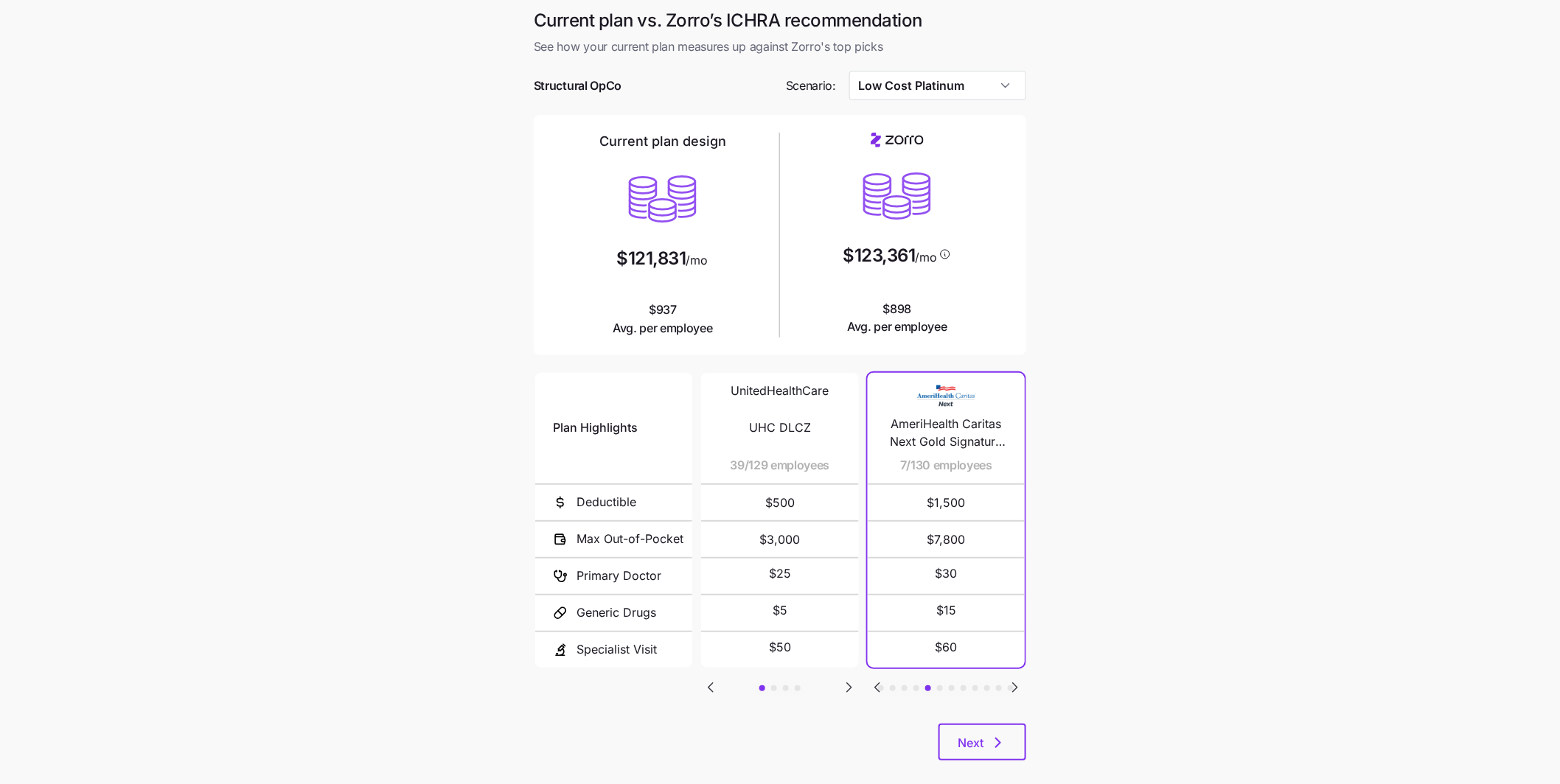 click 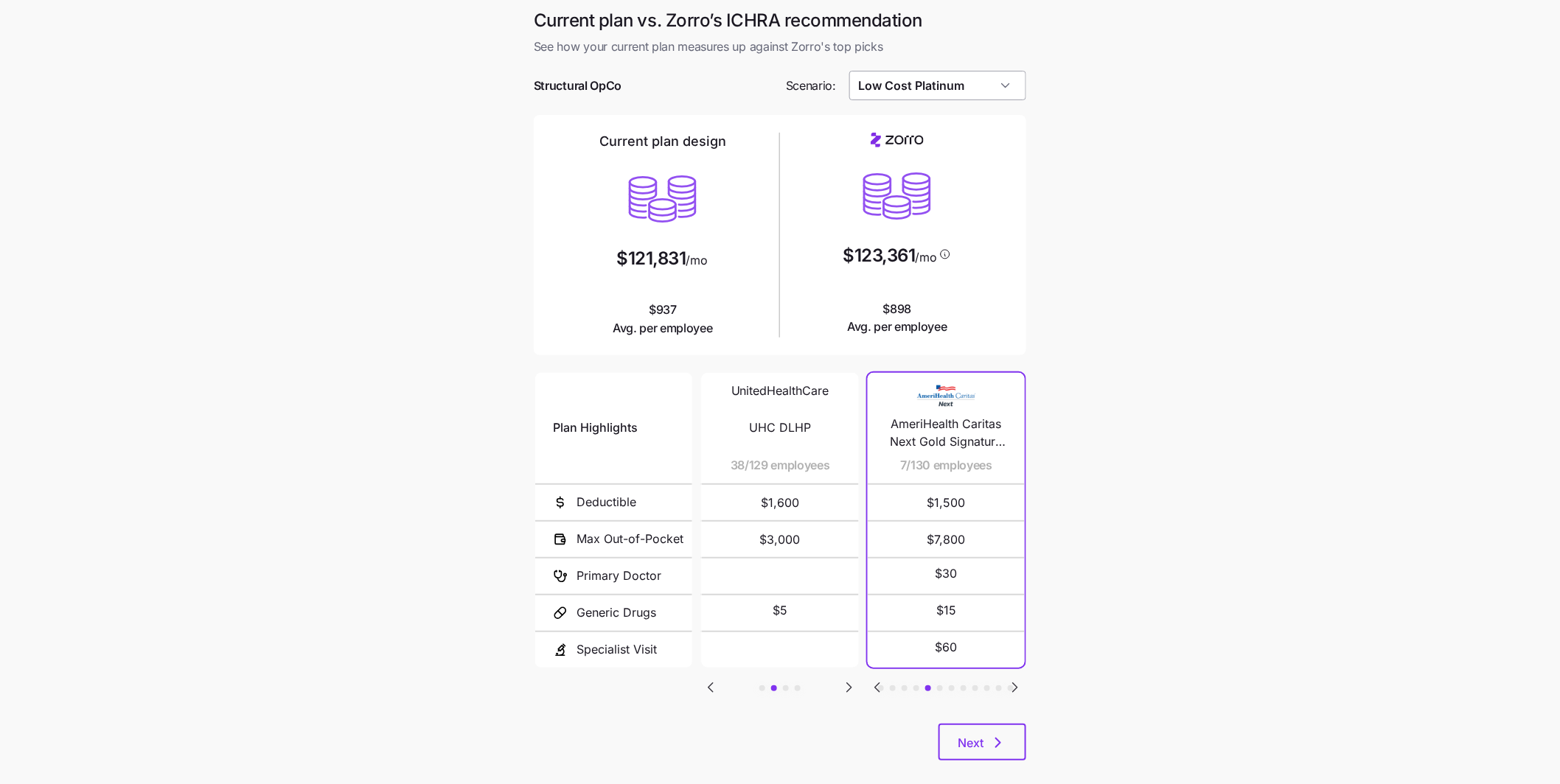 click on "Low Cost Platinum" at bounding box center (938, 85) 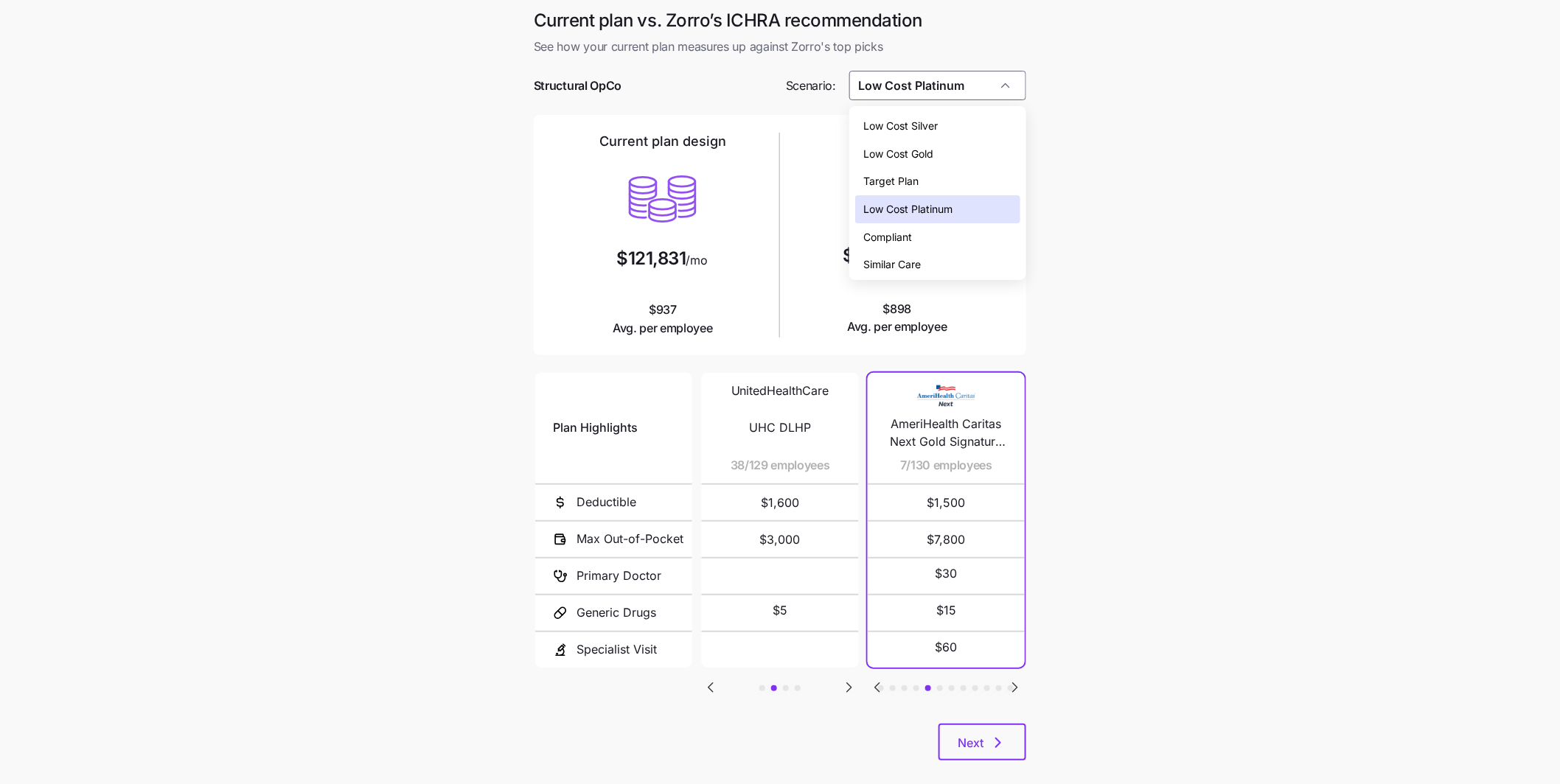 click on "Similar Care" at bounding box center (938, 265) 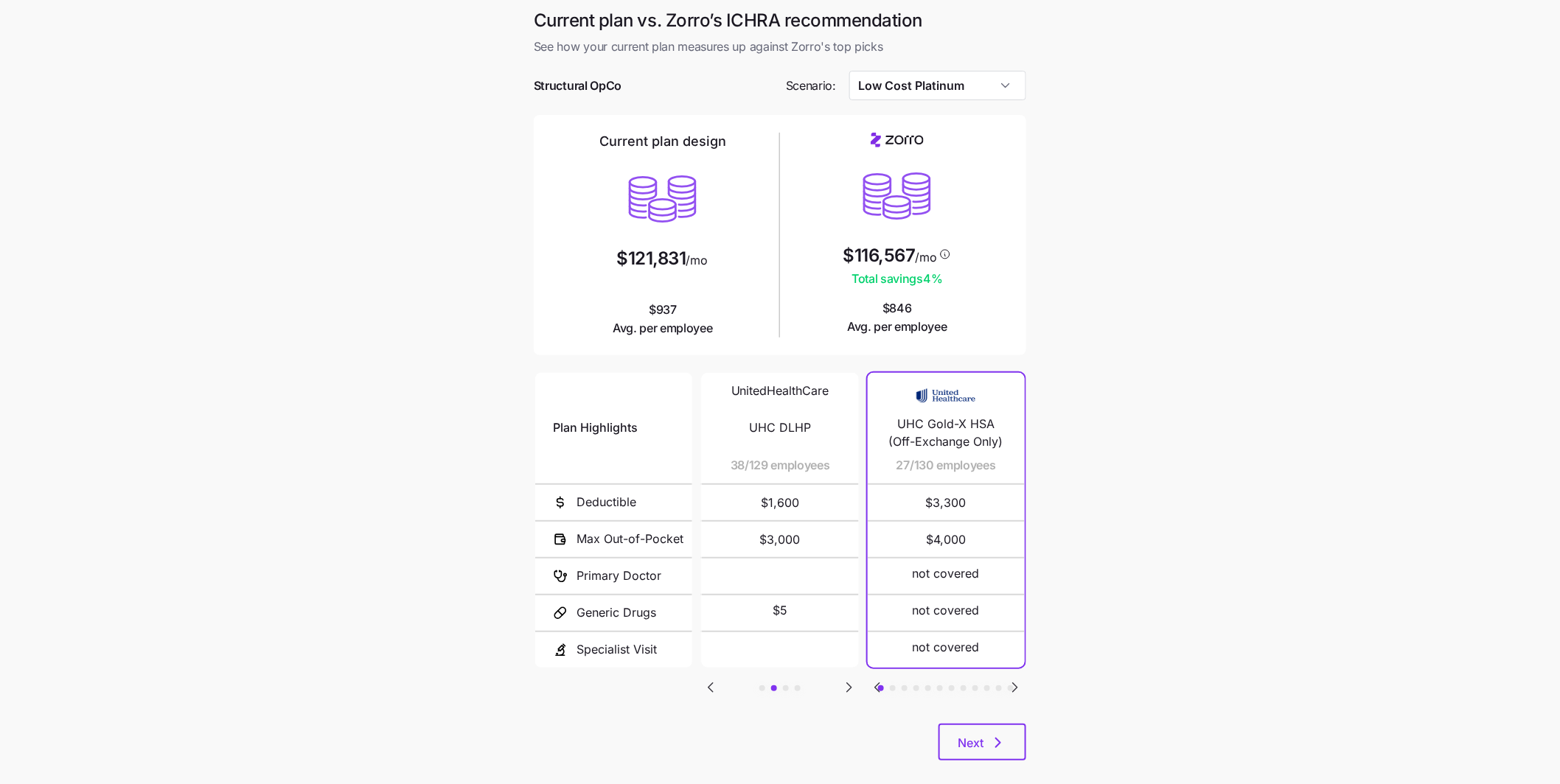 type on "Similar Care" 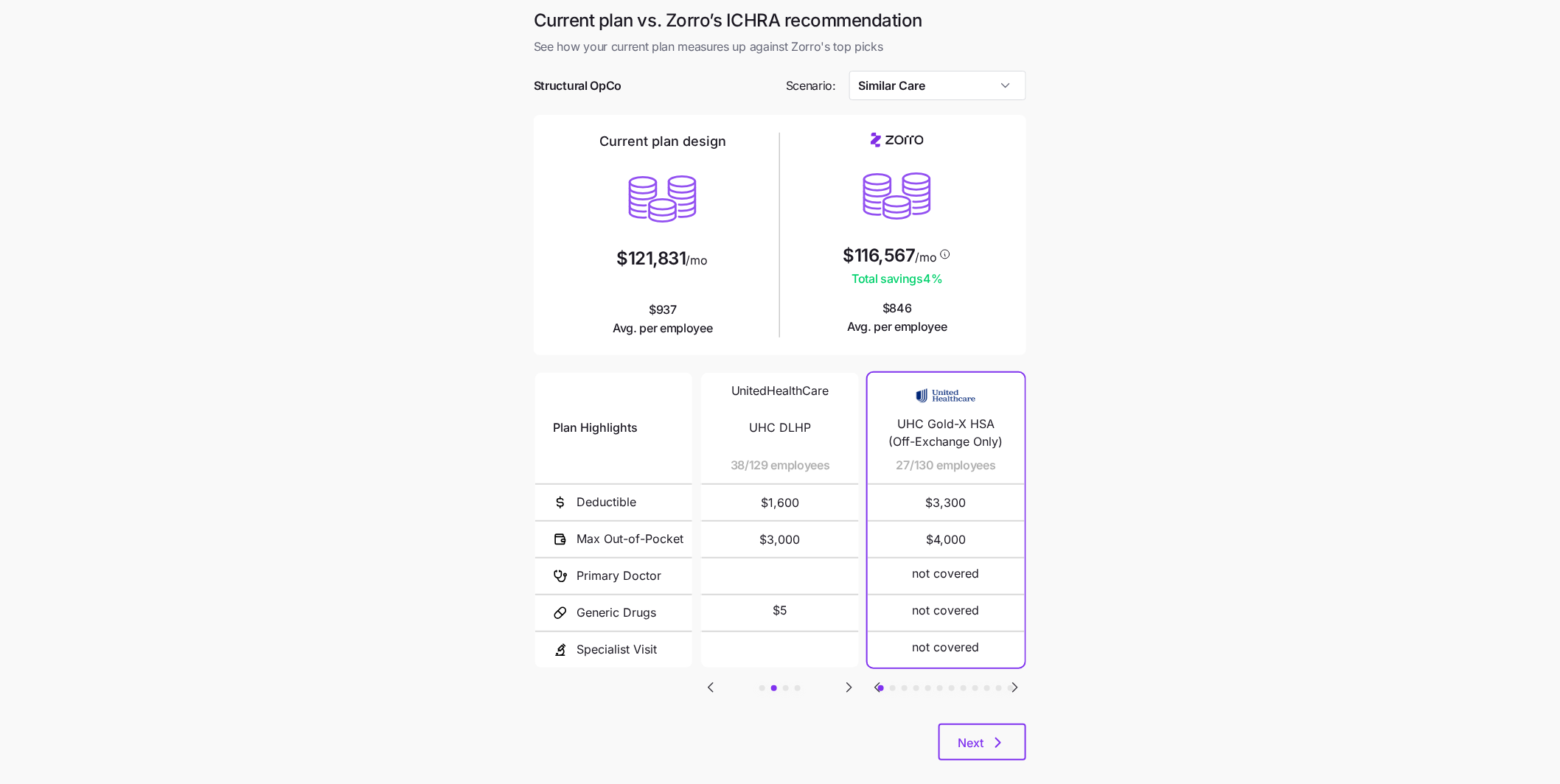 click 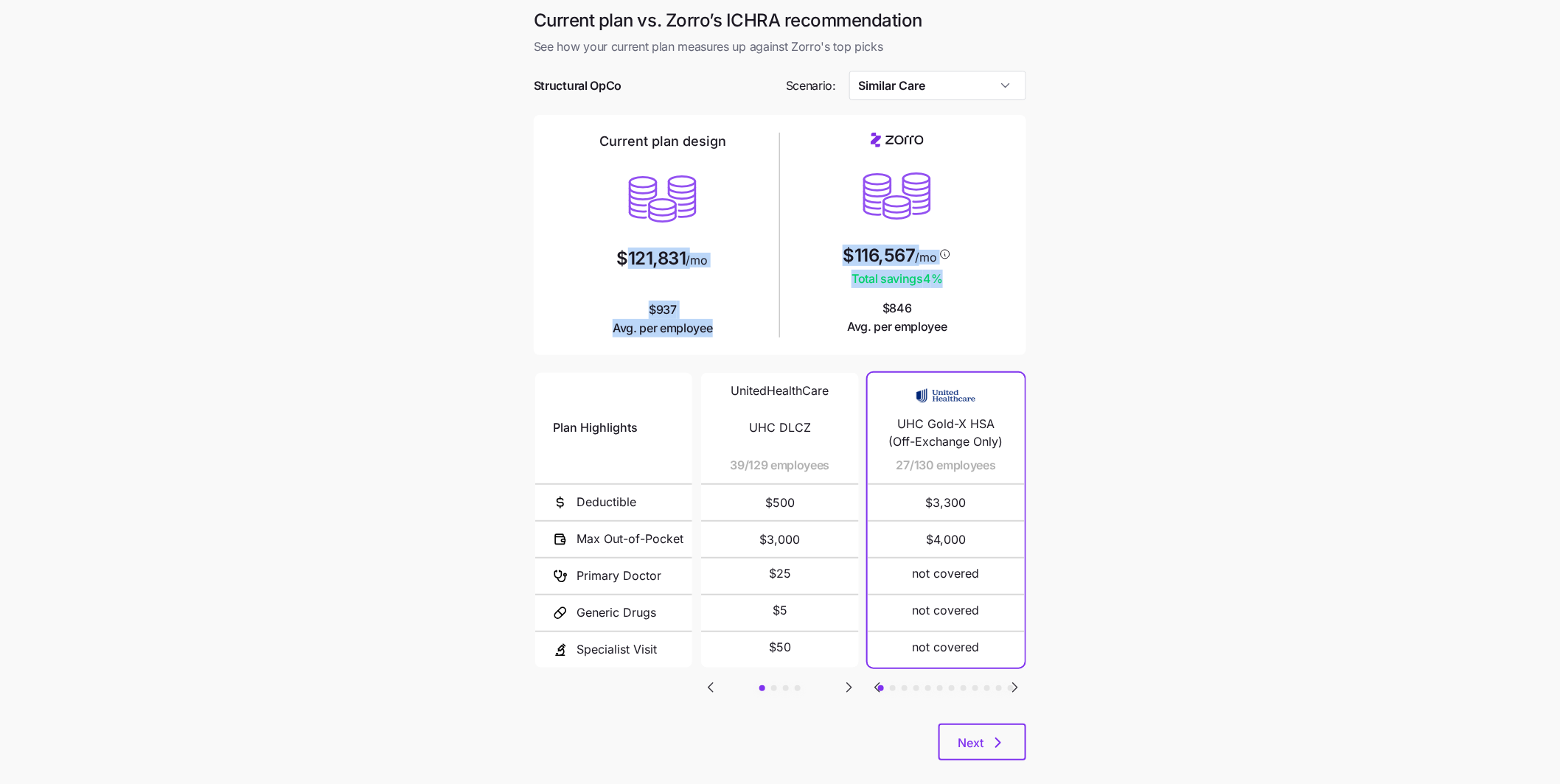 drag, startPoint x: 954, startPoint y: 279, endPoint x: 628, endPoint y: 253, distance: 327.03517 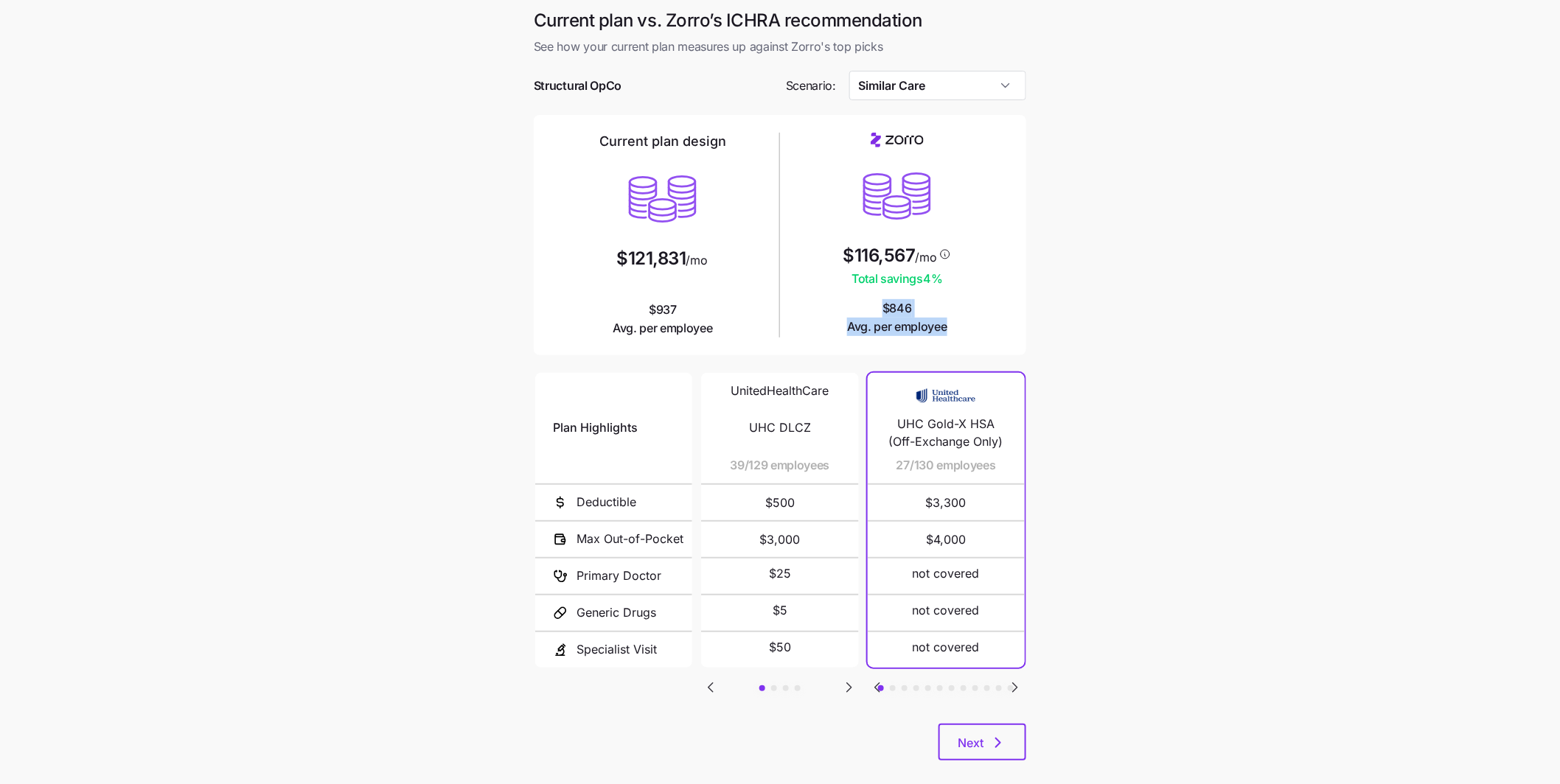 drag, startPoint x: 949, startPoint y: 329, endPoint x: 854, endPoint y: 315, distance: 96.02604 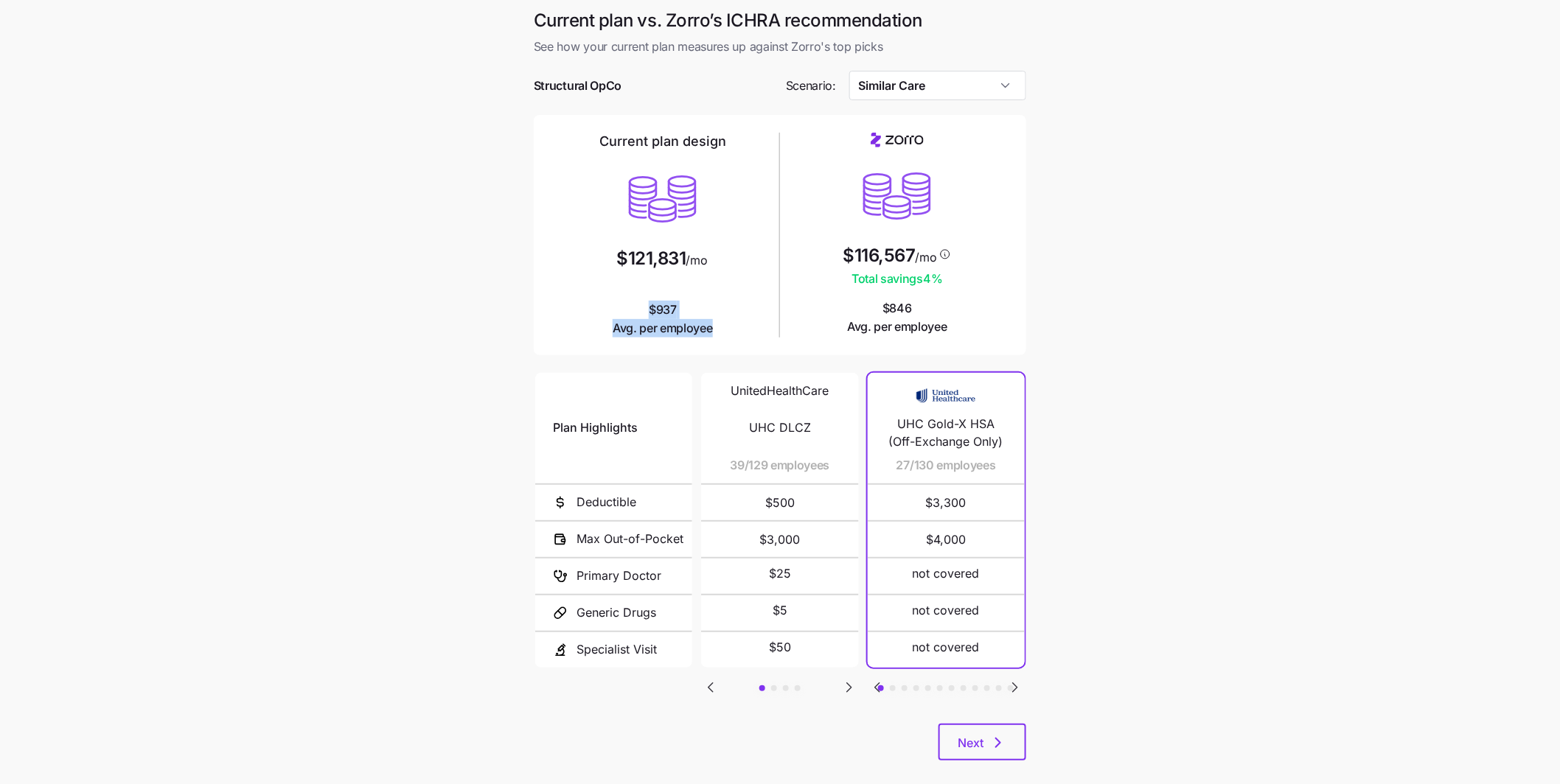 drag, startPoint x: 717, startPoint y: 329, endPoint x: 624, endPoint y: 314, distance: 94.201911 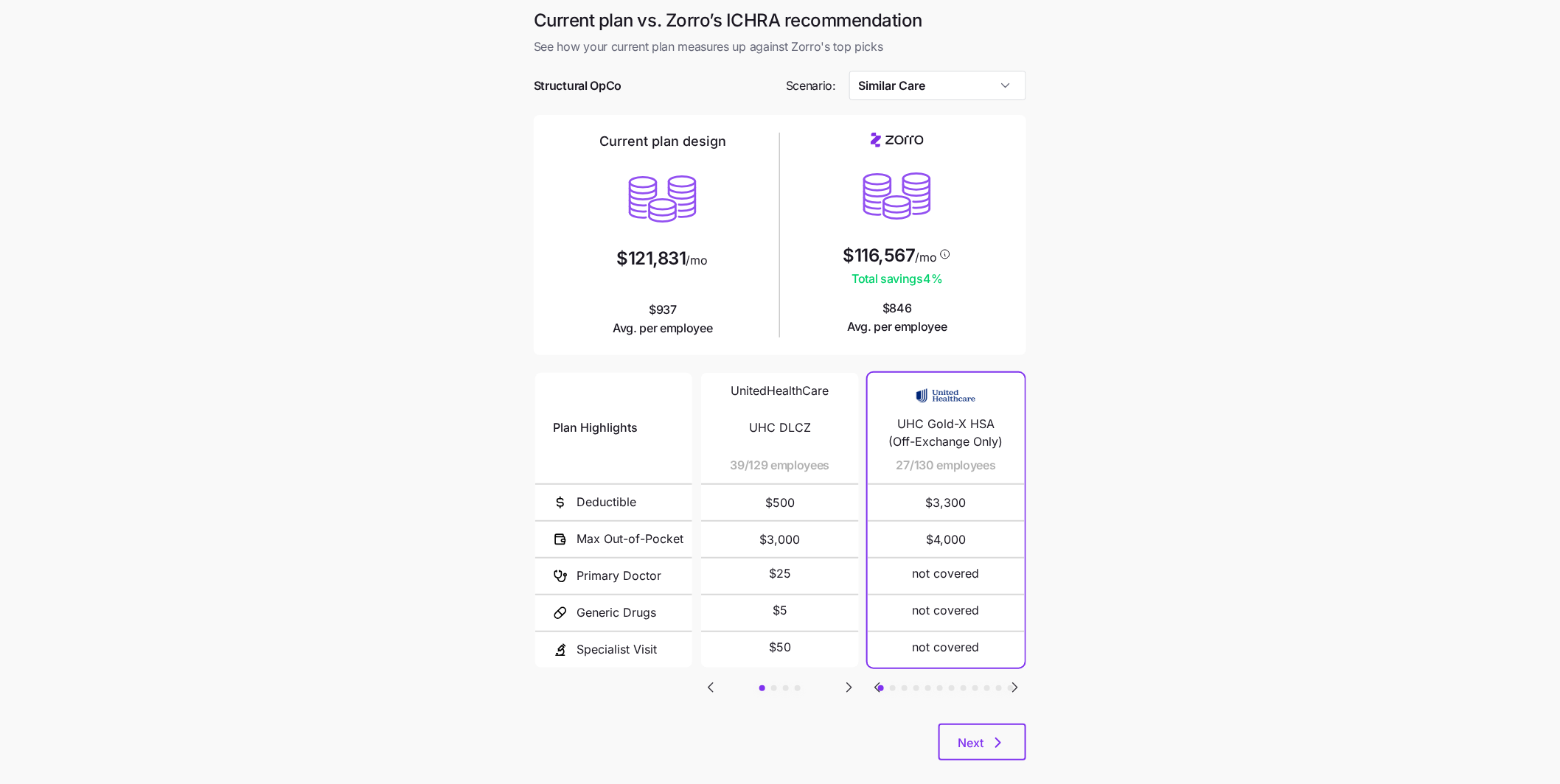 click on "Current plan vs. Zorro’s ICHRA recommendation See how your current plan measures up against Zorro's top picks Structural OpCo Scenario: Similar Care Current plan design $121,831 /mo $937 Avg. per employee $116,567 /mo Total savings  4 % $846 Avg. per employee Plan Highlights Deductible Max Out-of-Pocket Primary Doctor Generic Drugs Specialist Visit UnitedHealthCare UHC DLCZ 39/129 employees $500 $3,000 $25 $5 $50 UnitedHealthCare UHC DLHP 38/129 employees $1,600 $3,000 $5 UnitedHealthCare UHC DK67  32/129 employees $500 $3,000 $30 $5 $50 UnitedHealthCare UHC DK8A 20/129 employees $1,600 $3,000 $5 UHC Gold-X HSA (Off-Exchange Only) 27/130 employees $3,300 $4,000 not covered not covered not covered Wellpoint Essential Gold 1500 ($0 Virtual PCP + $0 Select Drugs + Incentives) 24/130 employees $1,500 $6,500 $25 $5 $50 BlueEssentials Gold 1 12/130 employees $2,500 $4,900 $20 $12 $50 Blue Local Gold Standard | with Atrium Health 9/130 employees $1,500 $7,800 $30 $15 $60 UHC Gold Value Plan 8/130 employees $1,000" at bounding box center [780, 402] 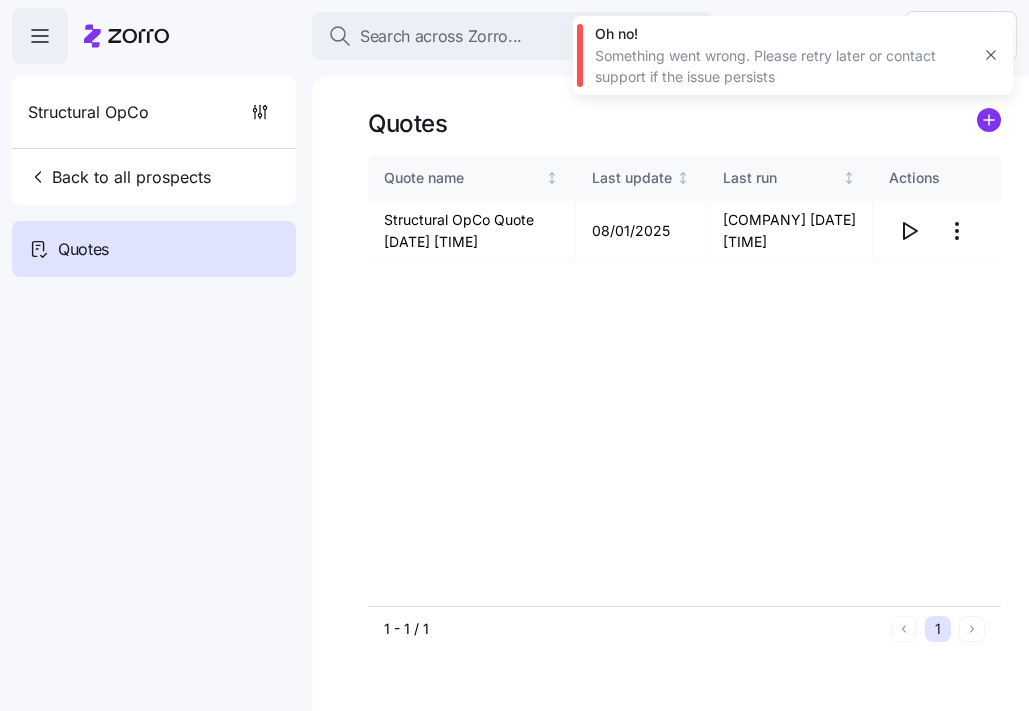scroll, scrollTop: 0, scrollLeft: 0, axis: both 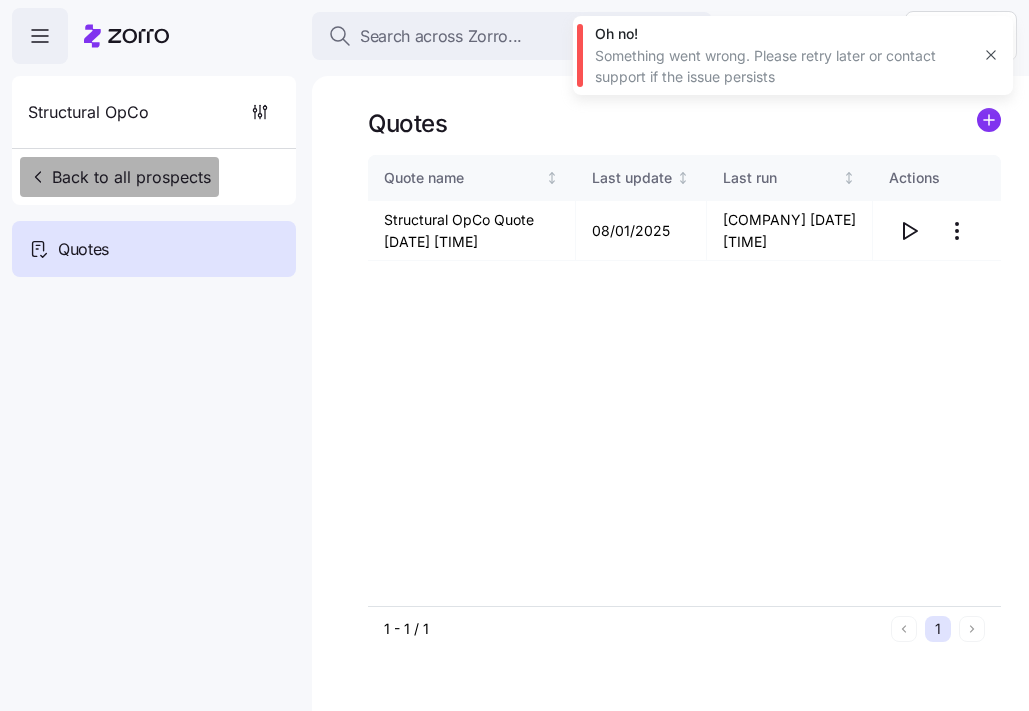 click on "Back to all prospects" at bounding box center (119, 177) 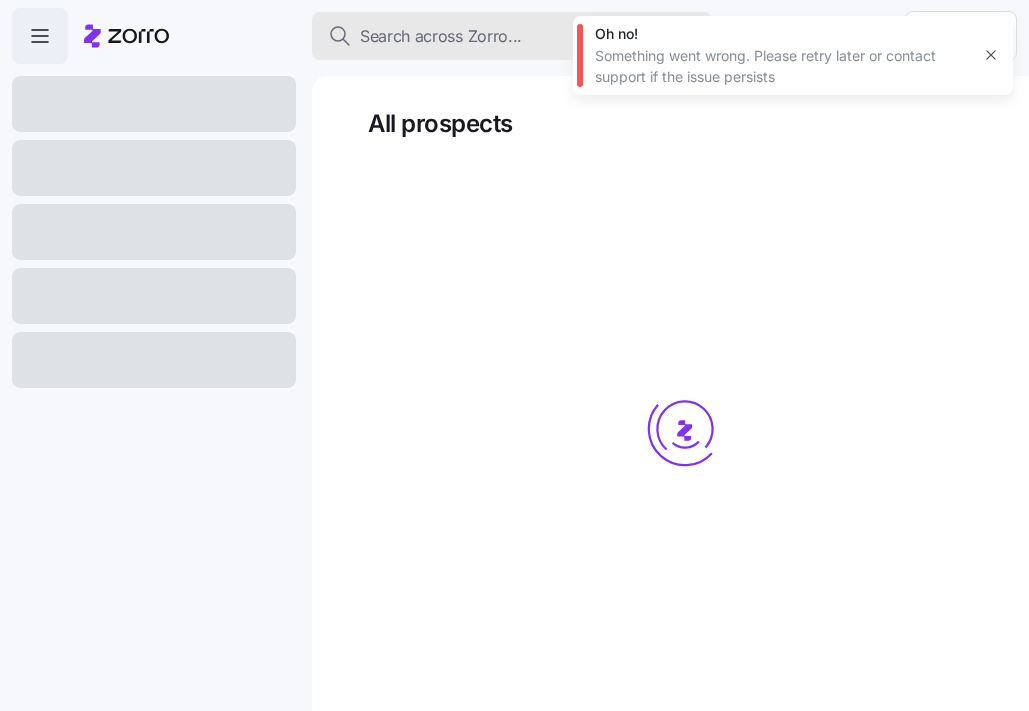 click on "Search across Zorro..." at bounding box center [441, 36] 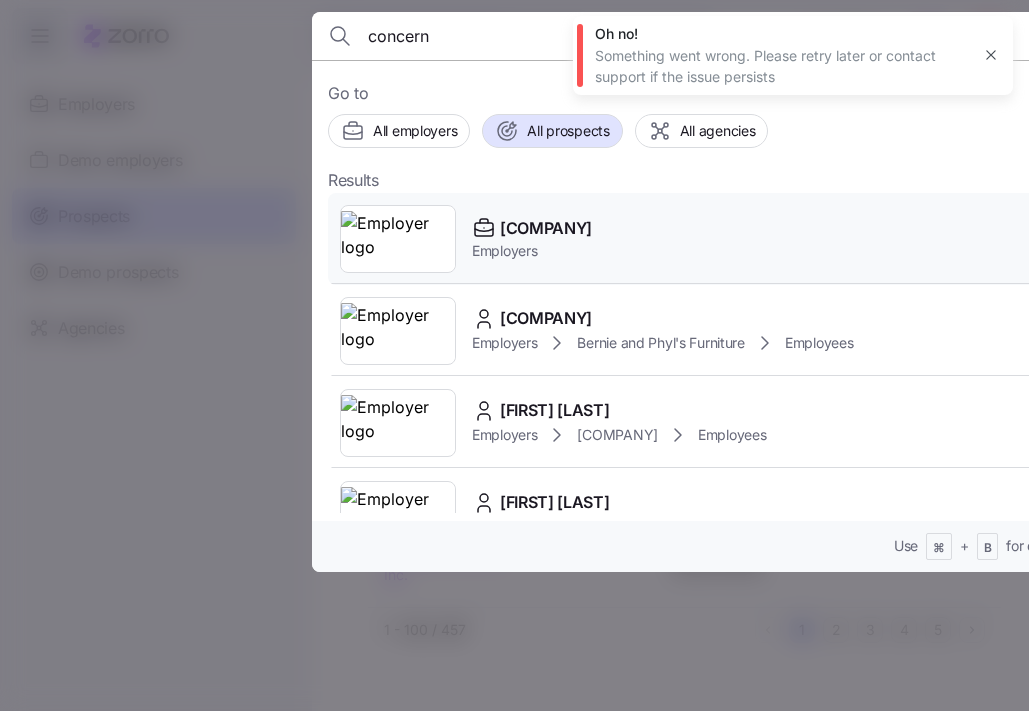 type on "concern" 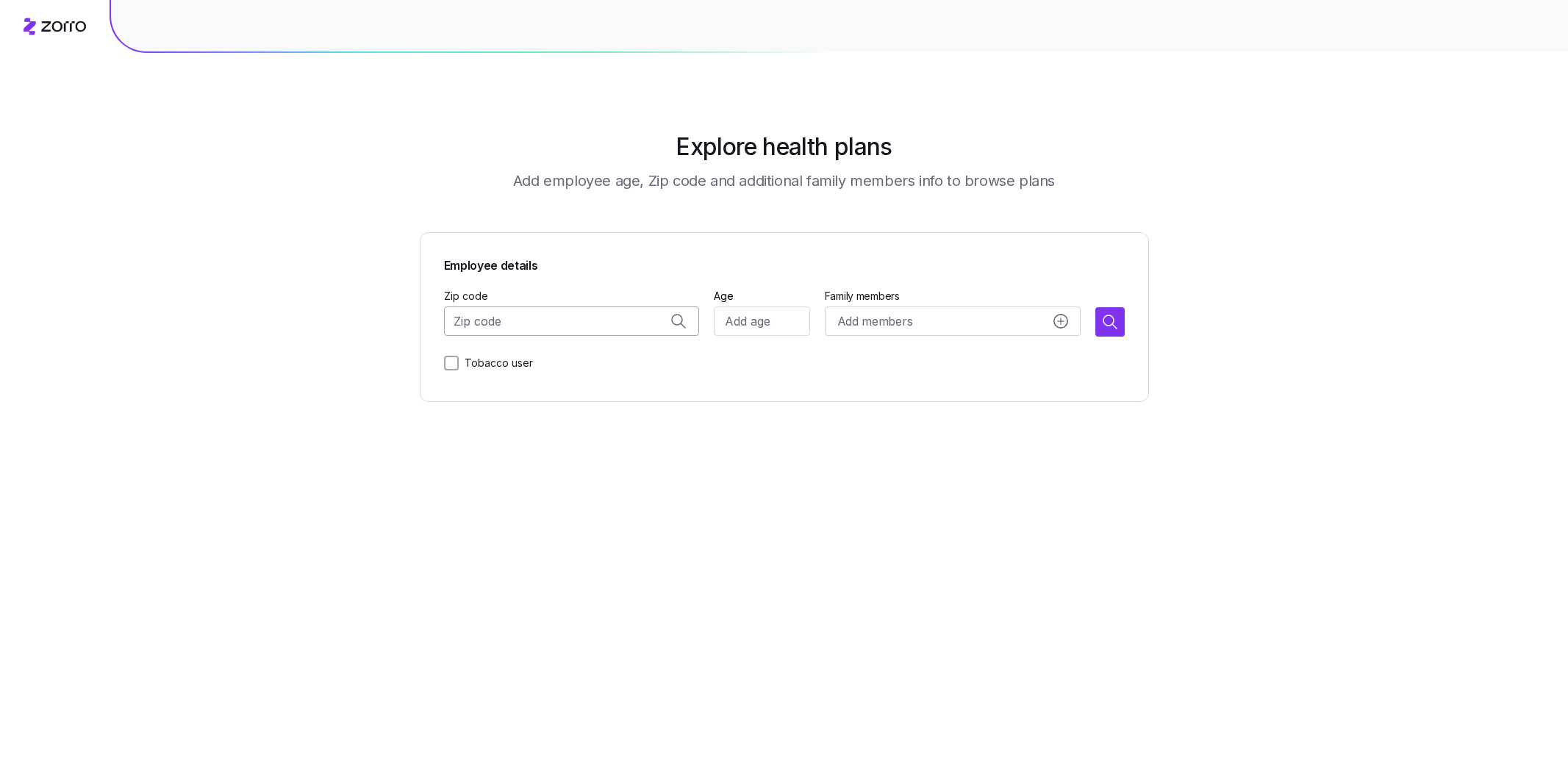 scroll, scrollTop: 0, scrollLeft: 0, axis: both 